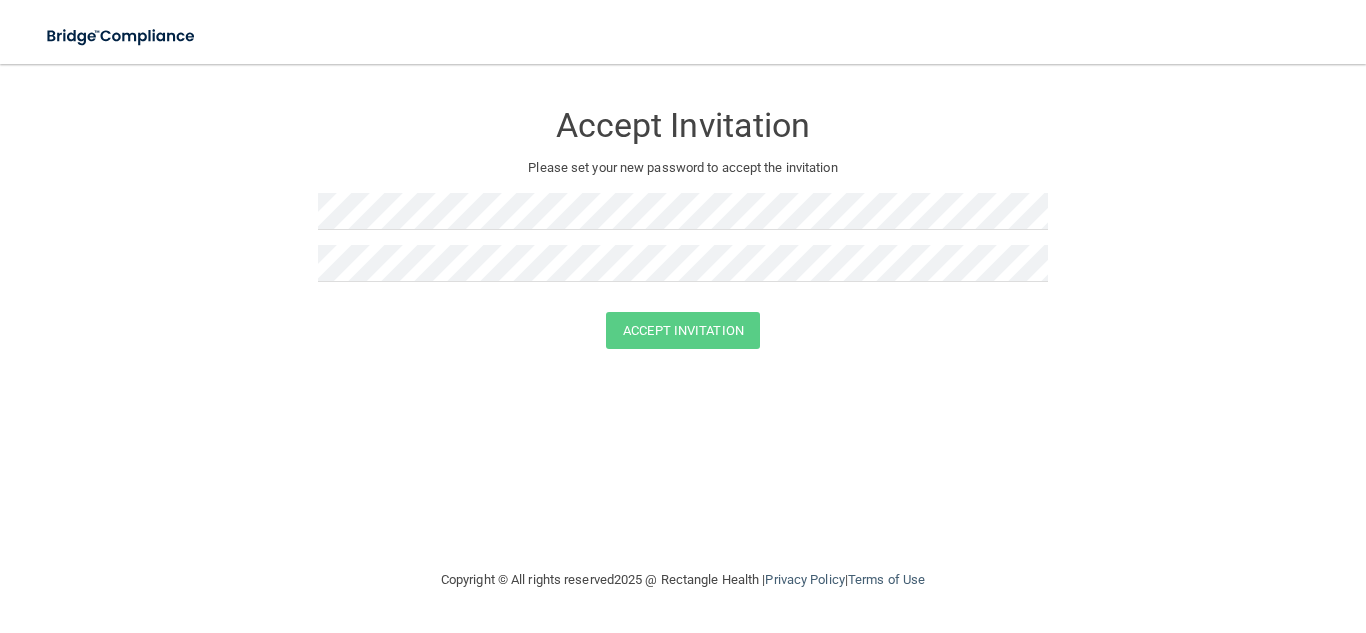 scroll, scrollTop: 0, scrollLeft: 0, axis: both 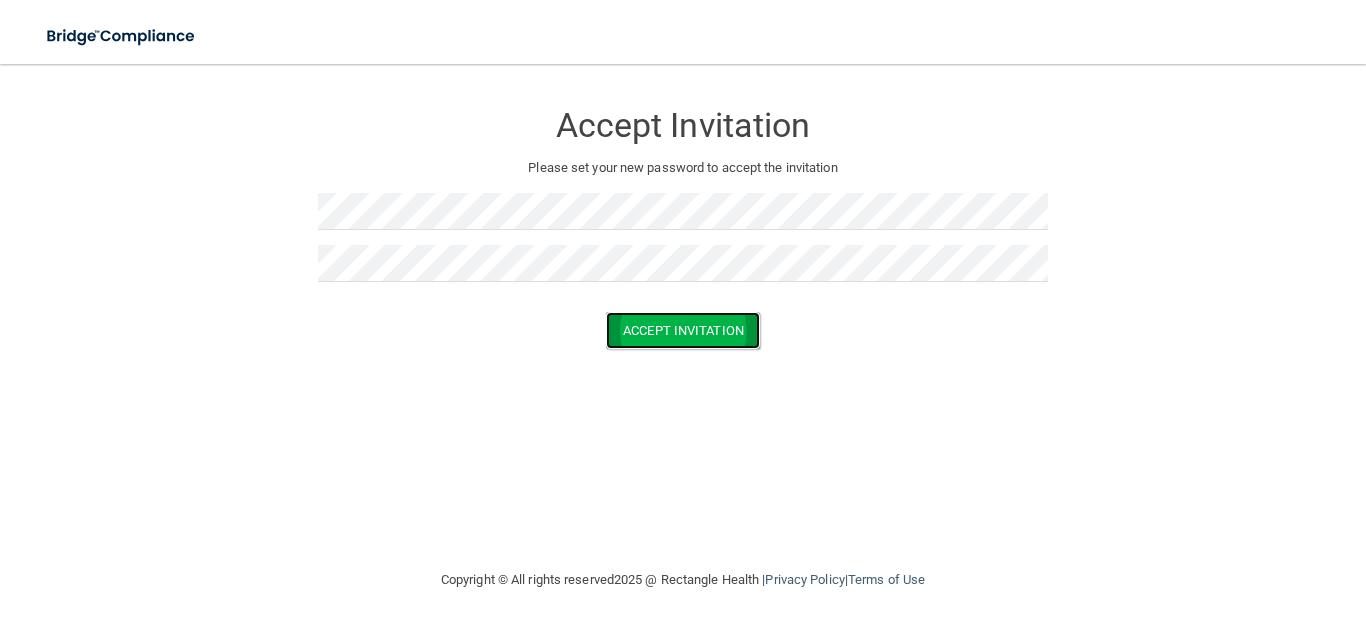 click on "Accept Invitation" at bounding box center (683, 330) 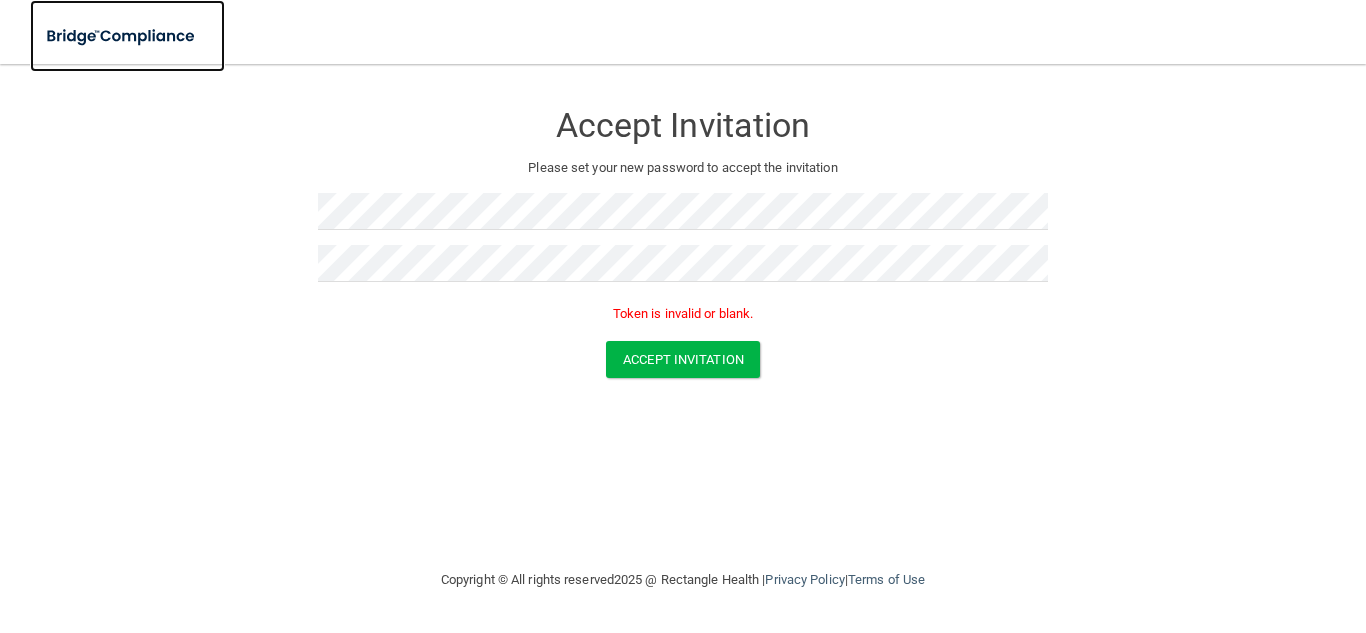 click at bounding box center [122, 36] 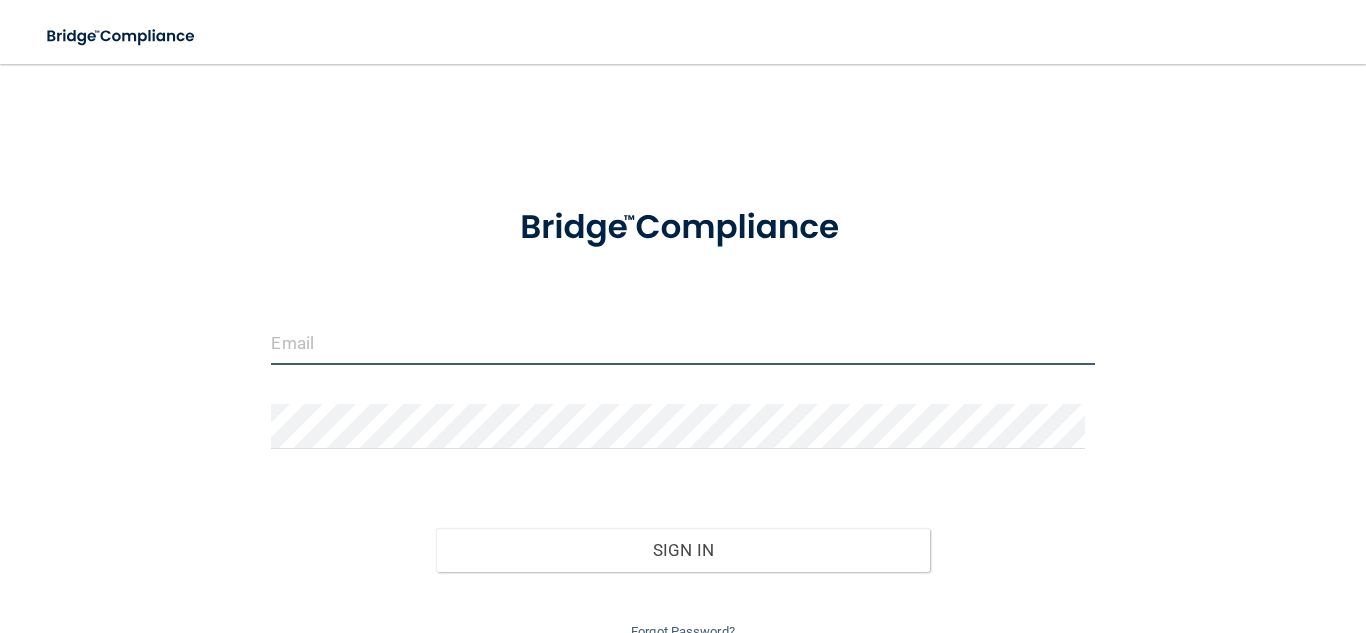 click at bounding box center (682, 342) 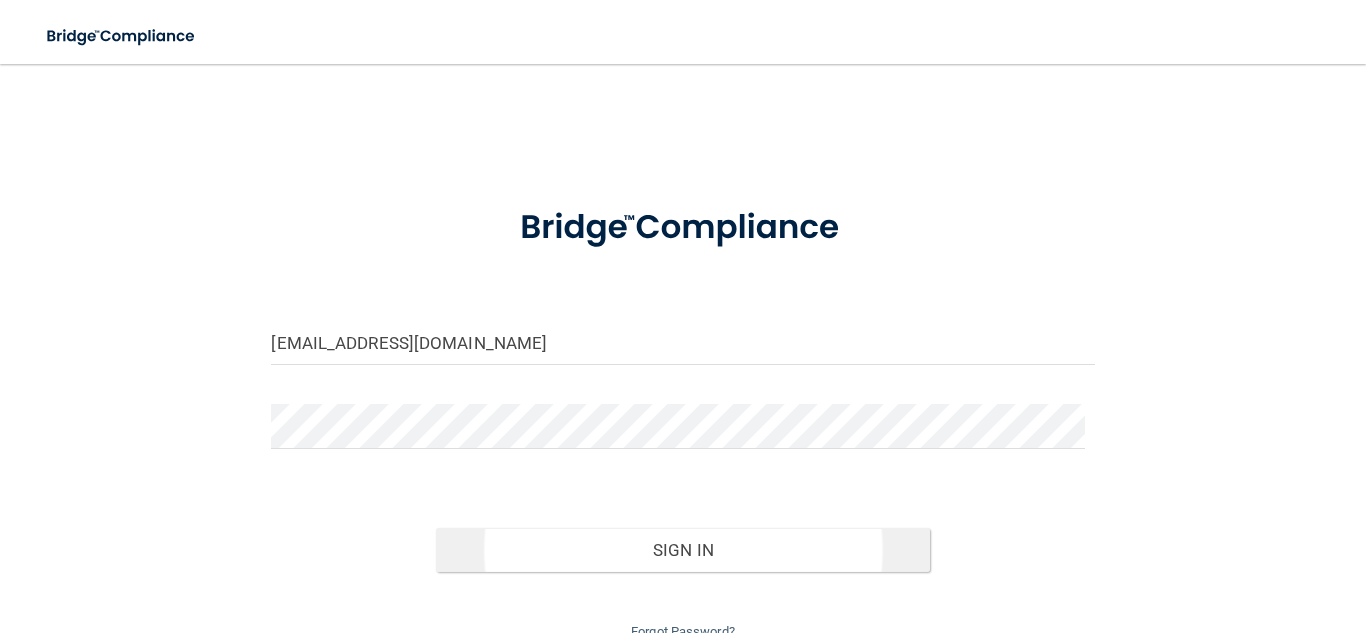 click on "Sign In" at bounding box center [683, 550] 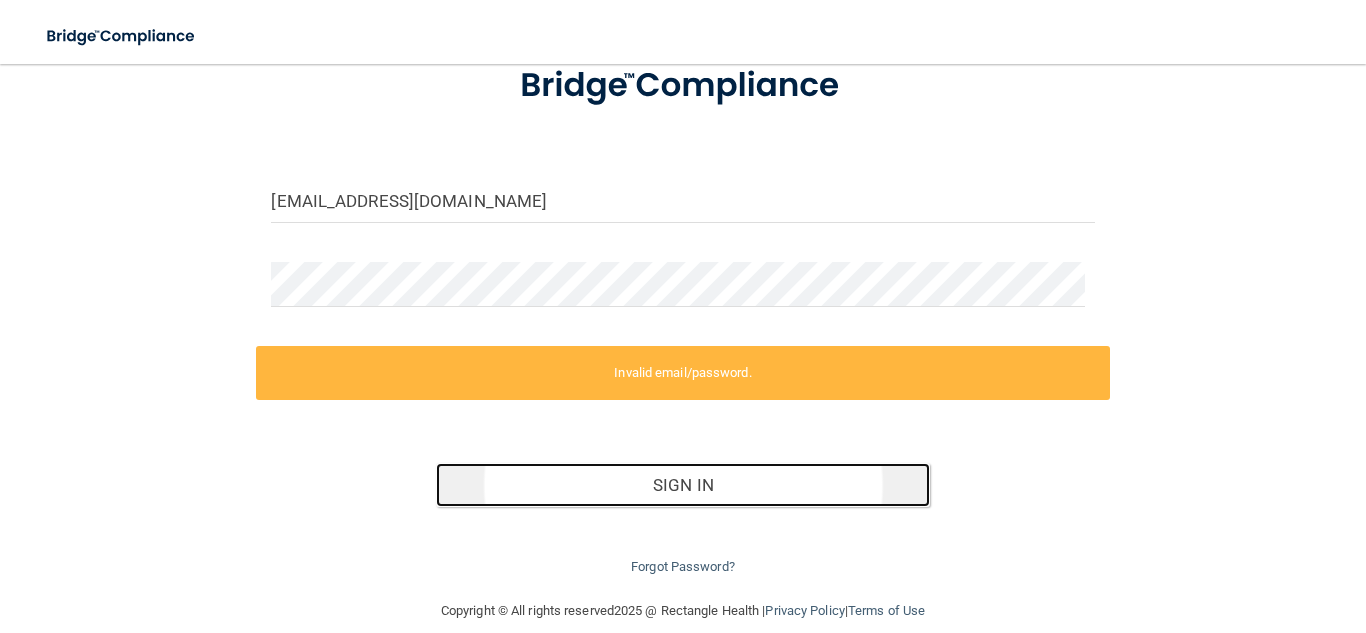 scroll, scrollTop: 166, scrollLeft: 0, axis: vertical 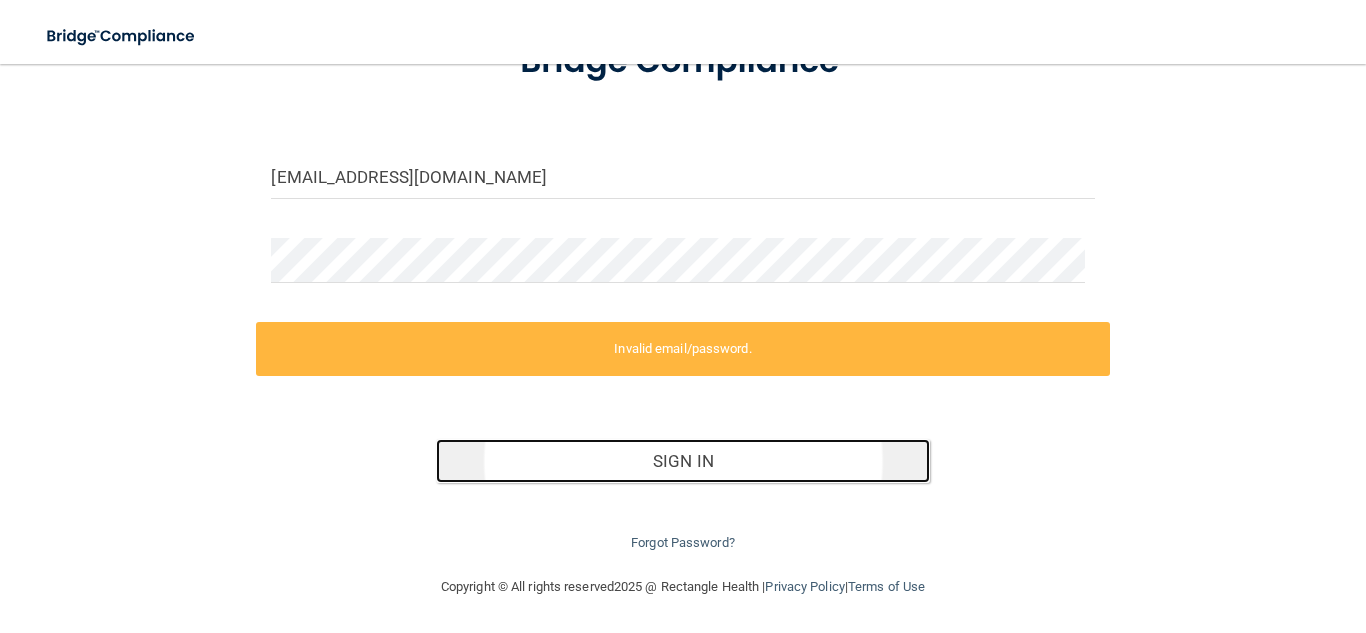 type 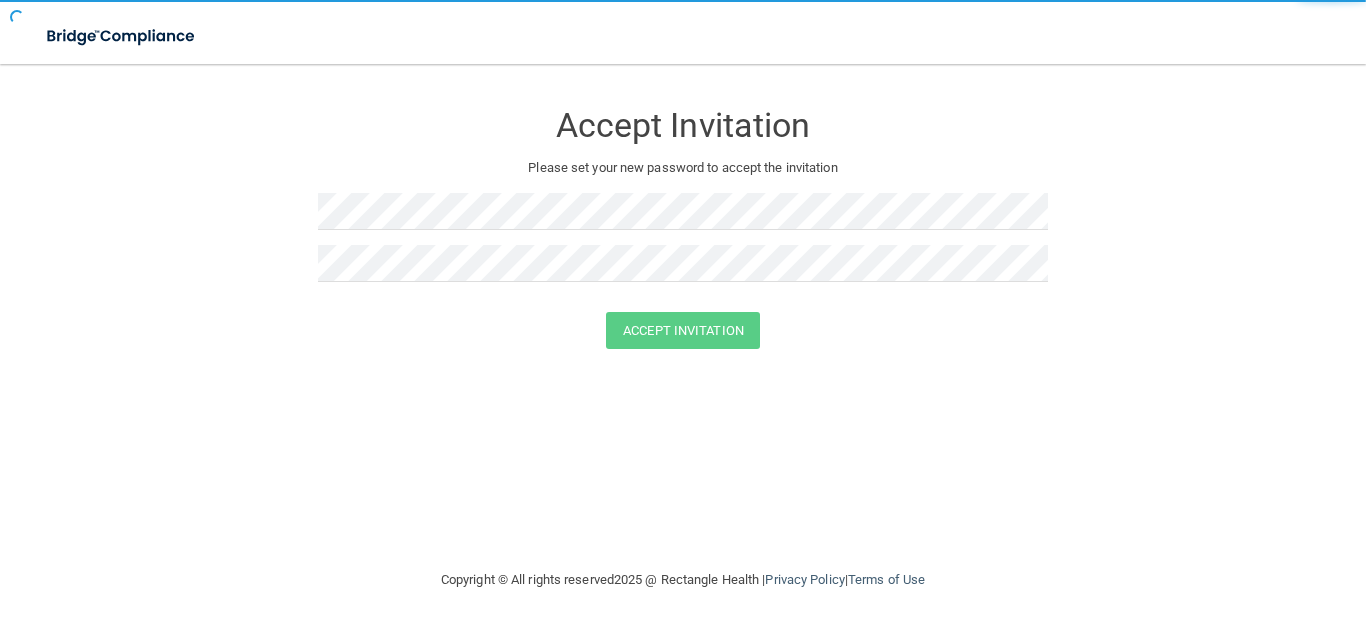 scroll, scrollTop: 0, scrollLeft: 0, axis: both 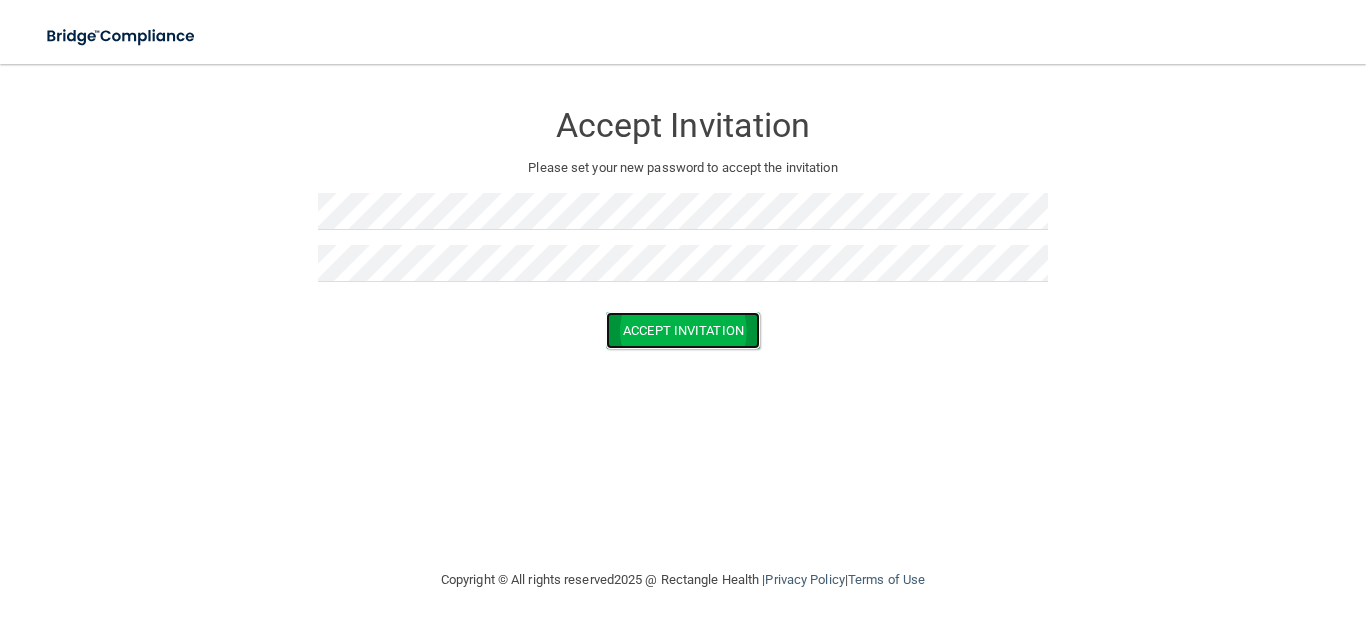 click on "Accept Invitation" at bounding box center [683, 330] 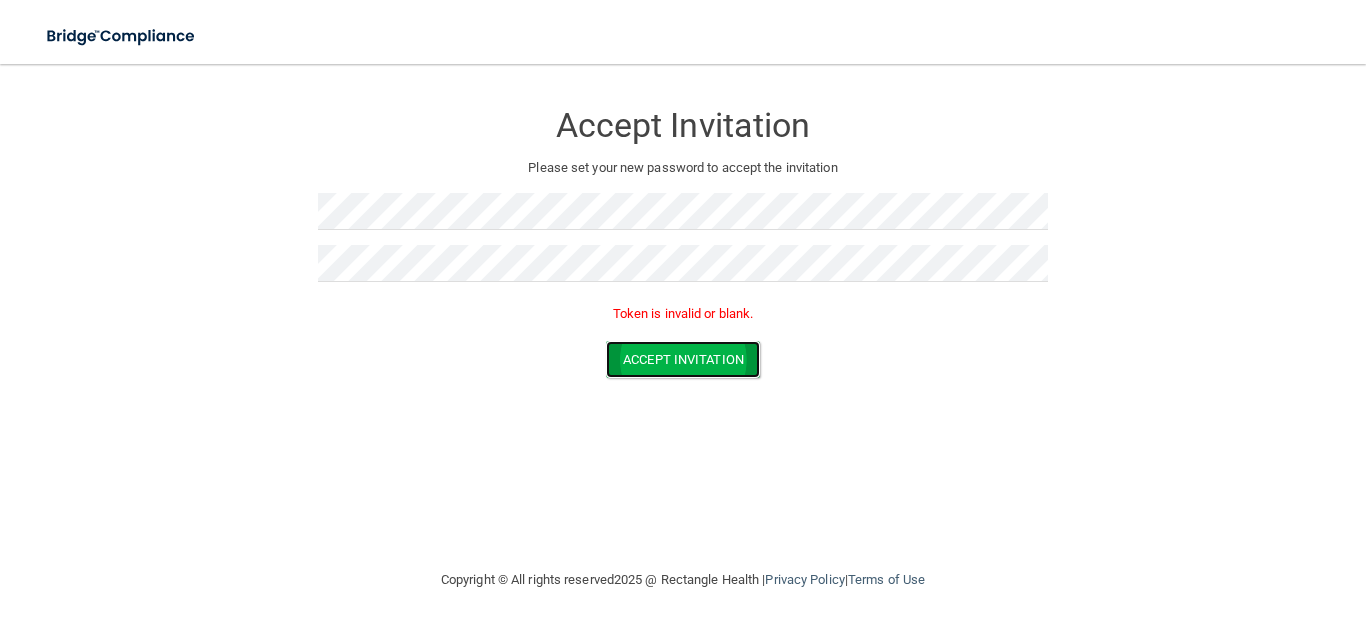 type 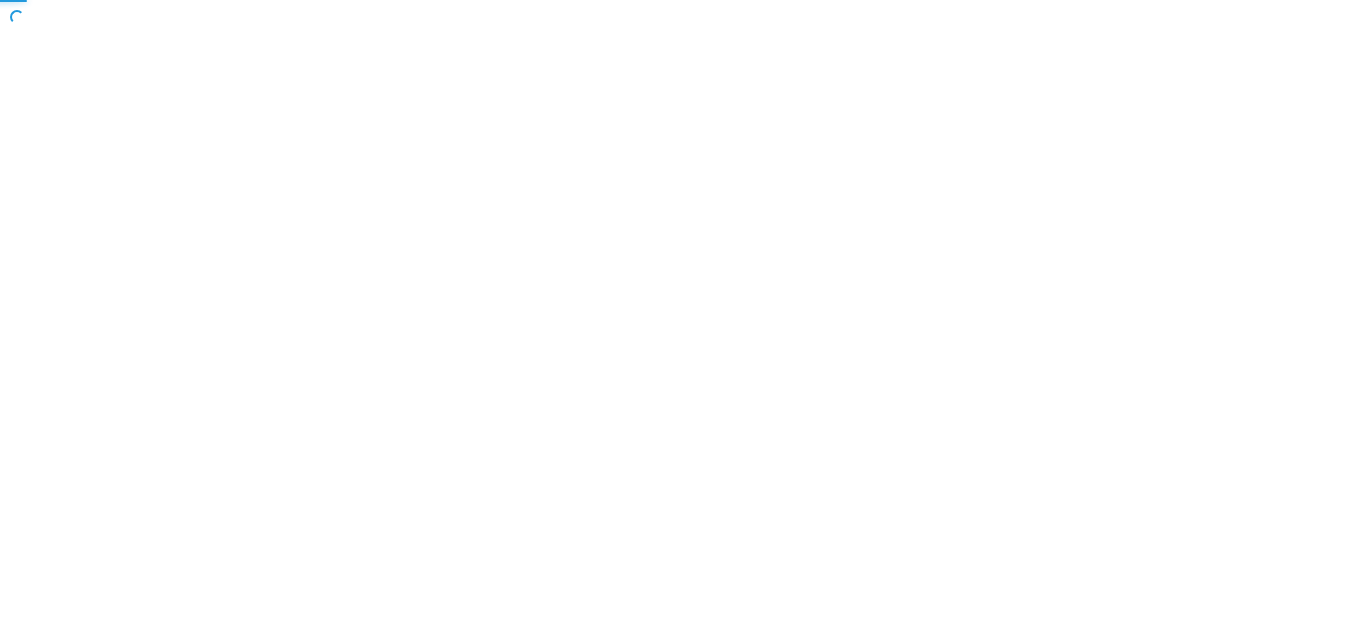 scroll, scrollTop: 0, scrollLeft: 0, axis: both 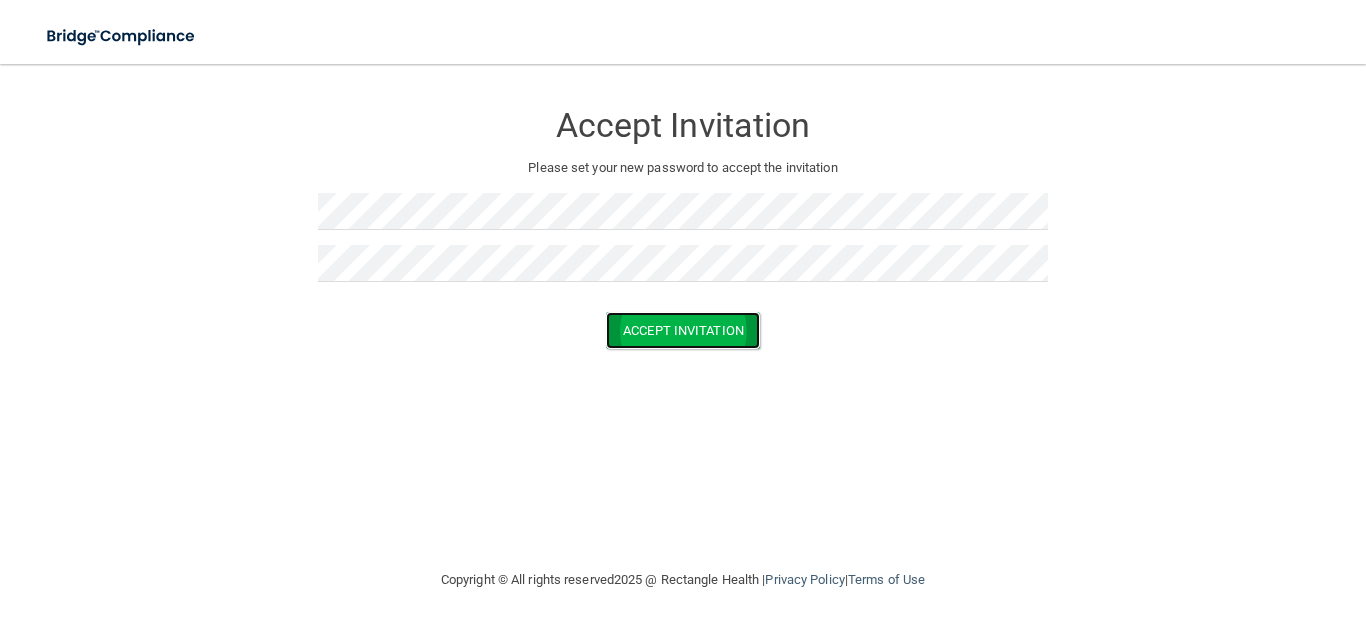 click on "Accept Invitation" at bounding box center [683, 330] 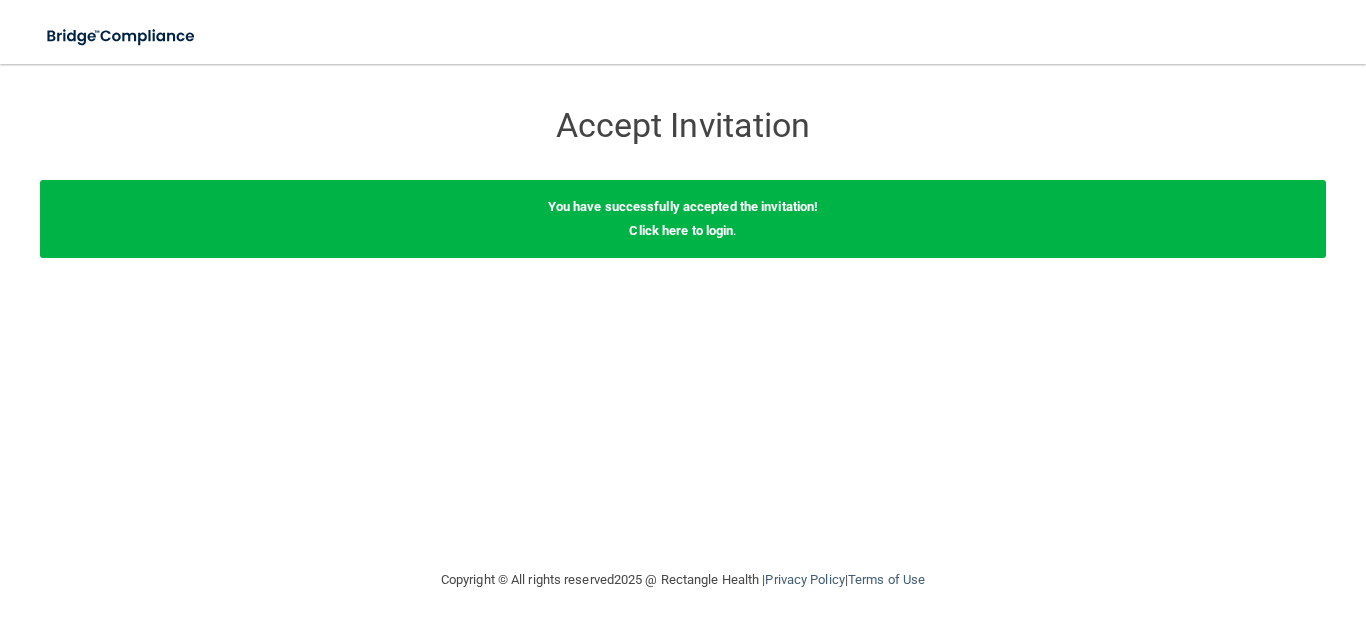 click on "You have successfully accepted the invitation!" at bounding box center (683, 206) 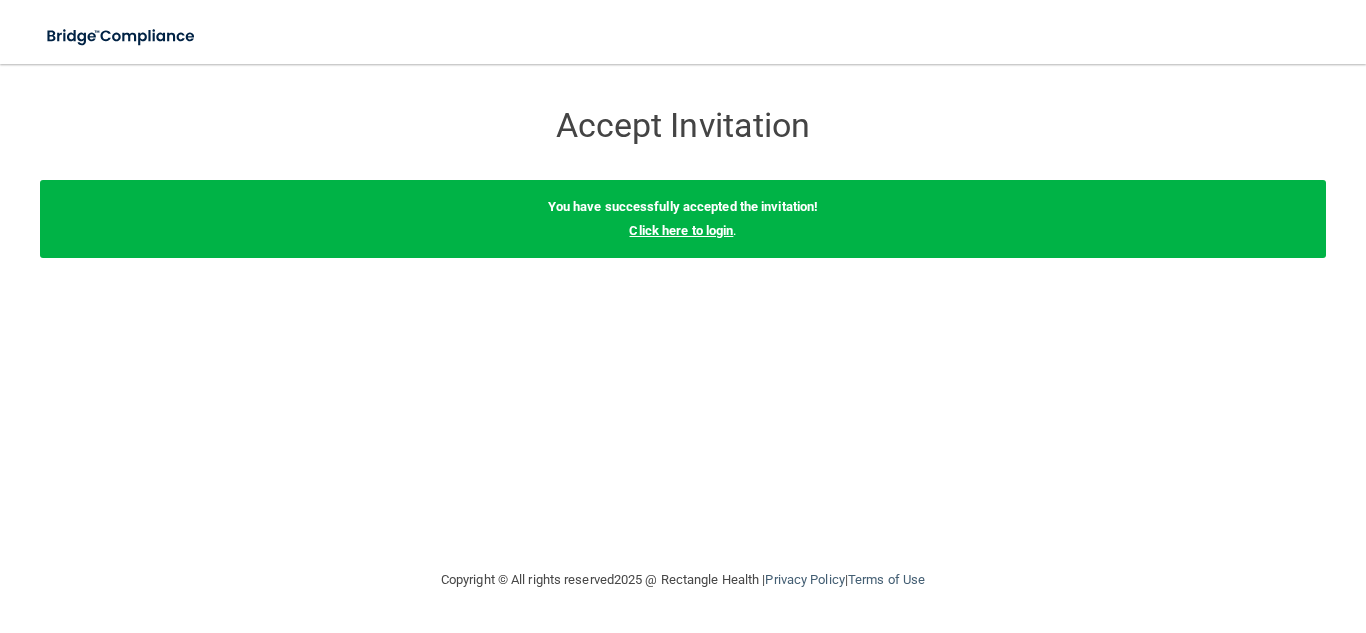 click on "Click here to login" at bounding box center [681, 230] 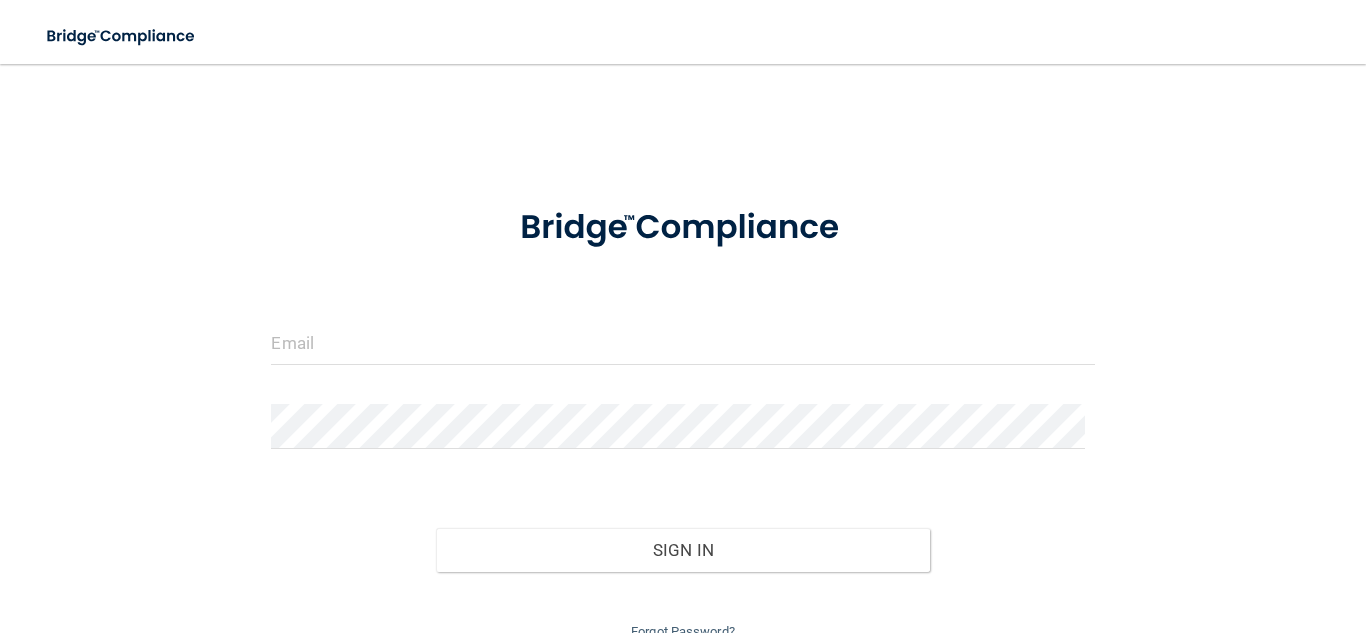 click at bounding box center [682, 342] 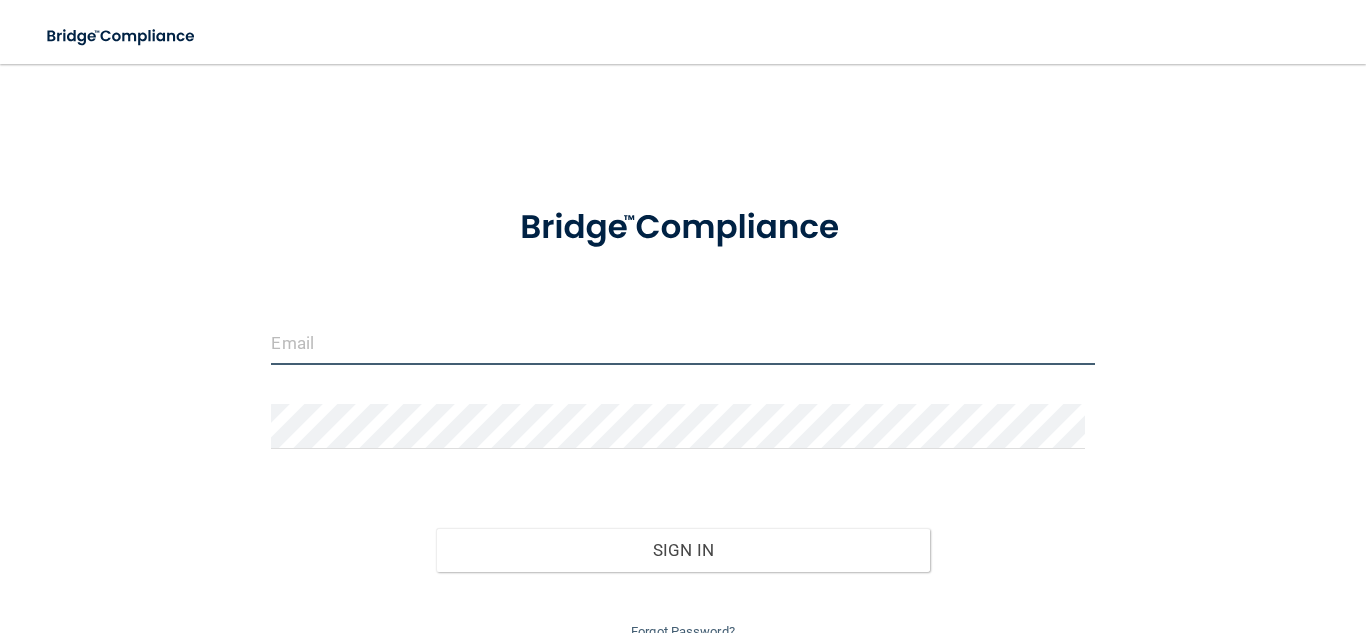 type on "Ali.Sheikha@bansalneuro.com" 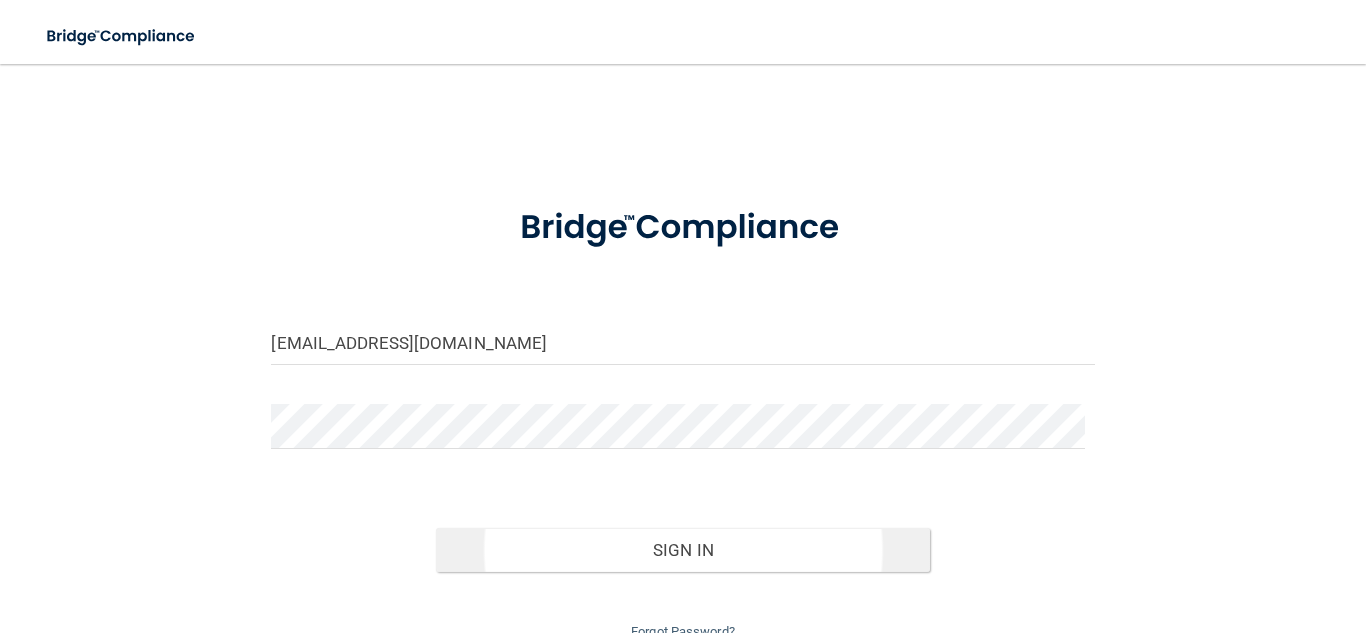 click on "Sign In" at bounding box center (683, 550) 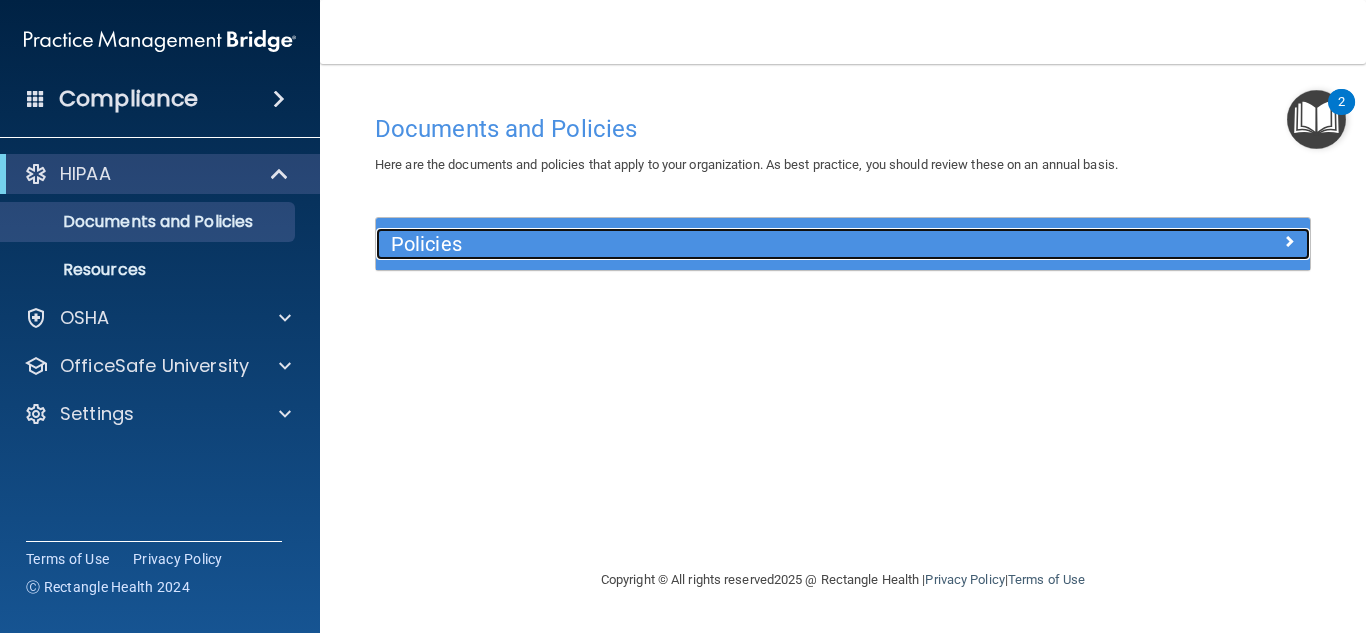 click at bounding box center [1194, 240] 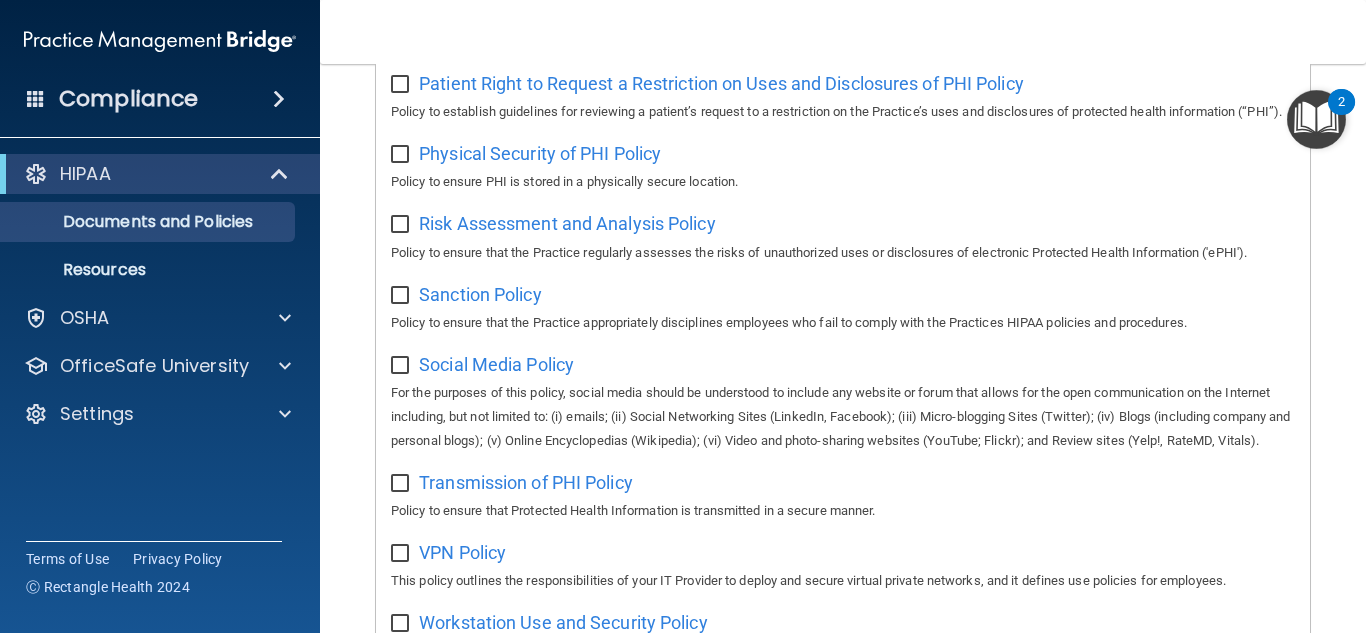 scroll, scrollTop: 1564, scrollLeft: 0, axis: vertical 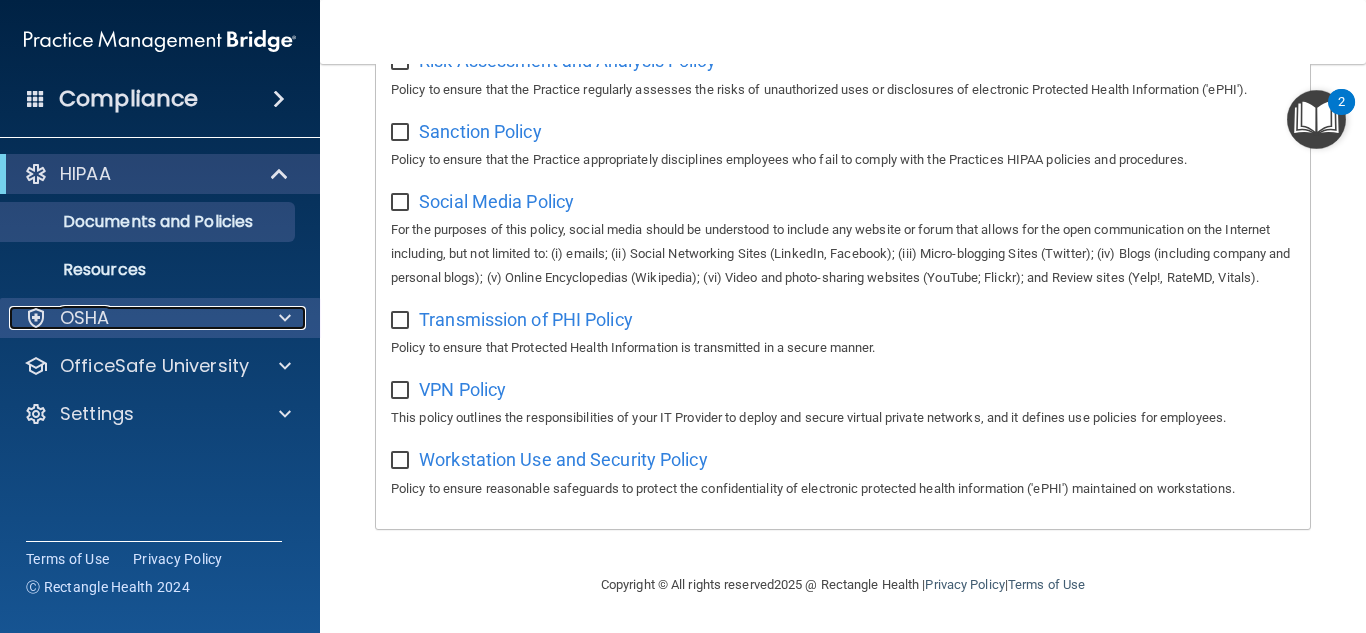 click on "OSHA" at bounding box center [133, 318] 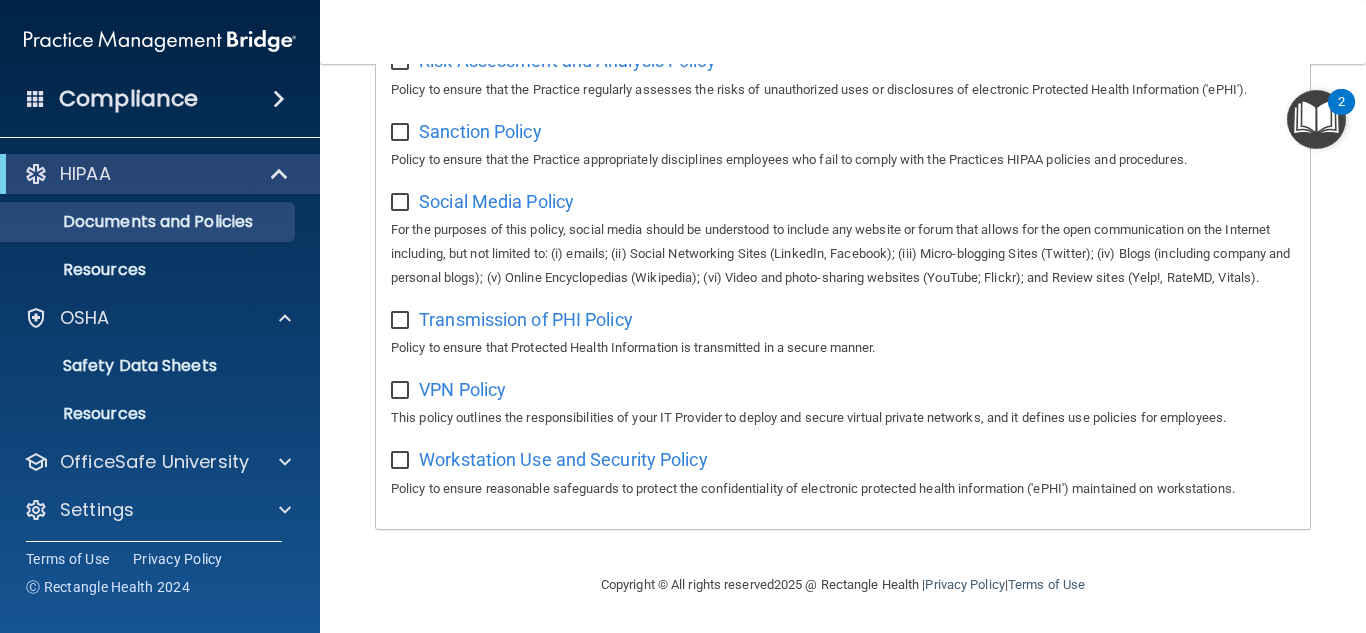 click at bounding box center (402, 203) 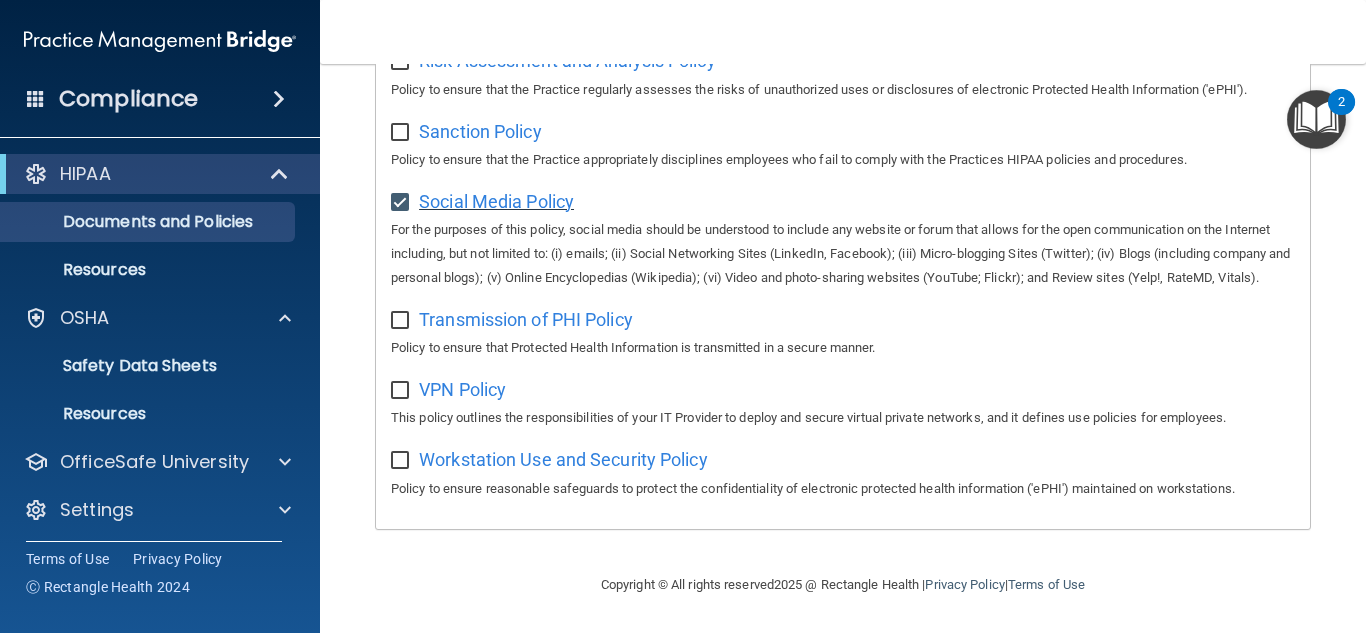 click on "Social Media Policy" at bounding box center [496, 201] 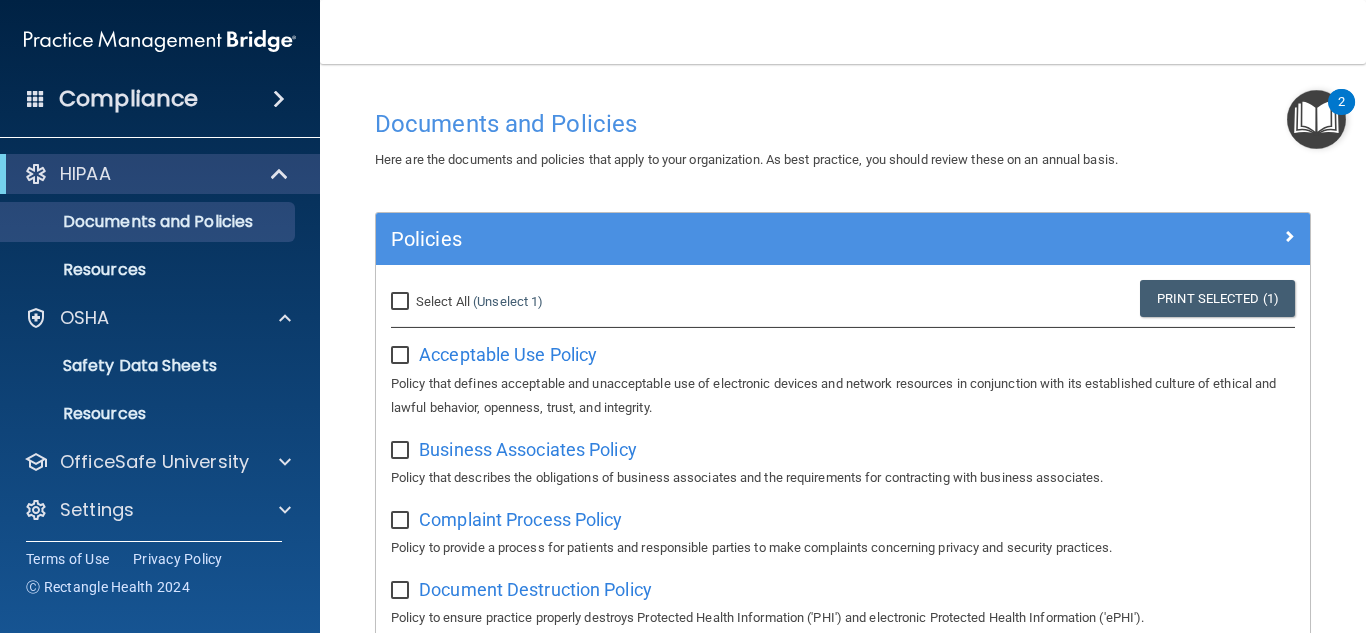 scroll, scrollTop: 0, scrollLeft: 0, axis: both 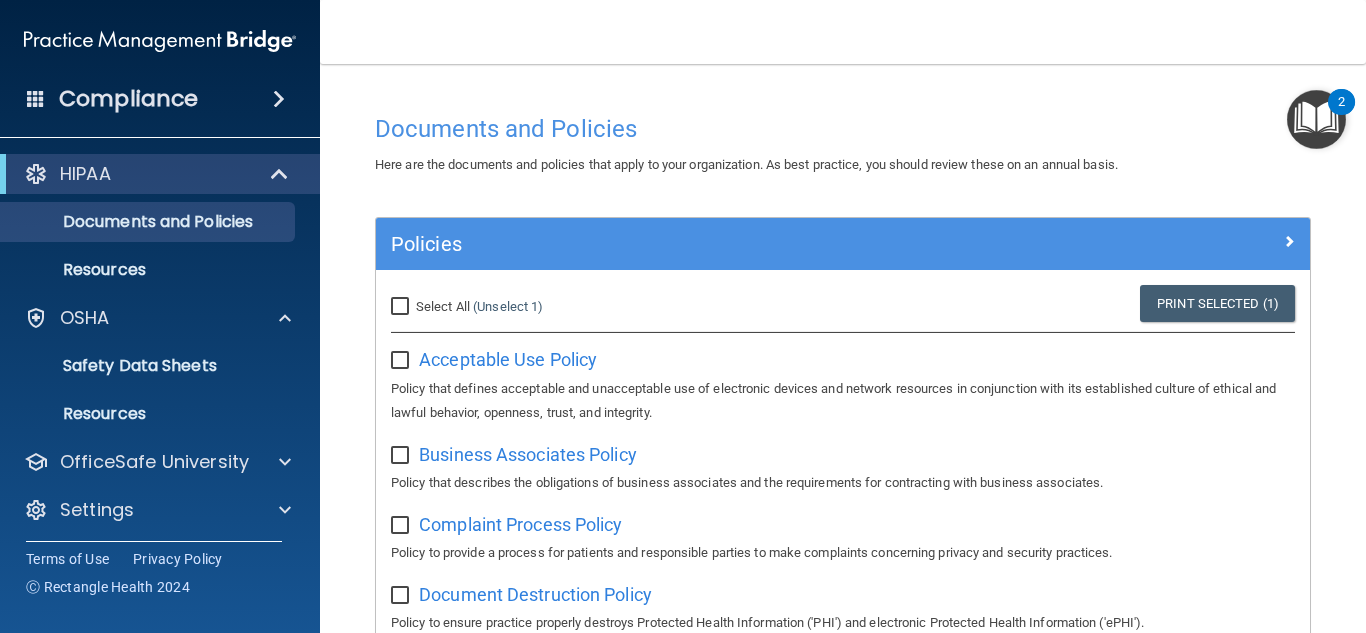 click on "Select All   (Unselect 1)    Unselect All" at bounding box center [402, 307] 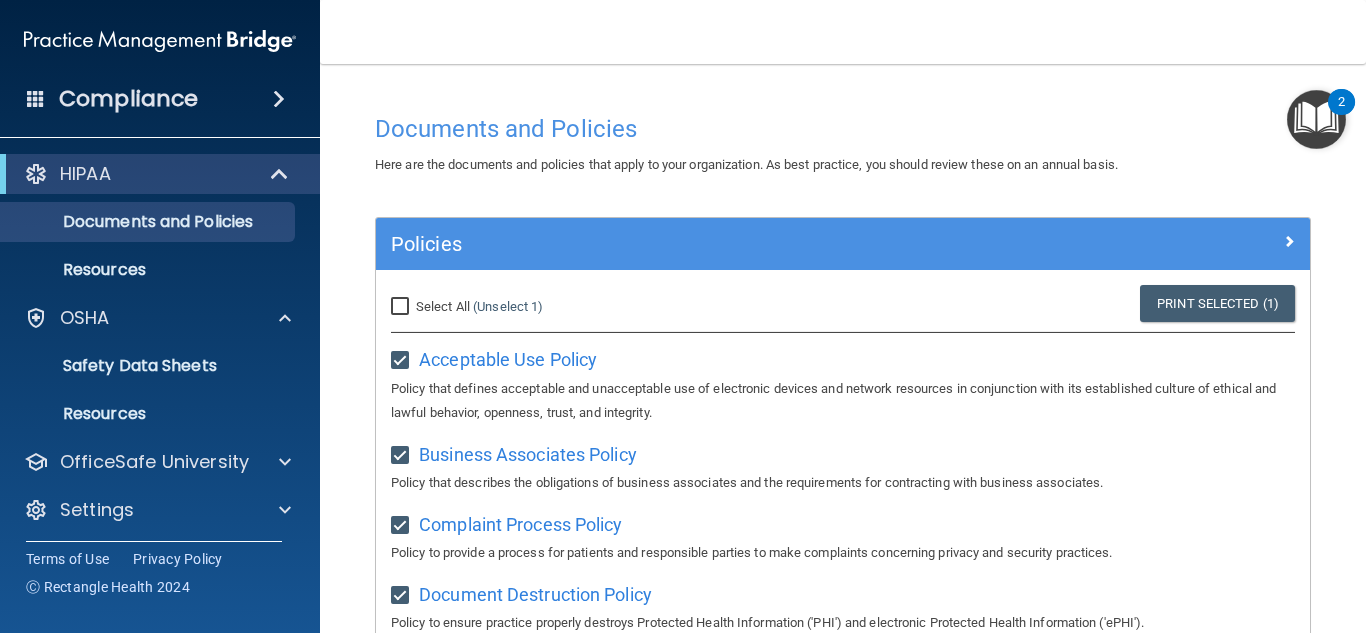 checkbox on "true" 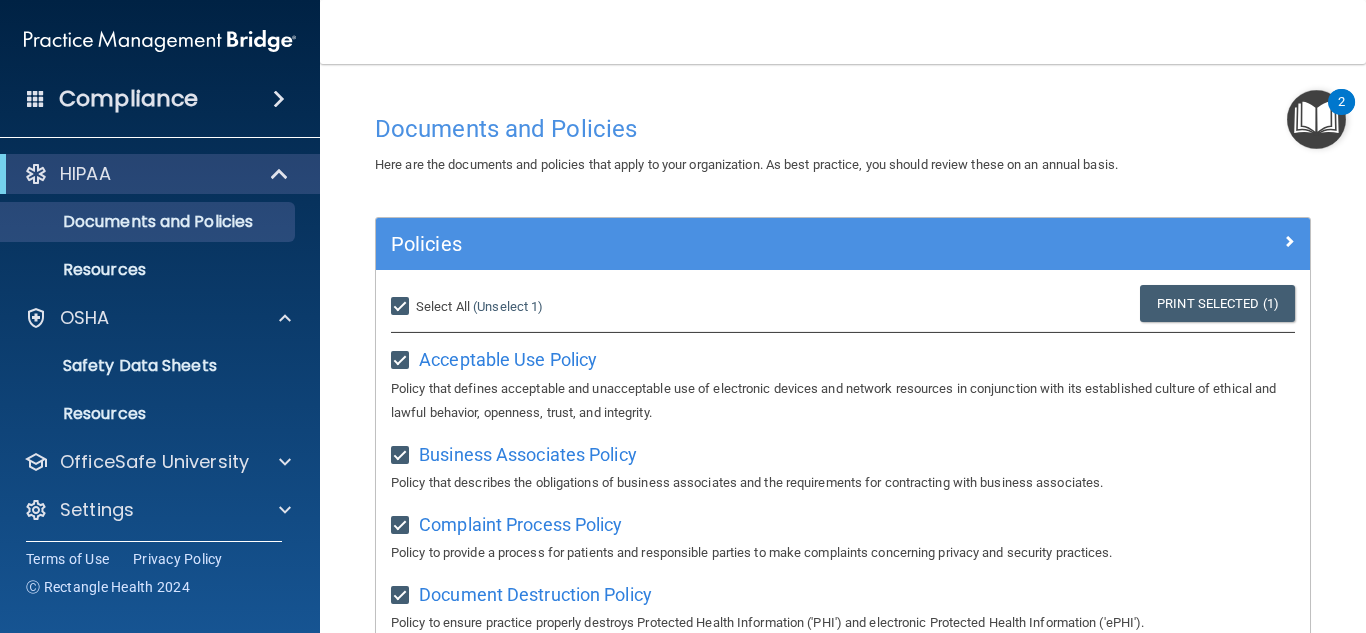 checkbox on "true" 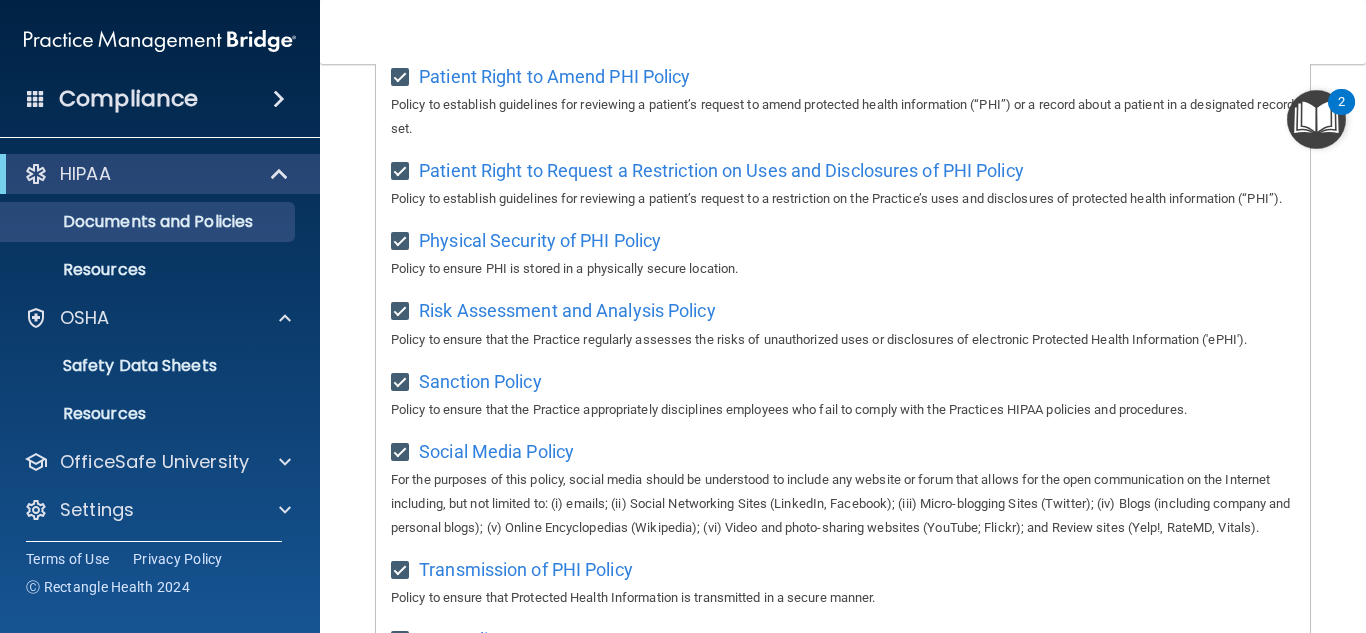 scroll, scrollTop: 1564, scrollLeft: 0, axis: vertical 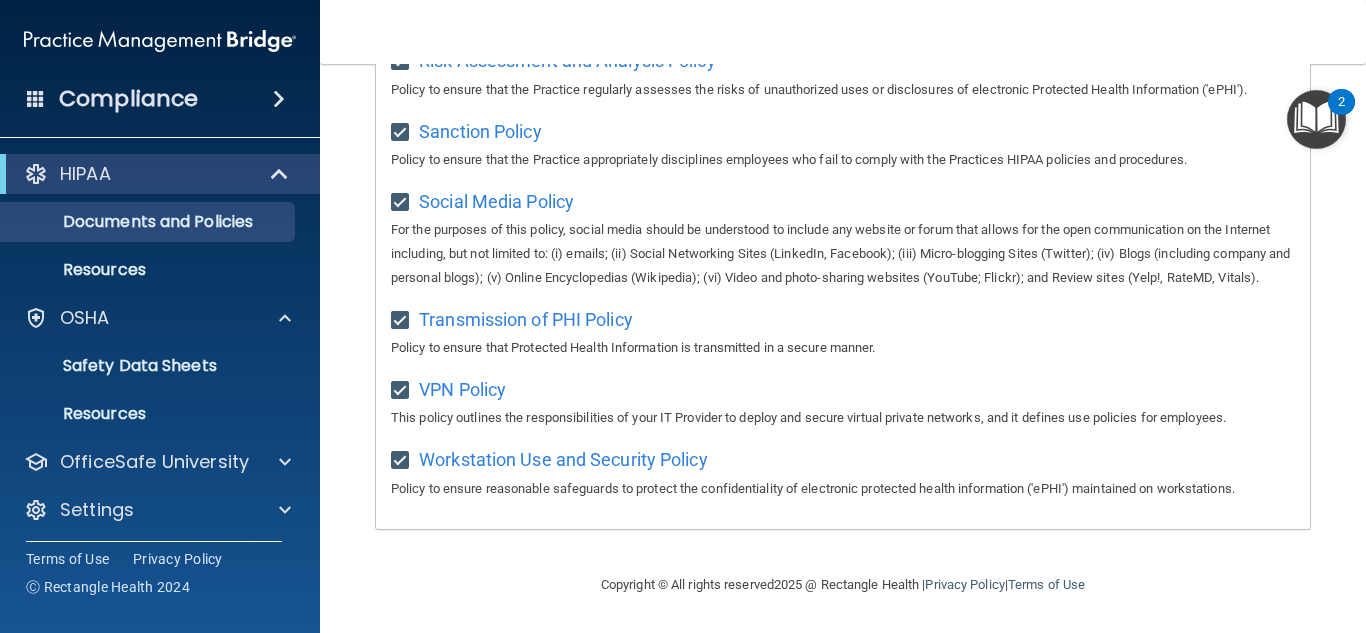 click at bounding box center [279, 99] 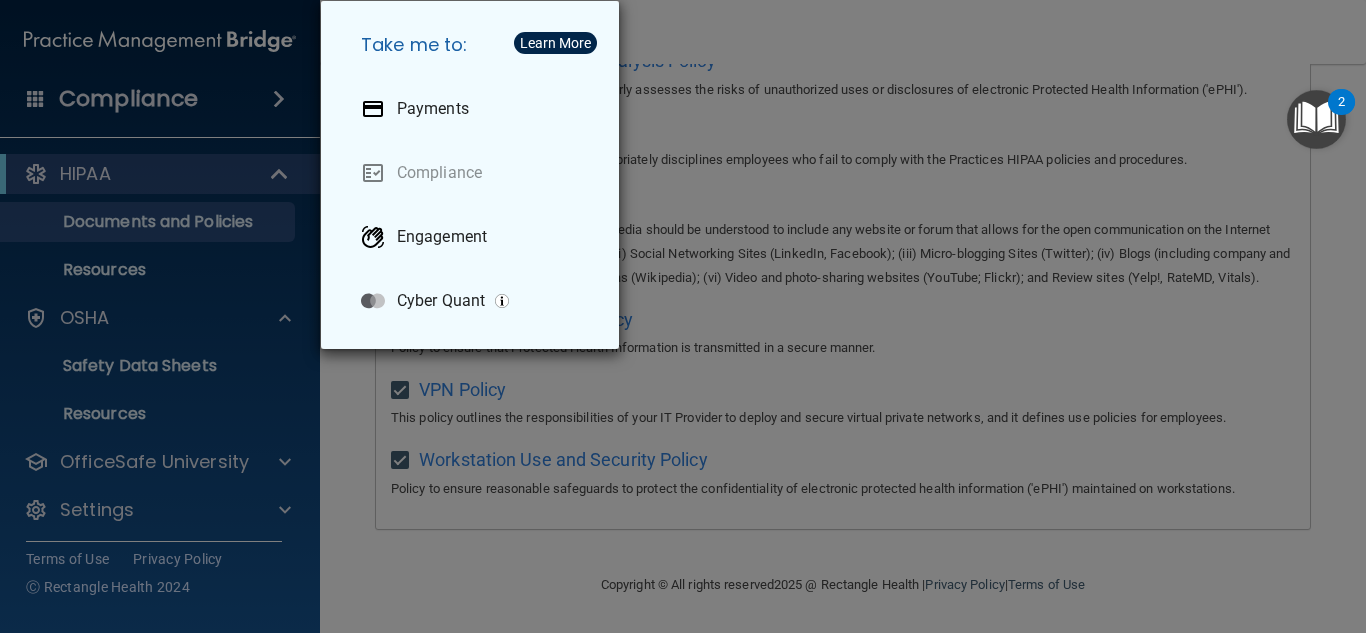 click on "Take me to:             Payments                   Compliance                     Engagement                     Cyber Quant" at bounding box center (683, 316) 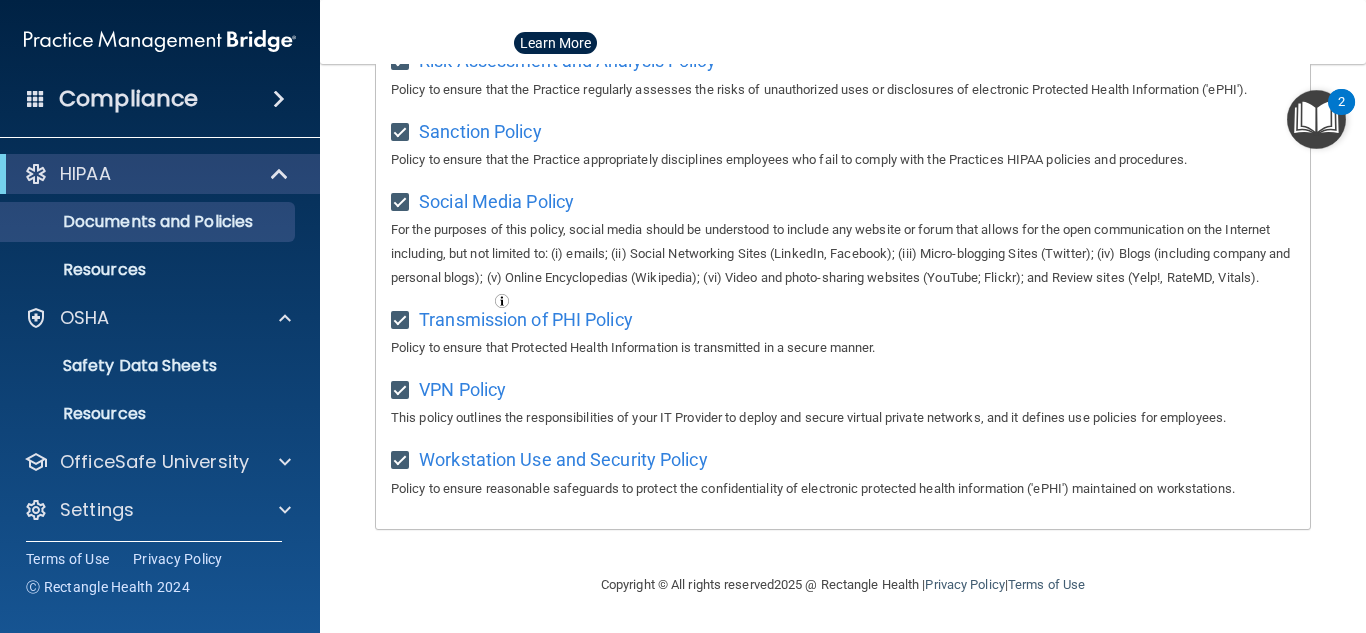click on "Compliance" at bounding box center [160, 99] 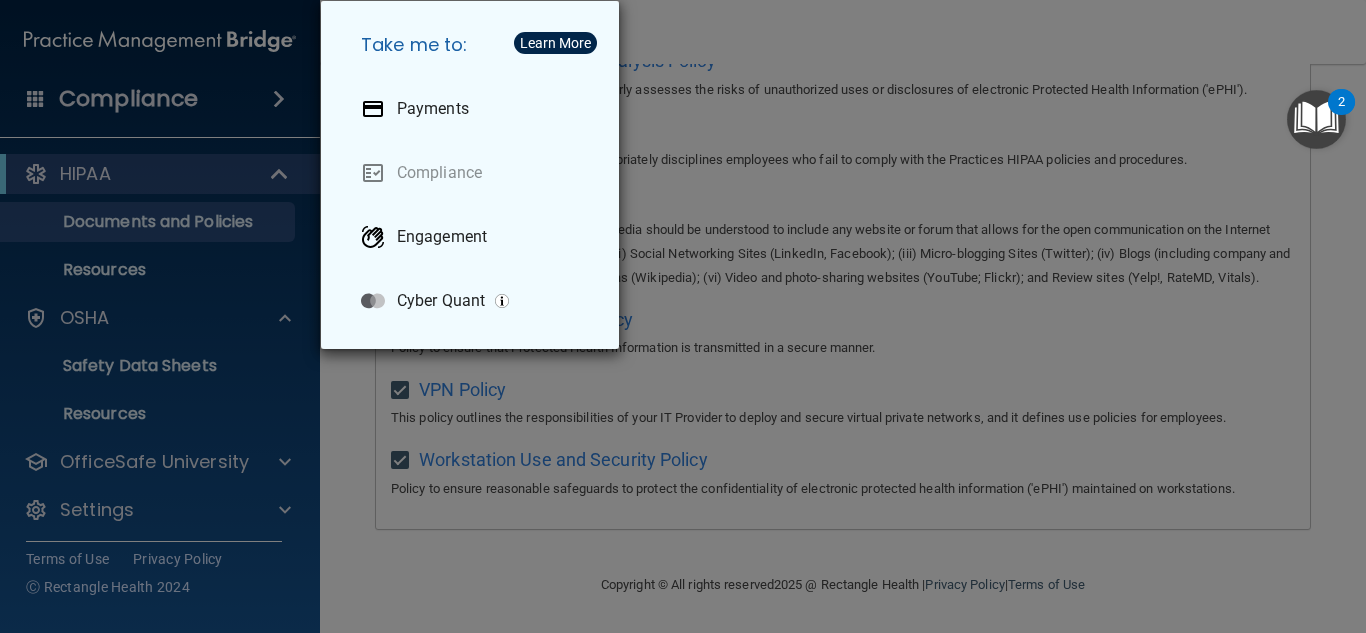 click on "Take me to:             Payments                   Compliance                     Engagement                     Cyber Quant" at bounding box center [683, 316] 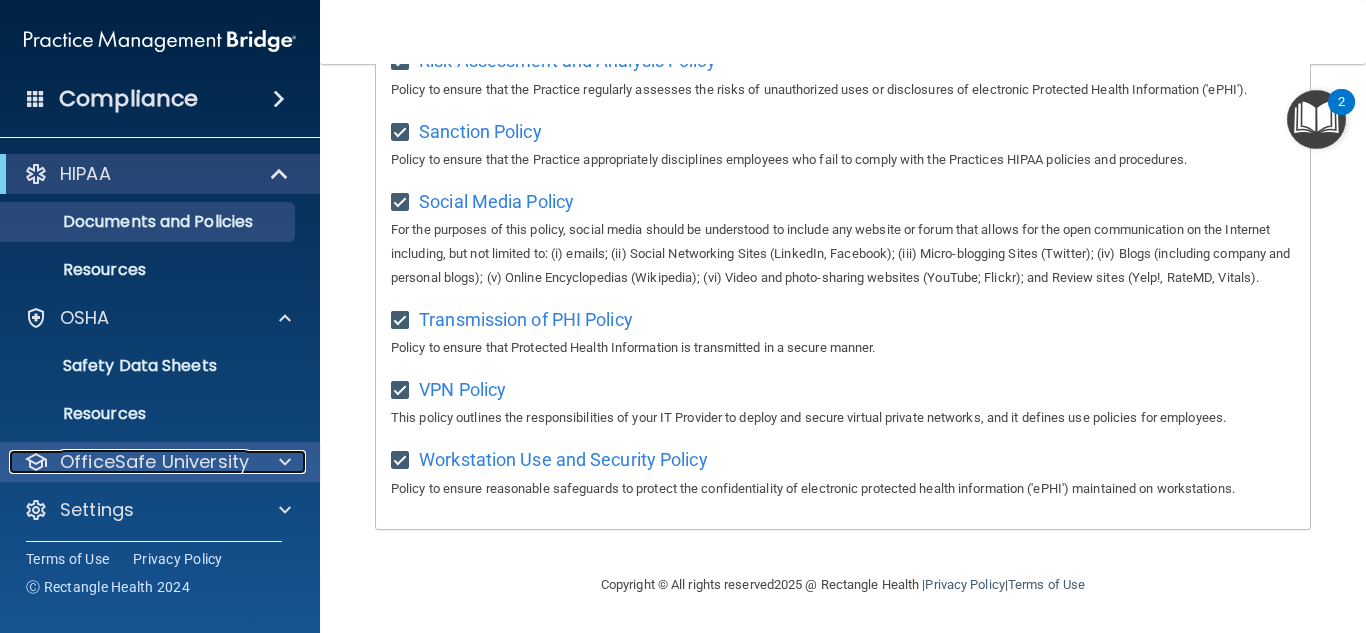 click at bounding box center [282, 462] 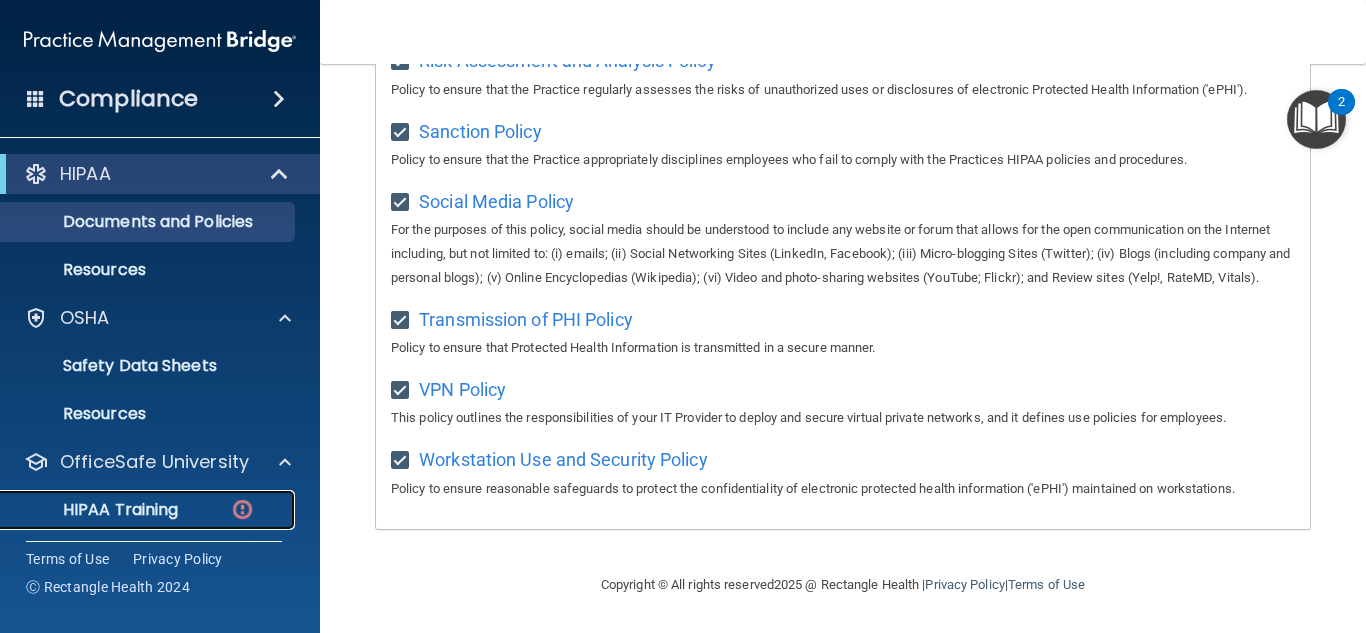 click on "HIPAA Training" at bounding box center (95, 510) 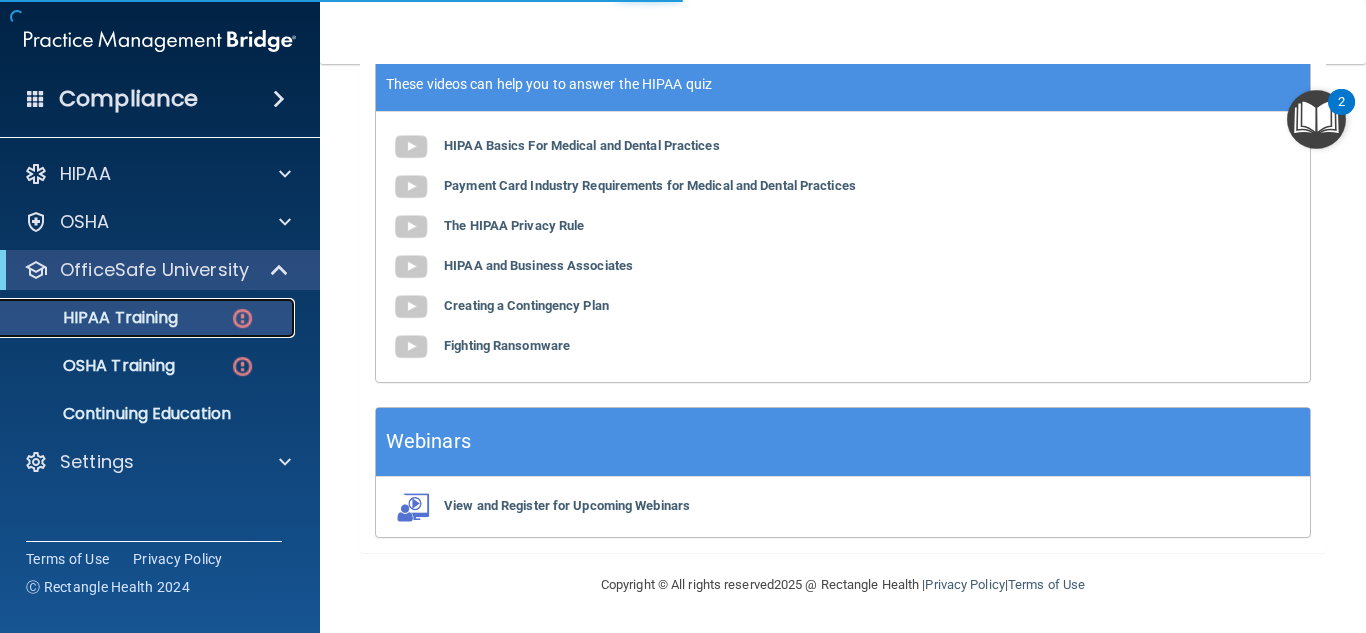 scroll, scrollTop: 826, scrollLeft: 0, axis: vertical 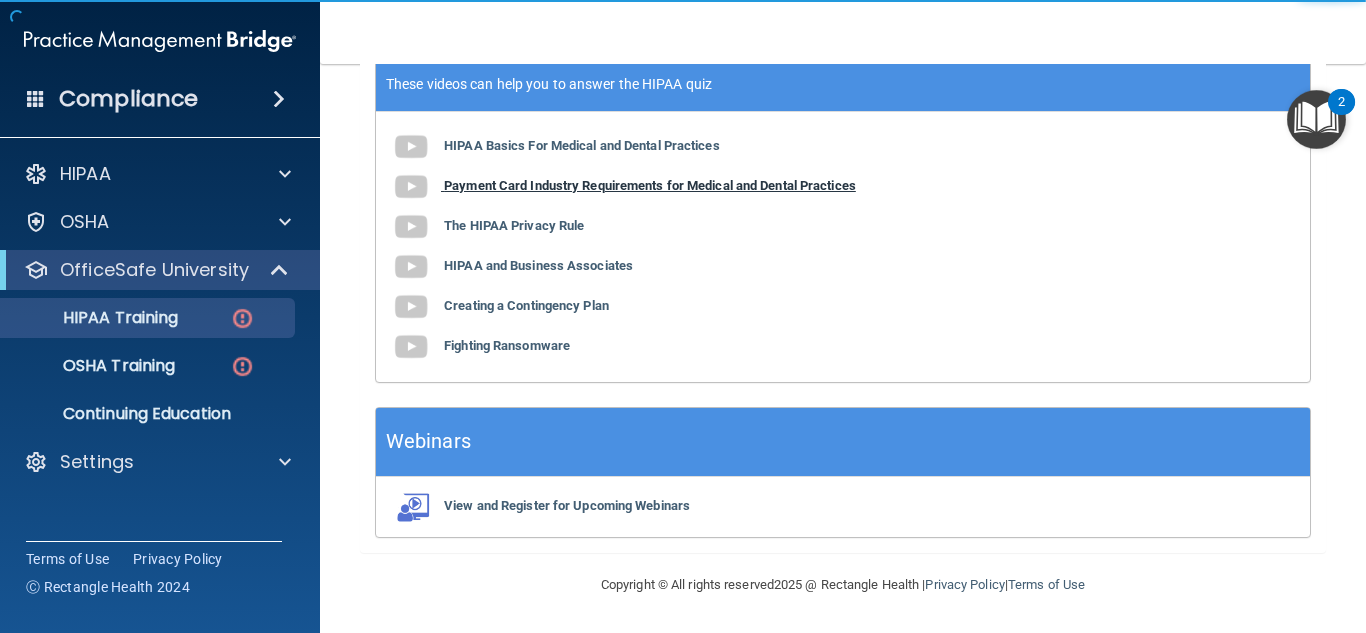 click on "Payment Card Industry Requirements for Medical and Dental Practices" at bounding box center (650, 185) 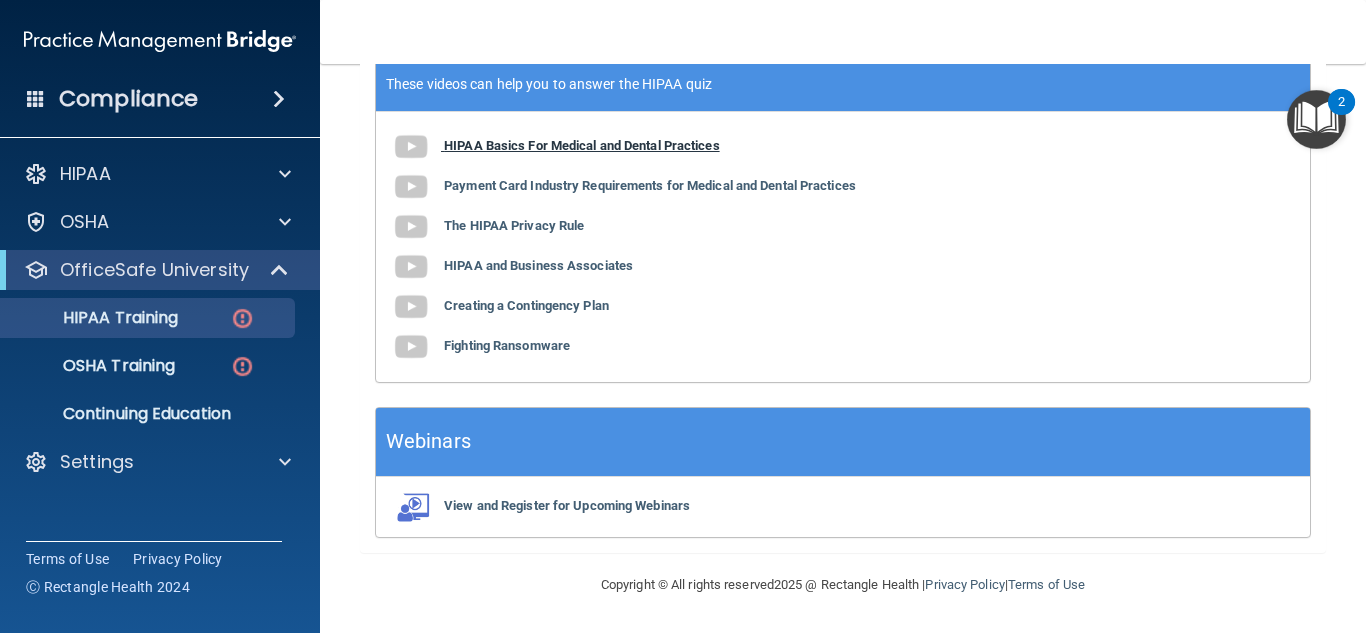 click on "HIPAA Basics For Medical and Dental Practices" at bounding box center (582, 145) 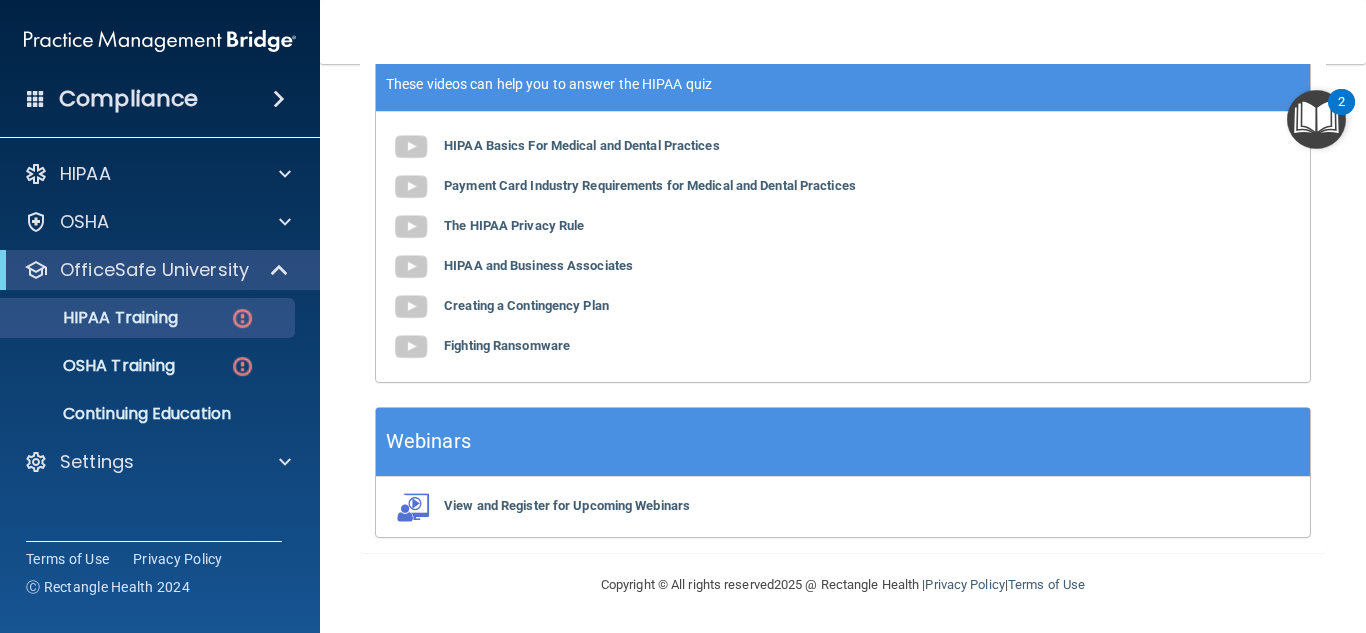 click at bounding box center (1316, 119) 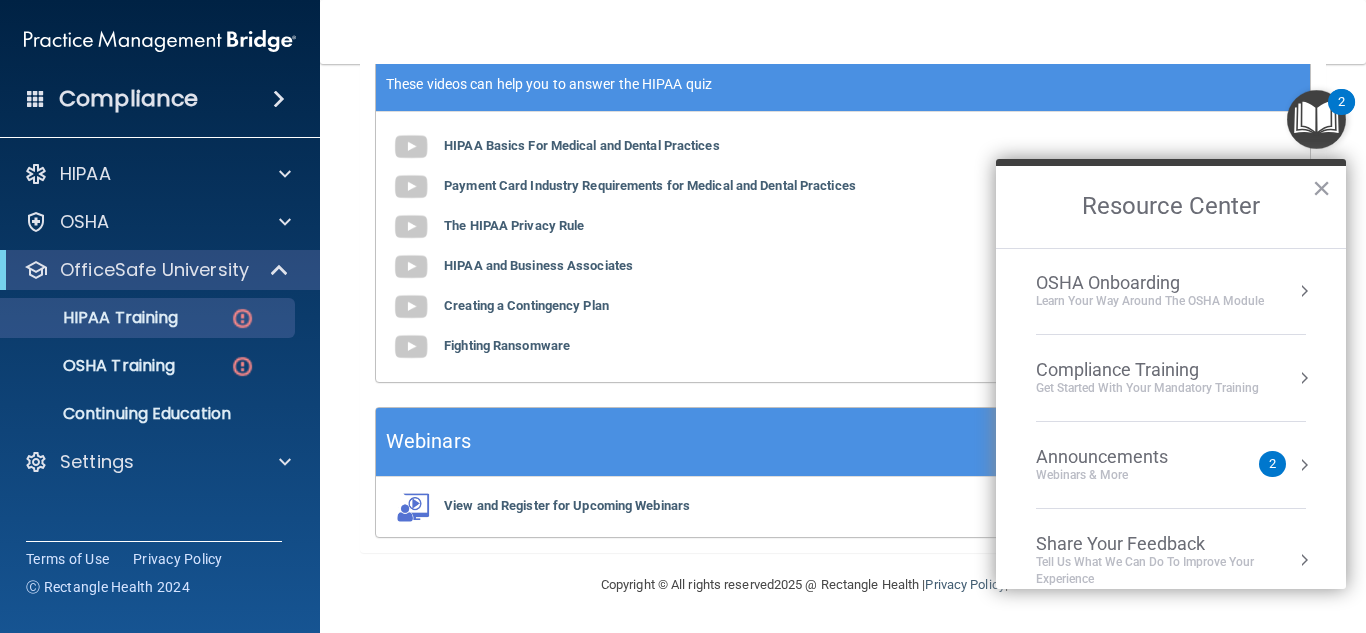 scroll, scrollTop: 0, scrollLeft: 0, axis: both 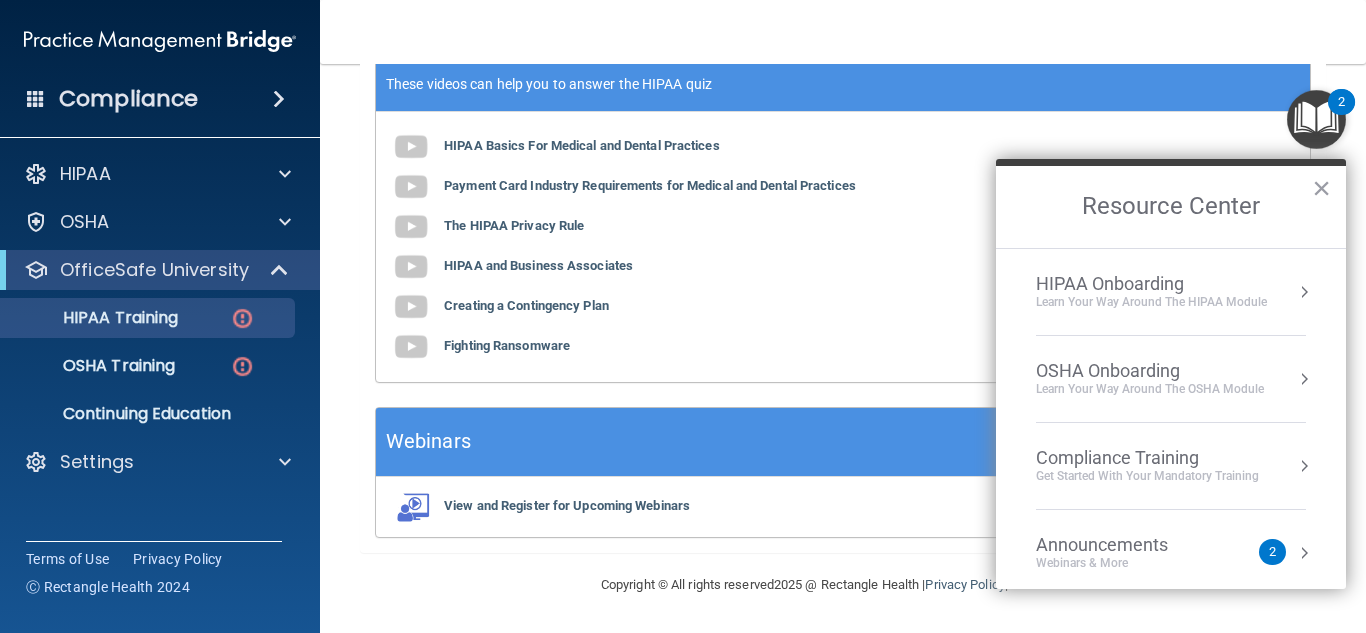 click on "Learn Your Way around the HIPAA module" at bounding box center (1151, 302) 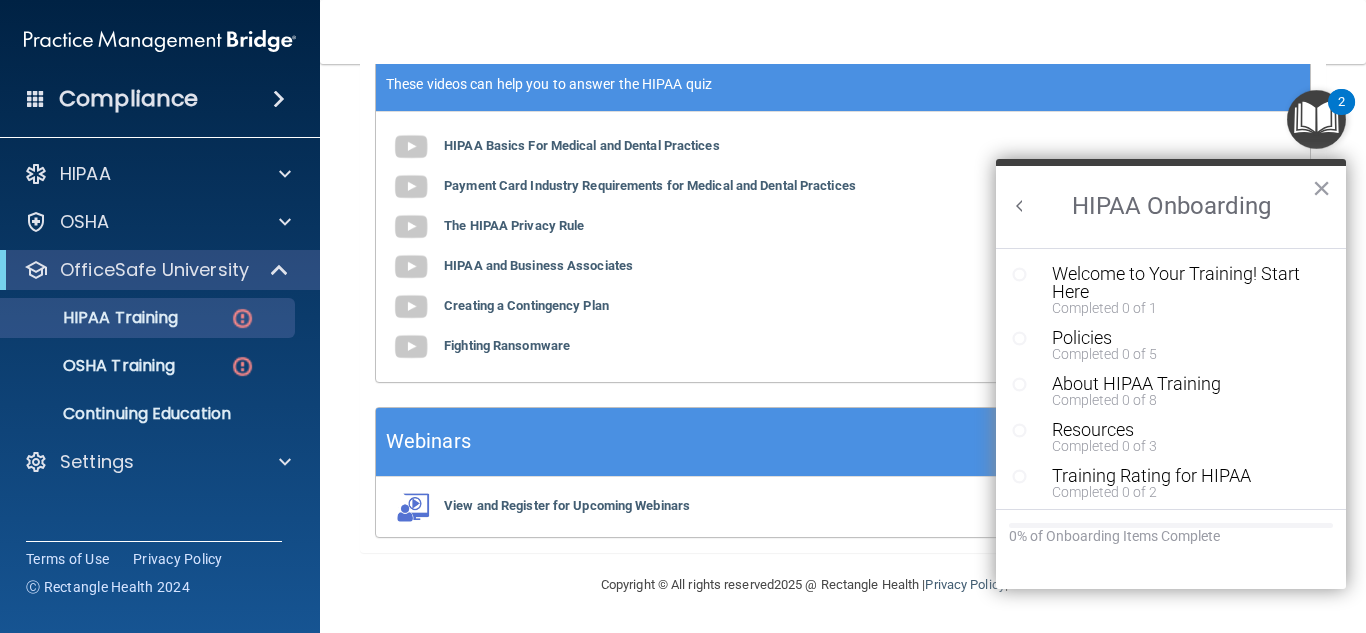 scroll, scrollTop: 0, scrollLeft: 0, axis: both 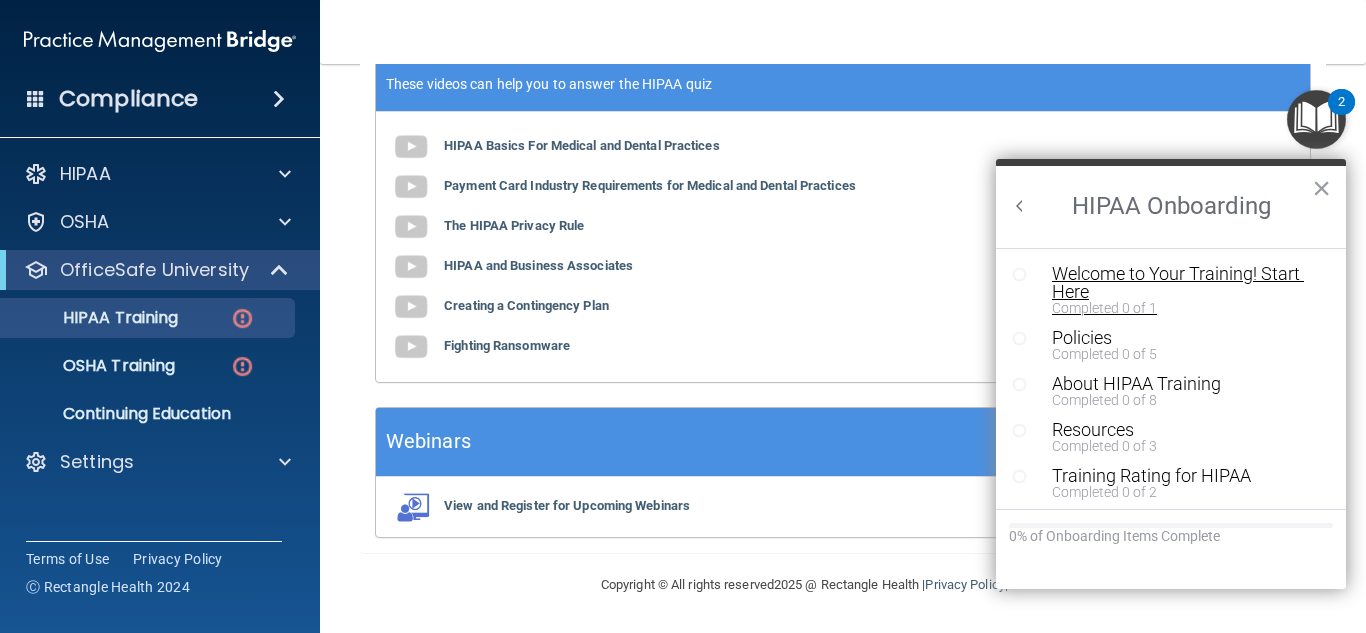 click on "Welcome to Your Training! Start Here" at bounding box center (1178, 283) 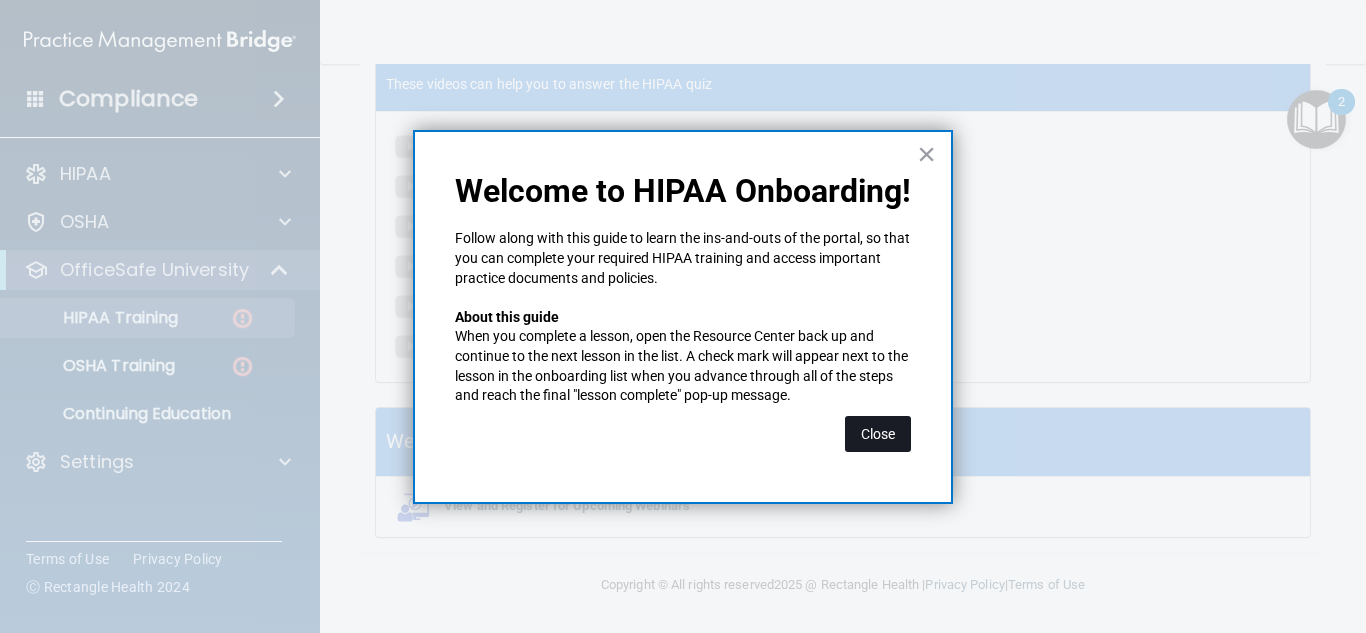 click on "Close" at bounding box center [878, 434] 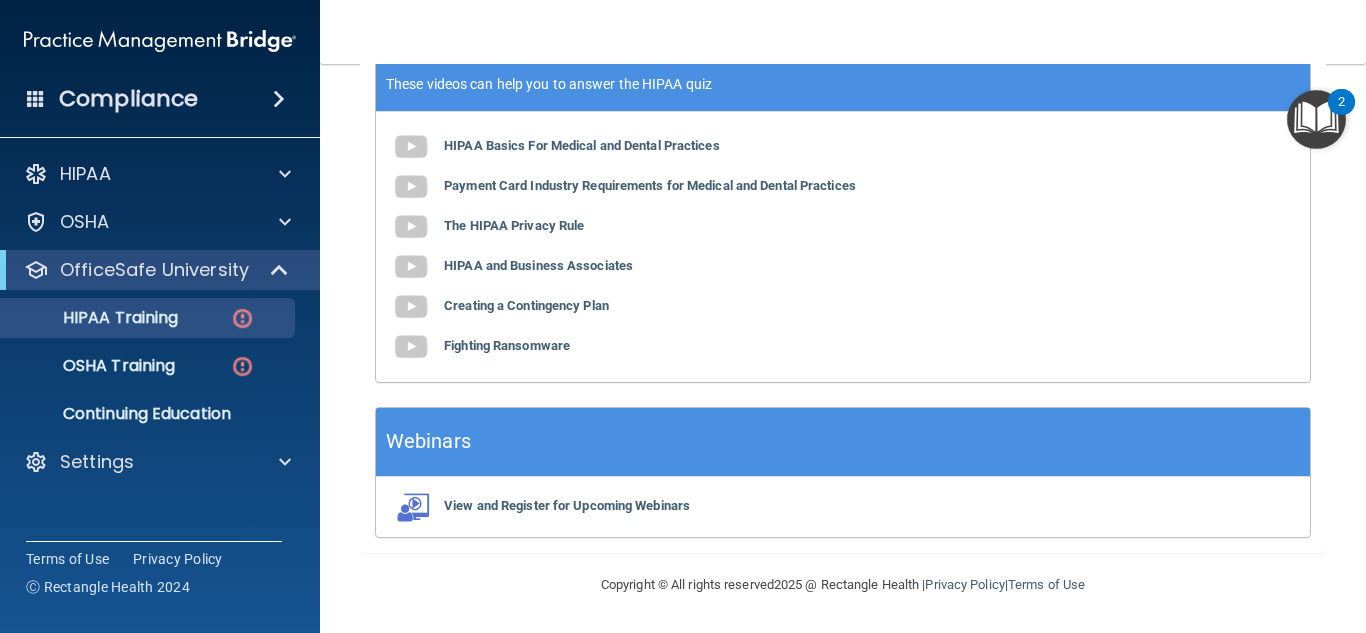 click at bounding box center (1316, 119) 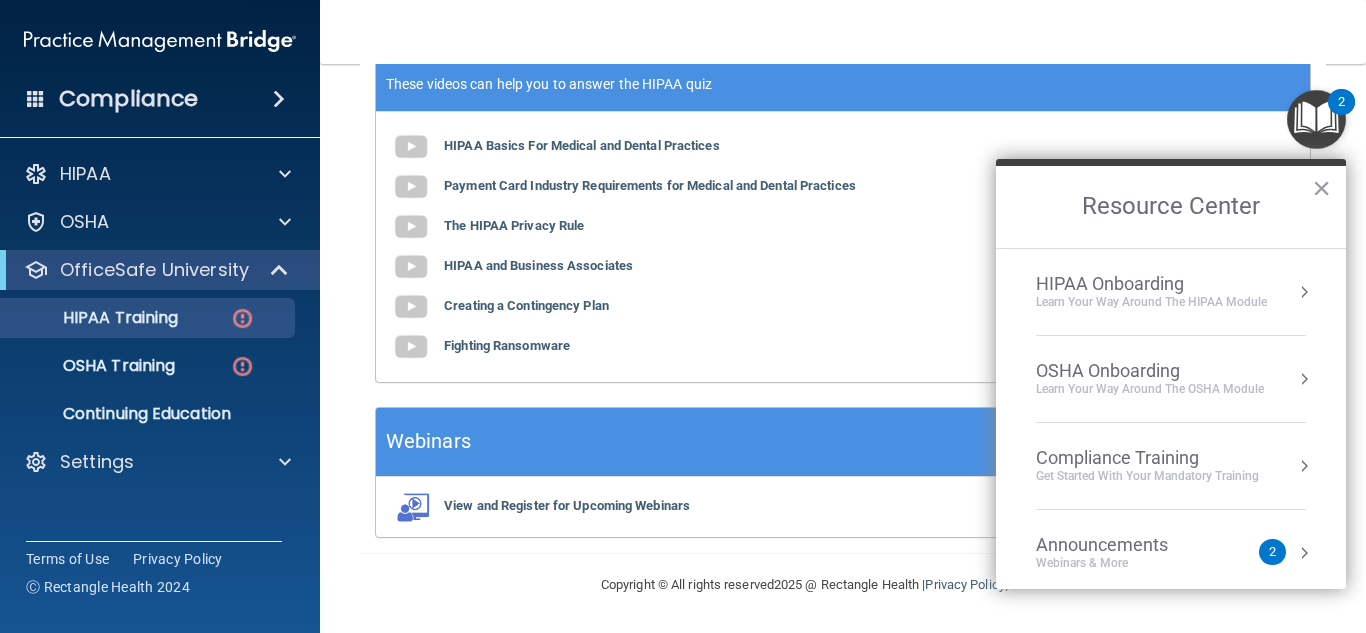 scroll, scrollTop: 112, scrollLeft: 0, axis: vertical 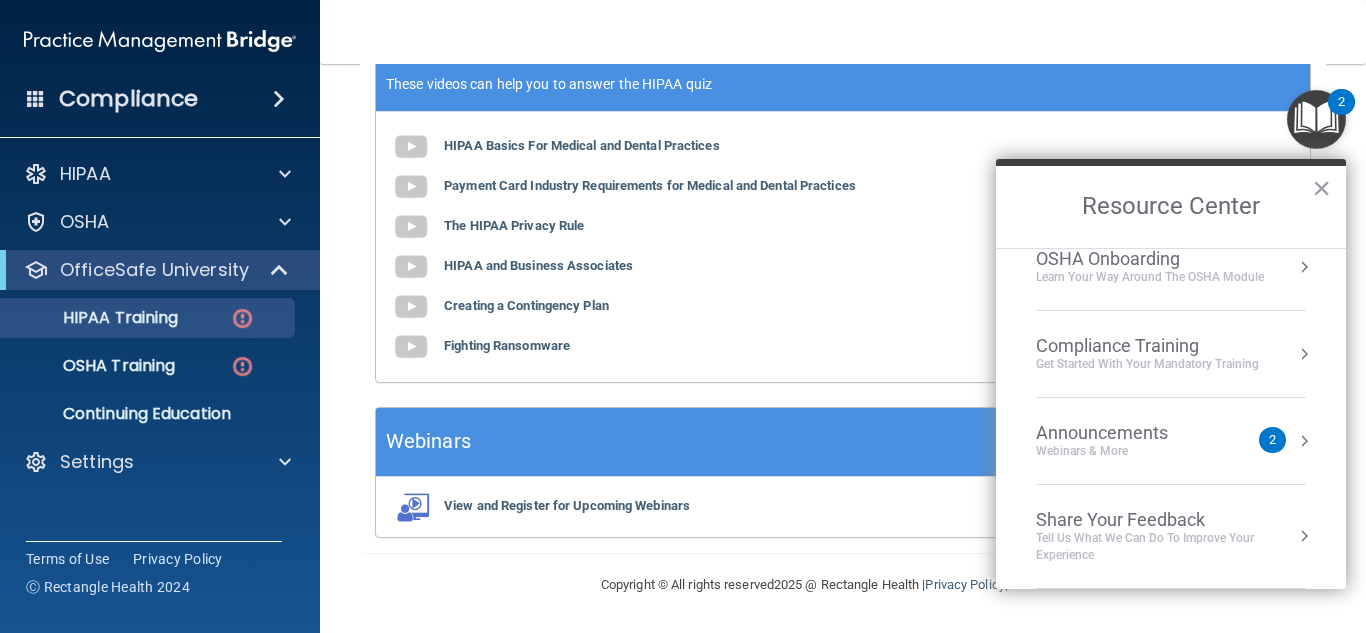 click on "Get Started with your mandatory training" at bounding box center (1147, 364) 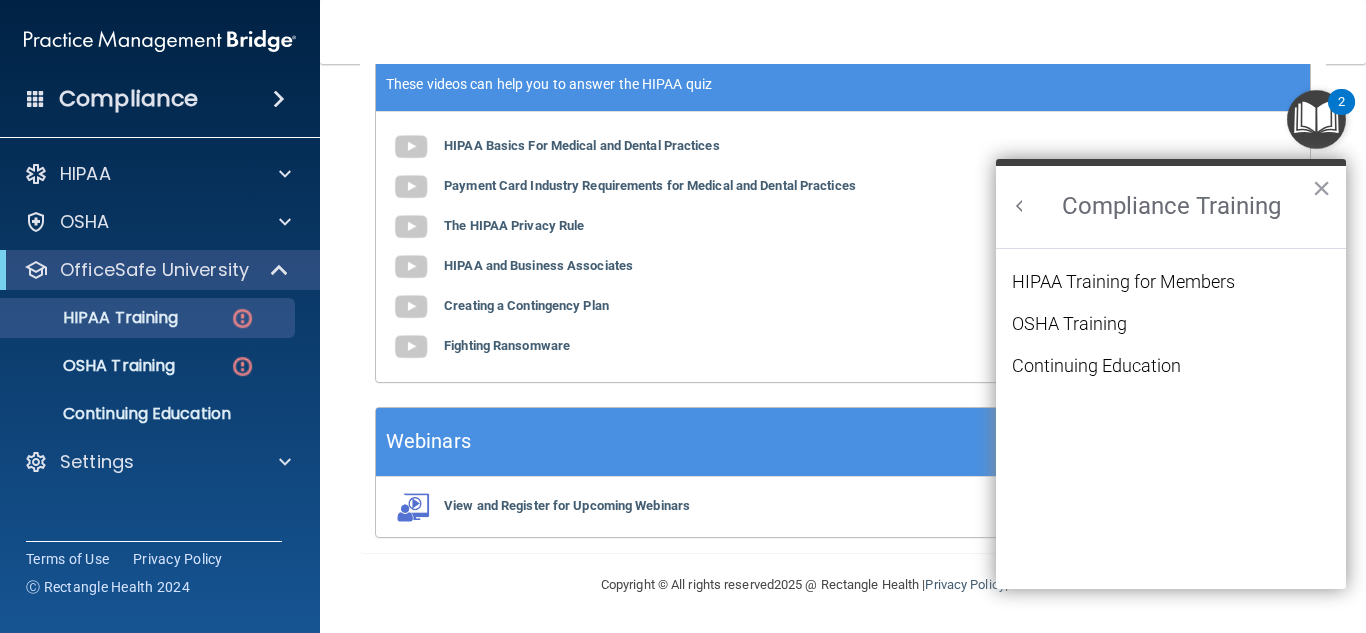 scroll, scrollTop: 0, scrollLeft: 44, axis: horizontal 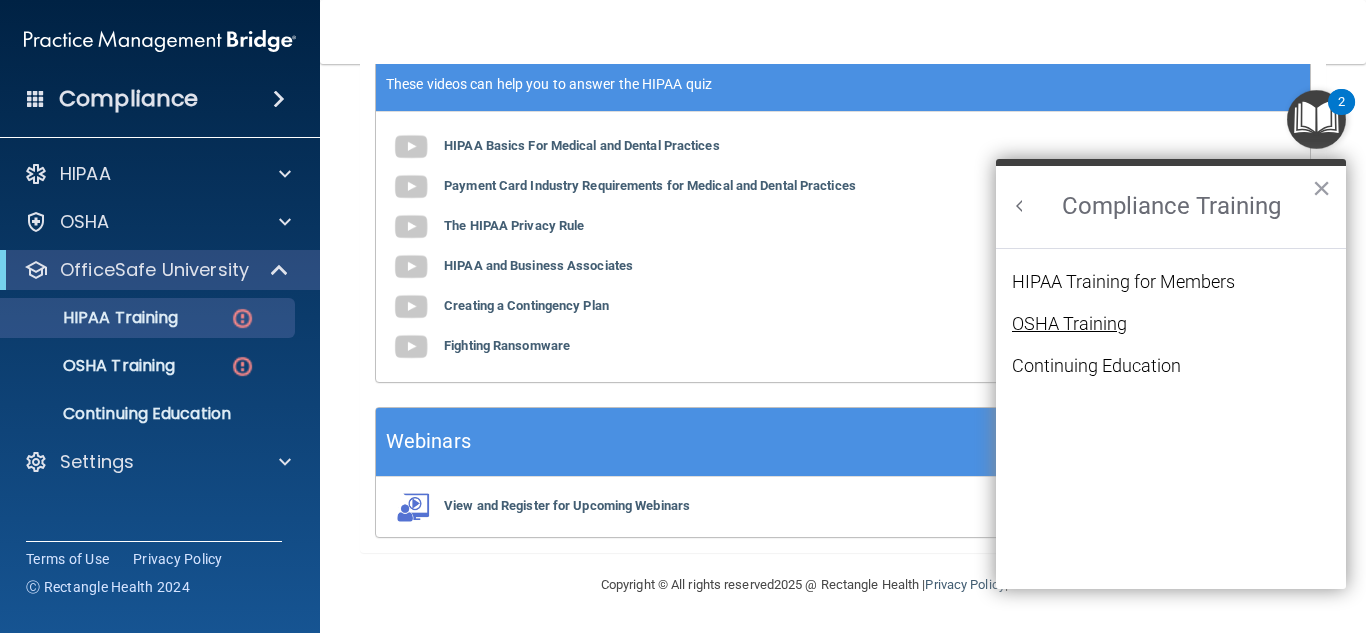 click on "OSHA Training" at bounding box center (1069, 324) 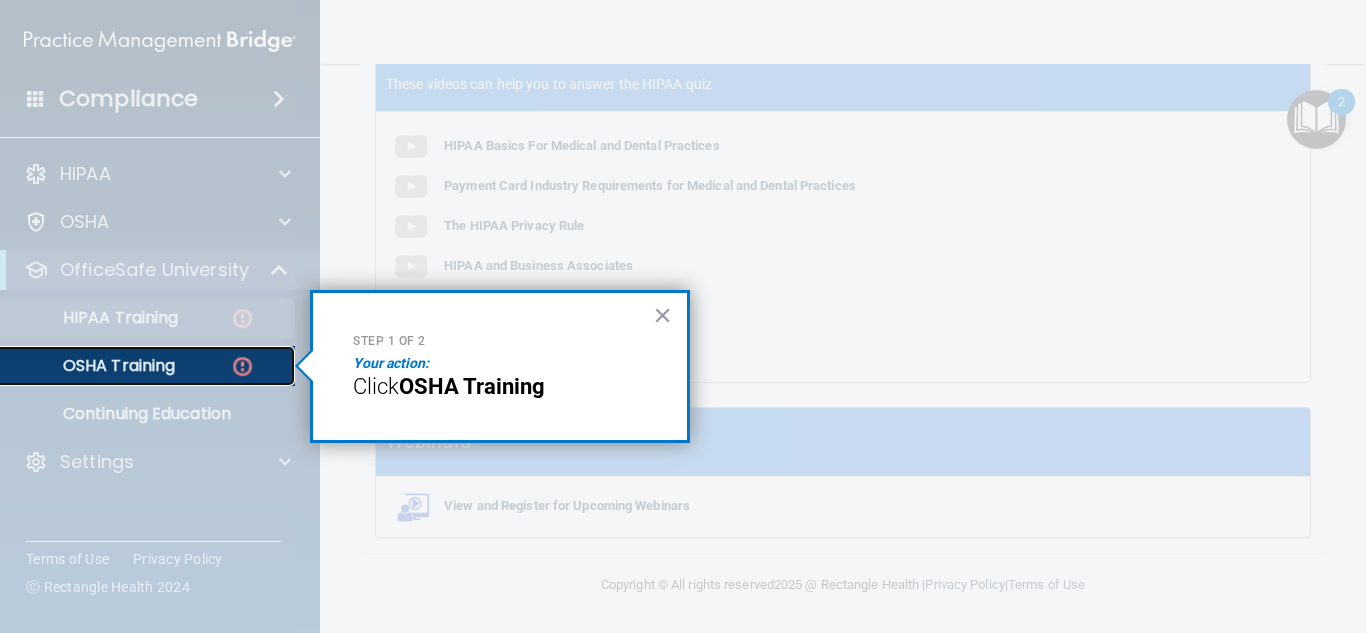 click on "OSHA Training" at bounding box center [94, 366] 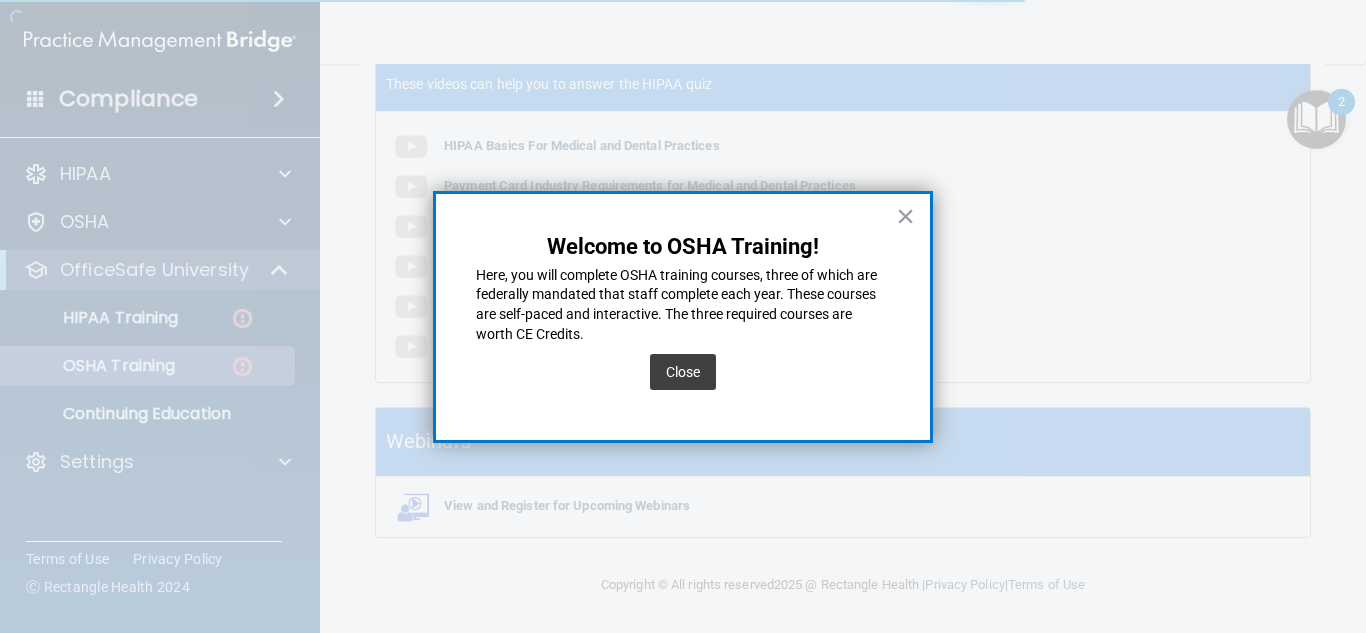 scroll, scrollTop: 527, scrollLeft: 0, axis: vertical 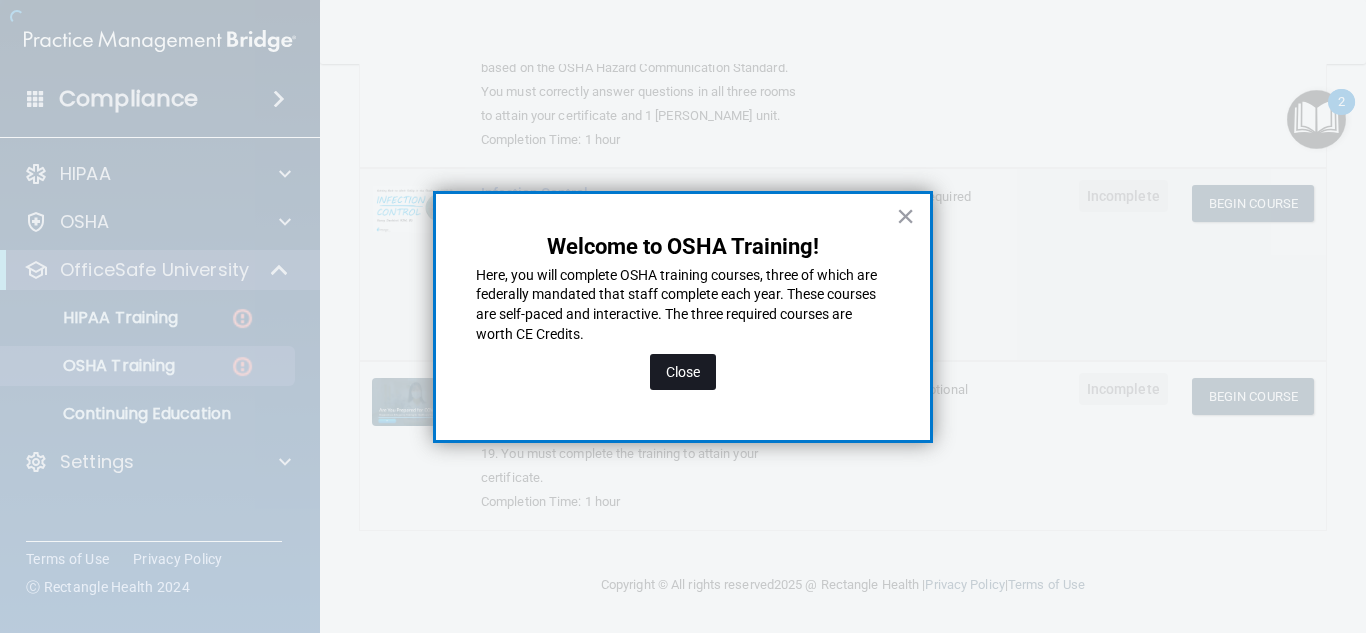 click on "Close" at bounding box center (683, 372) 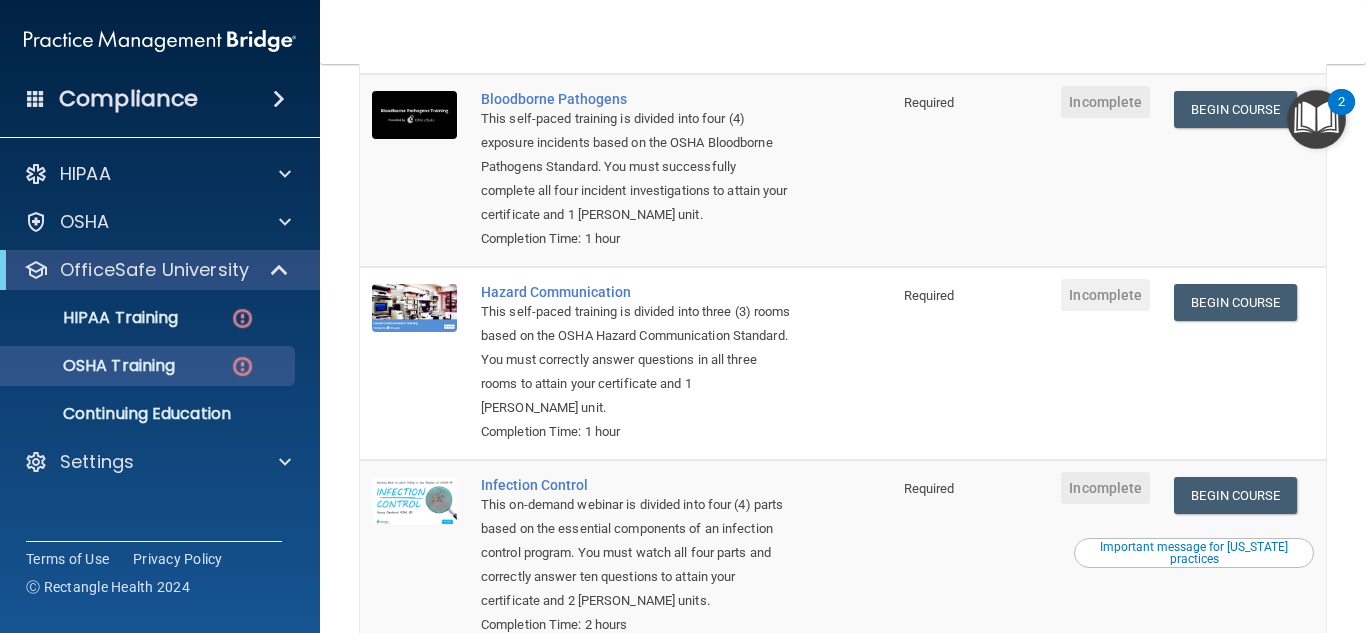 scroll, scrollTop: 0, scrollLeft: 0, axis: both 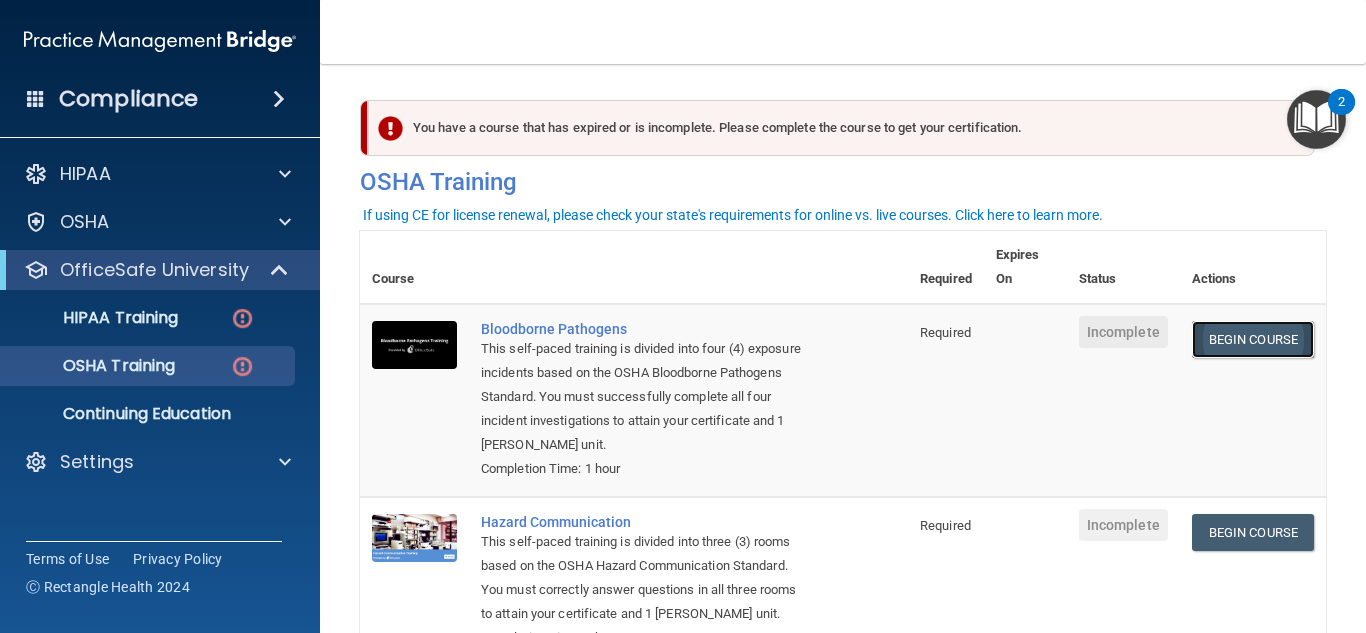 click on "Begin Course" at bounding box center [1253, 339] 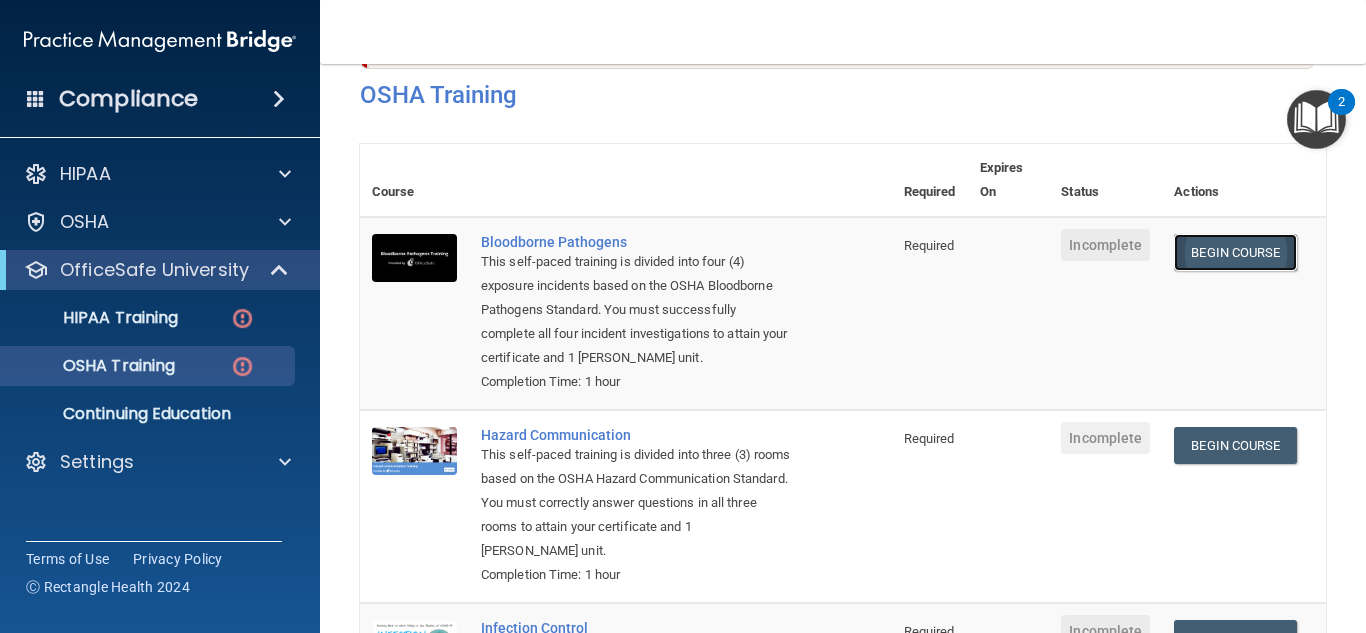 scroll, scrollTop: 81, scrollLeft: 0, axis: vertical 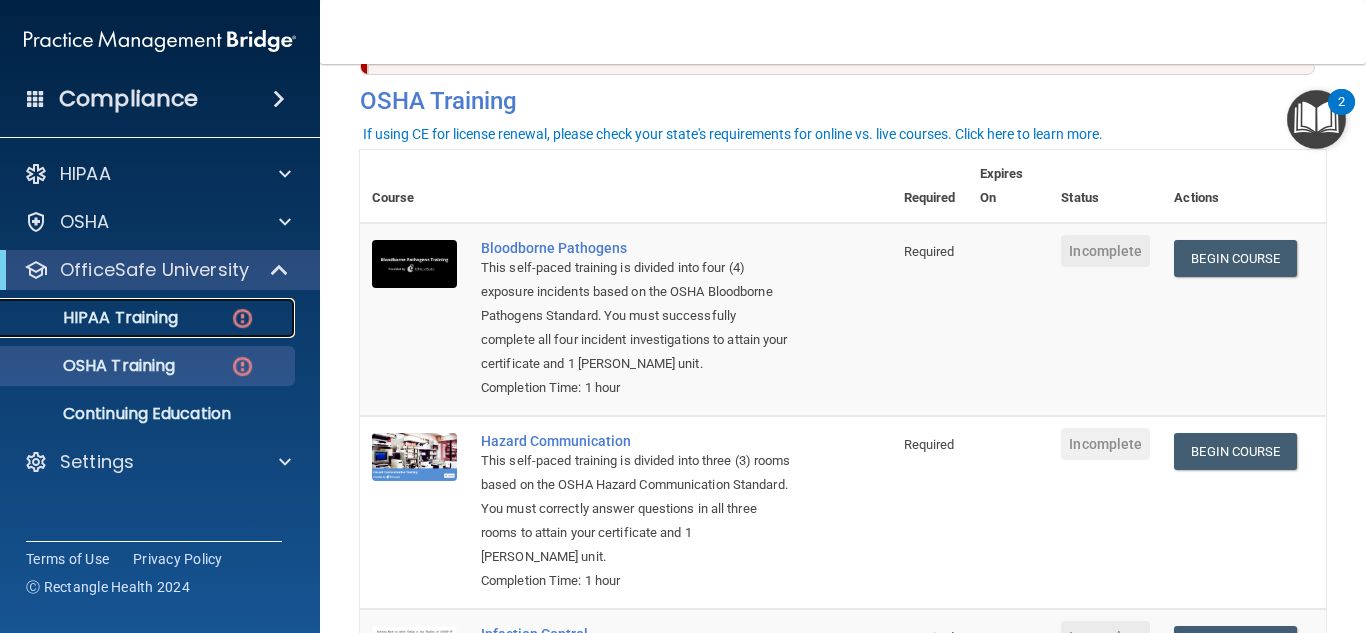click on "HIPAA Training" at bounding box center [149, 318] 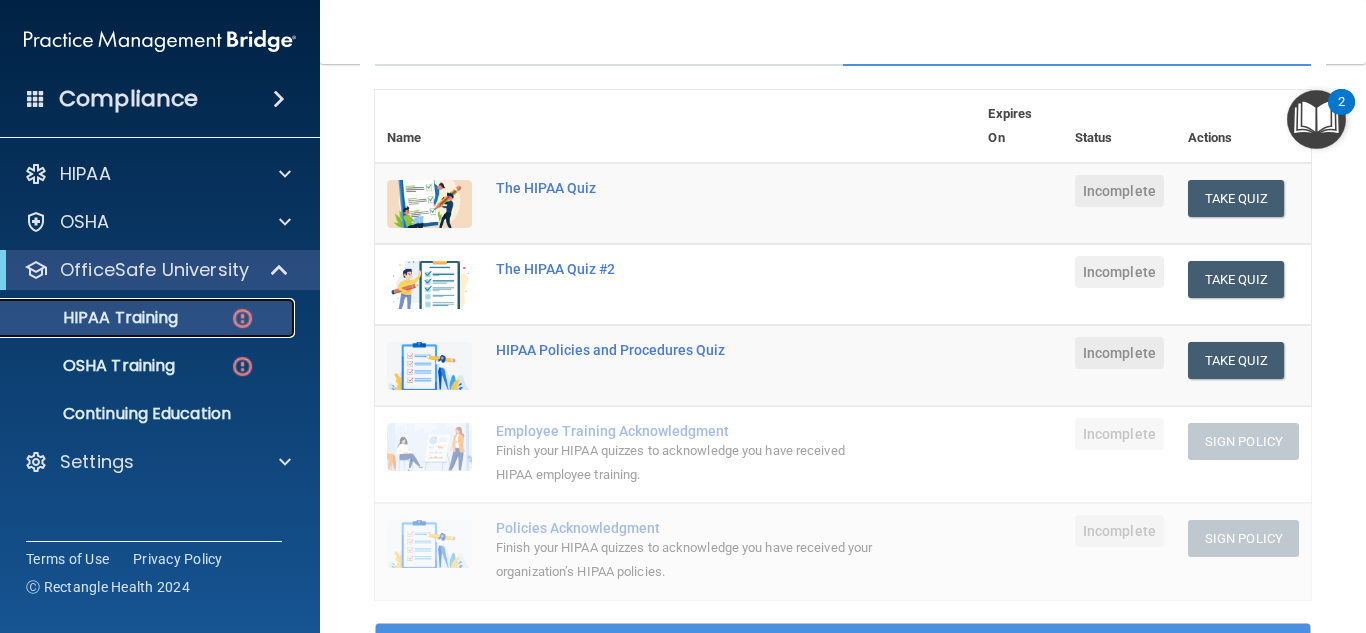 scroll, scrollTop: 205, scrollLeft: 0, axis: vertical 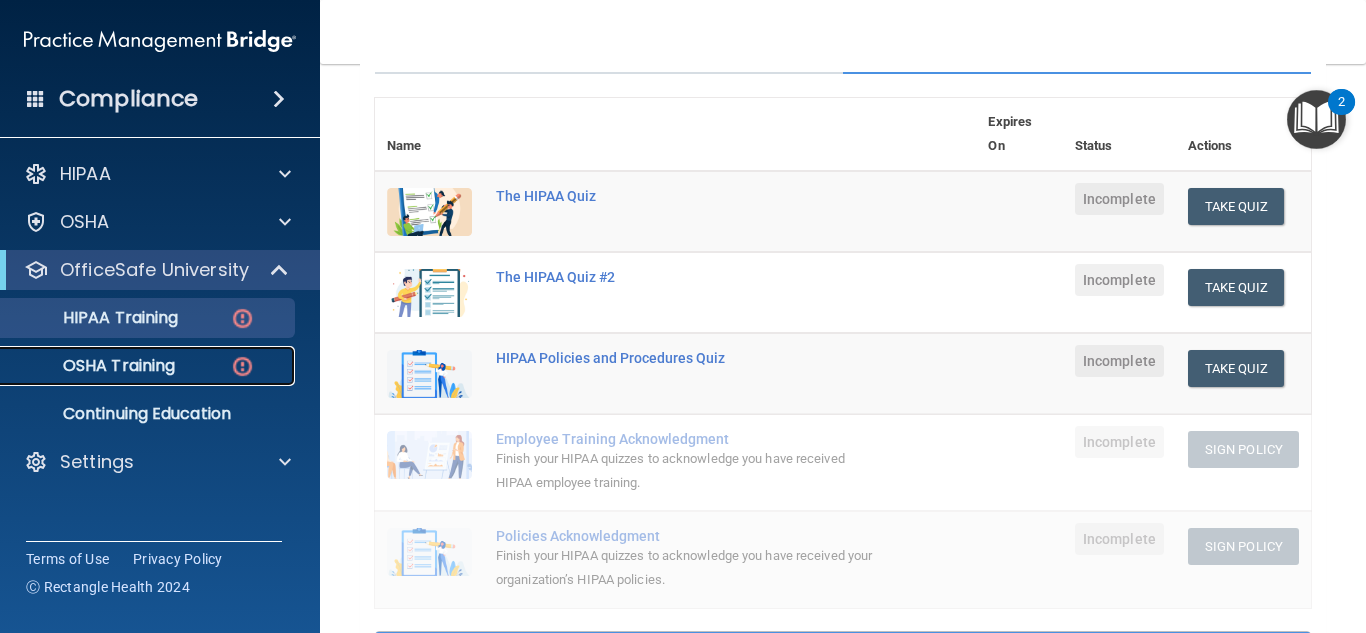 click on "OSHA Training" at bounding box center (149, 366) 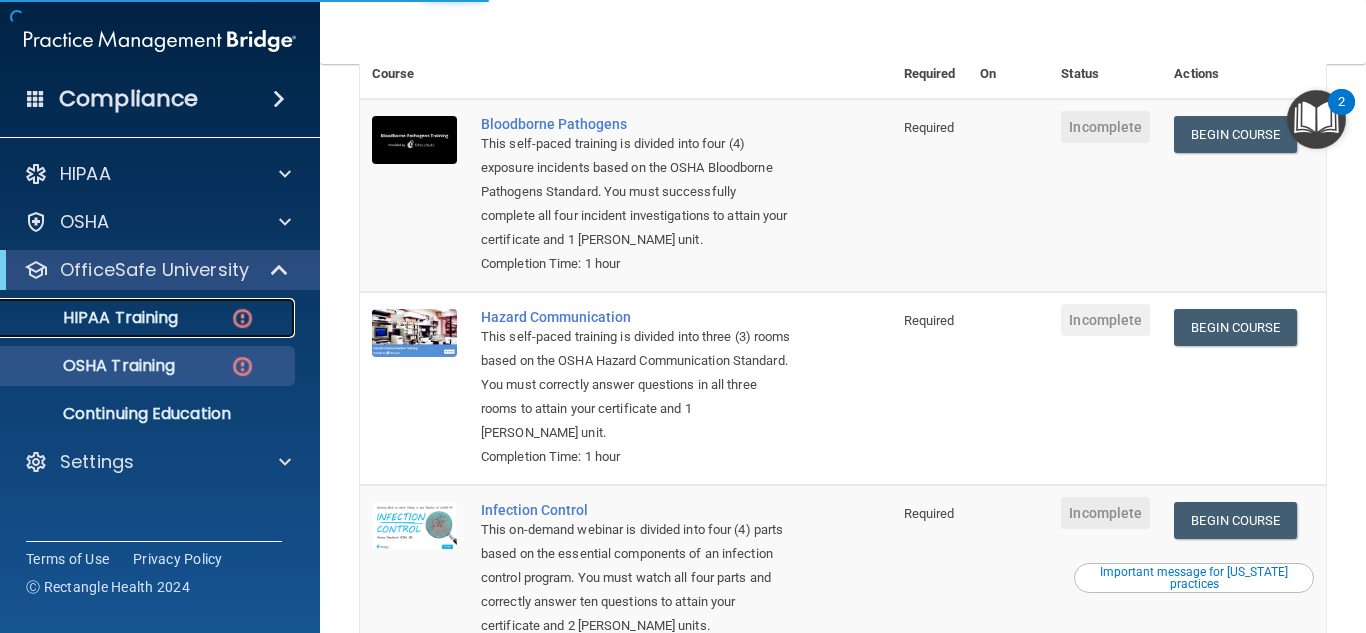 click on "HIPAA Training" at bounding box center [149, 318] 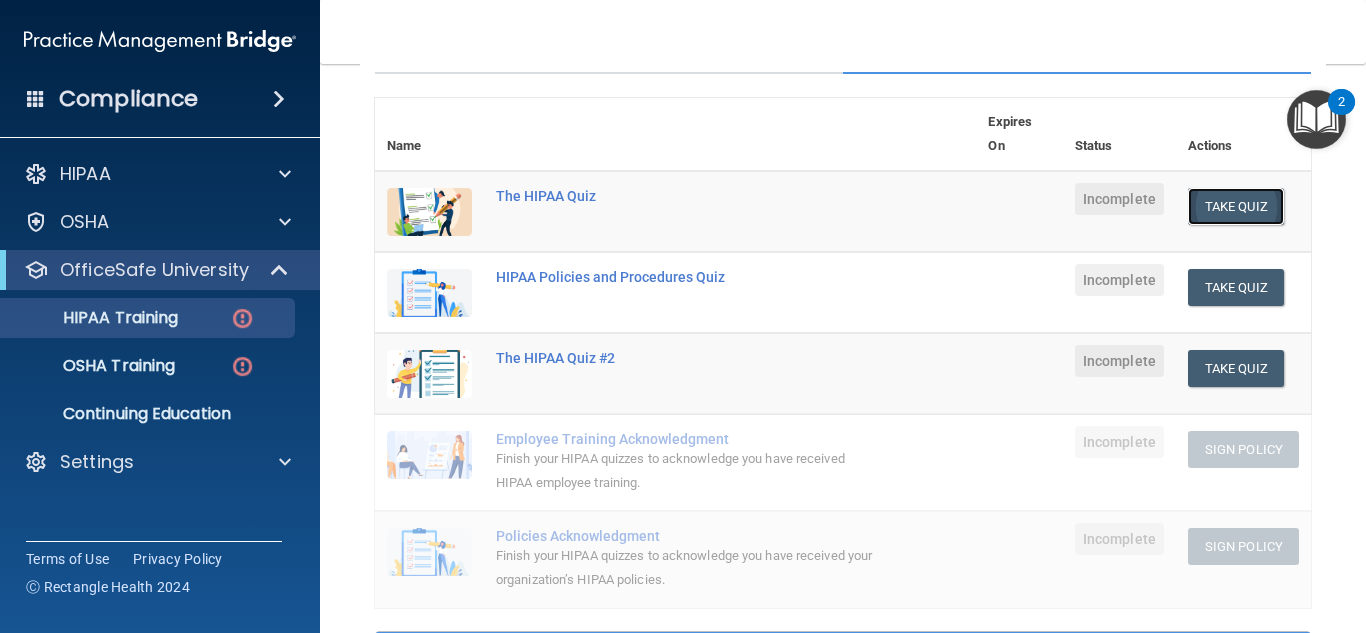 click on "Take Quiz" at bounding box center (1236, 206) 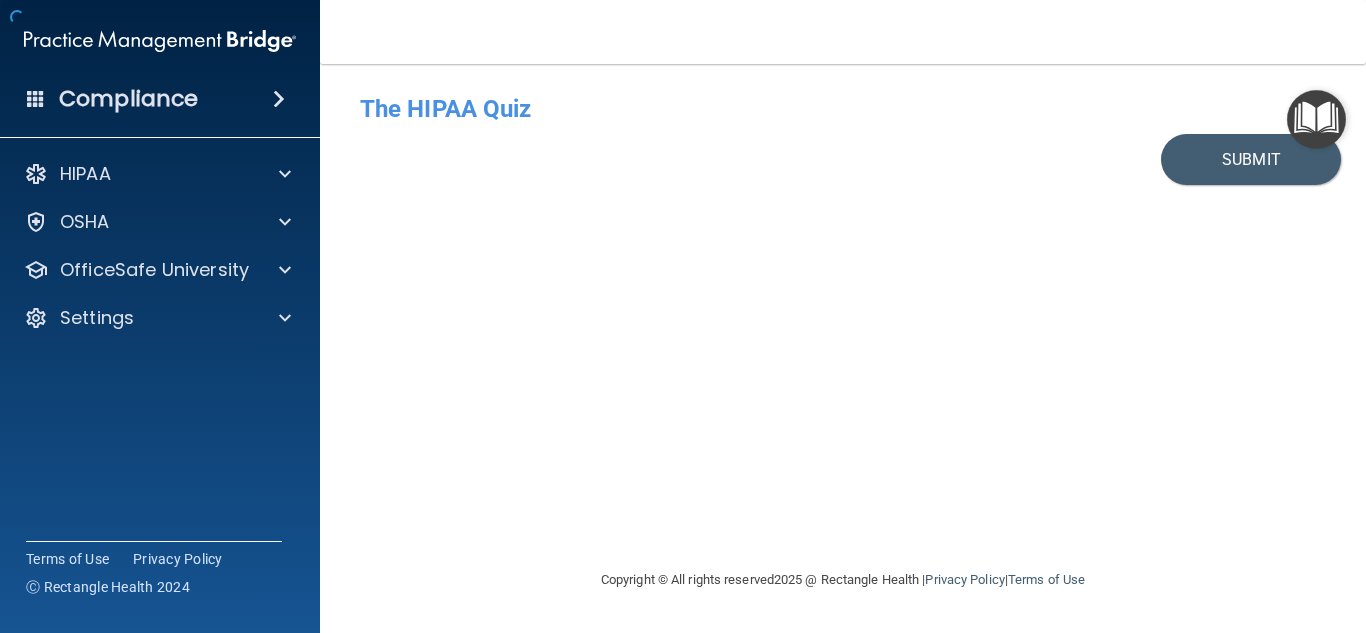 scroll, scrollTop: 0, scrollLeft: 0, axis: both 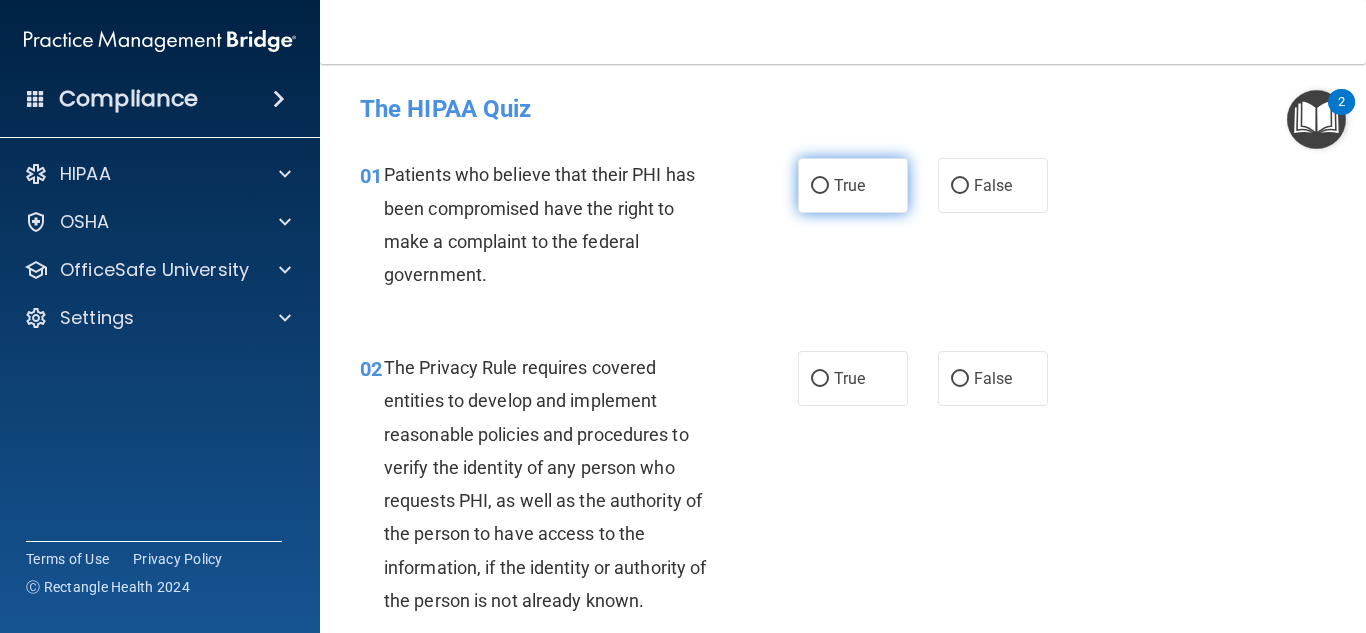 click on "True" at bounding box center [849, 185] 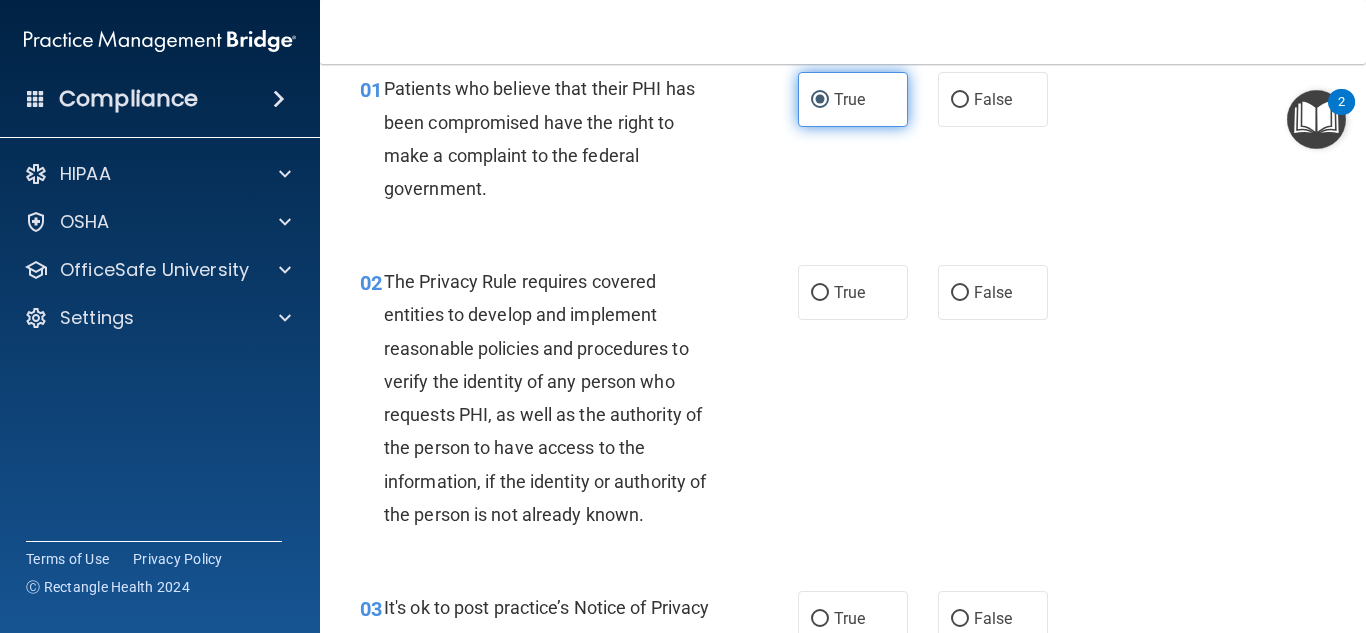 scroll, scrollTop: 91, scrollLeft: 0, axis: vertical 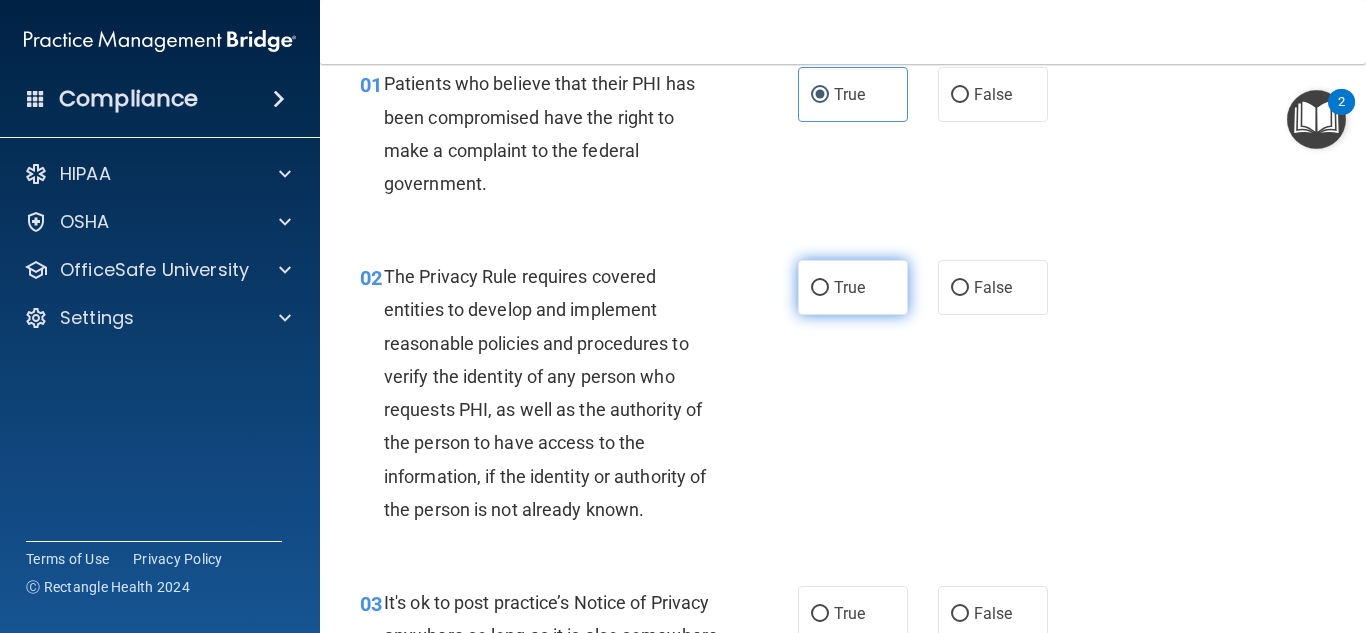 click on "True" at bounding box center (853, 287) 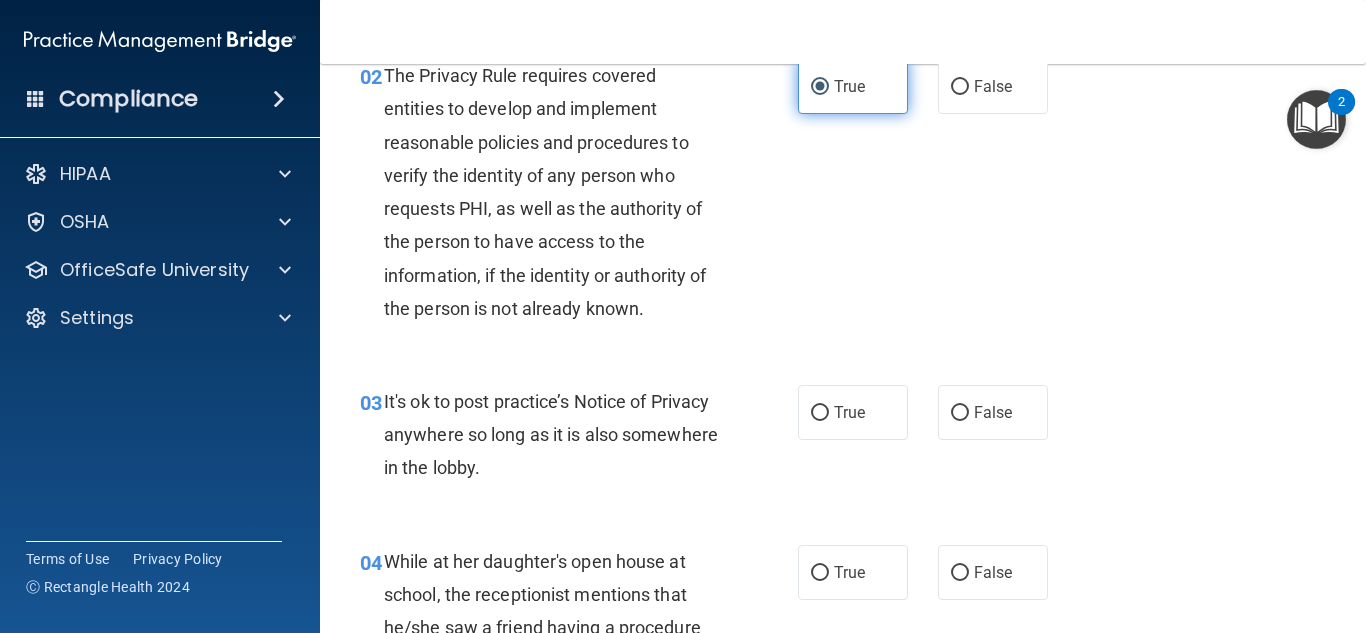 scroll, scrollTop: 314, scrollLeft: 0, axis: vertical 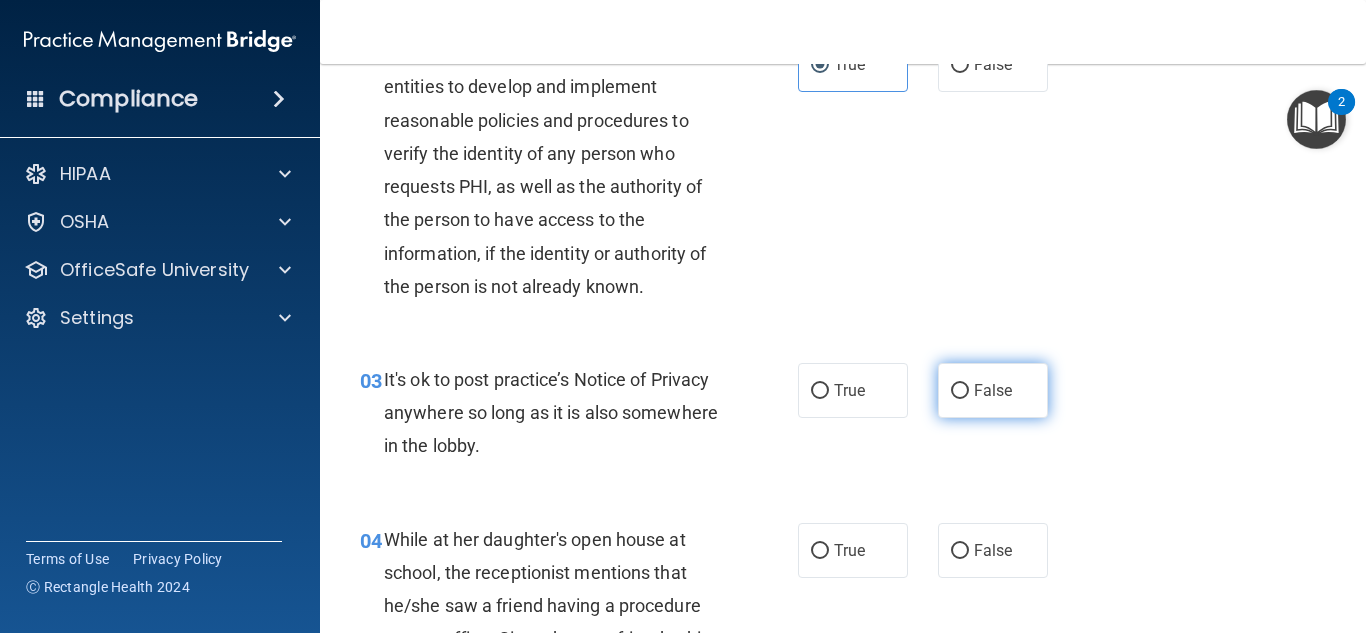 click on "False" at bounding box center (993, 390) 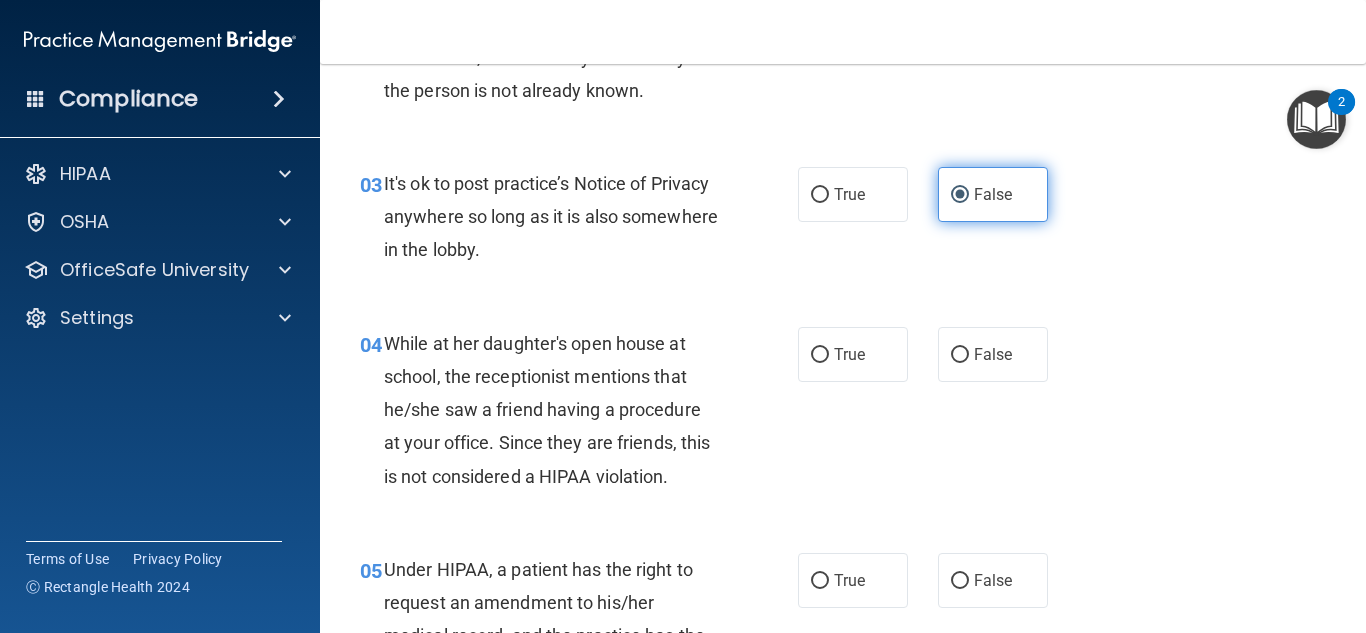 scroll, scrollTop: 518, scrollLeft: 0, axis: vertical 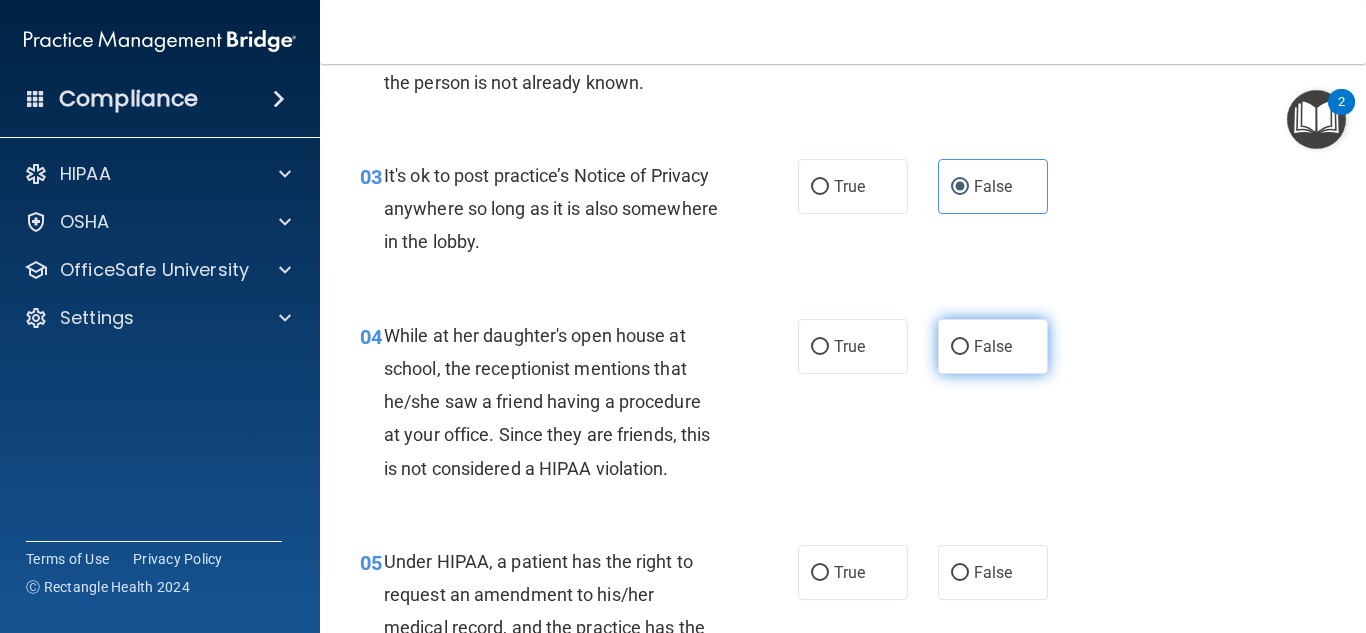click on "False" at bounding box center (993, 346) 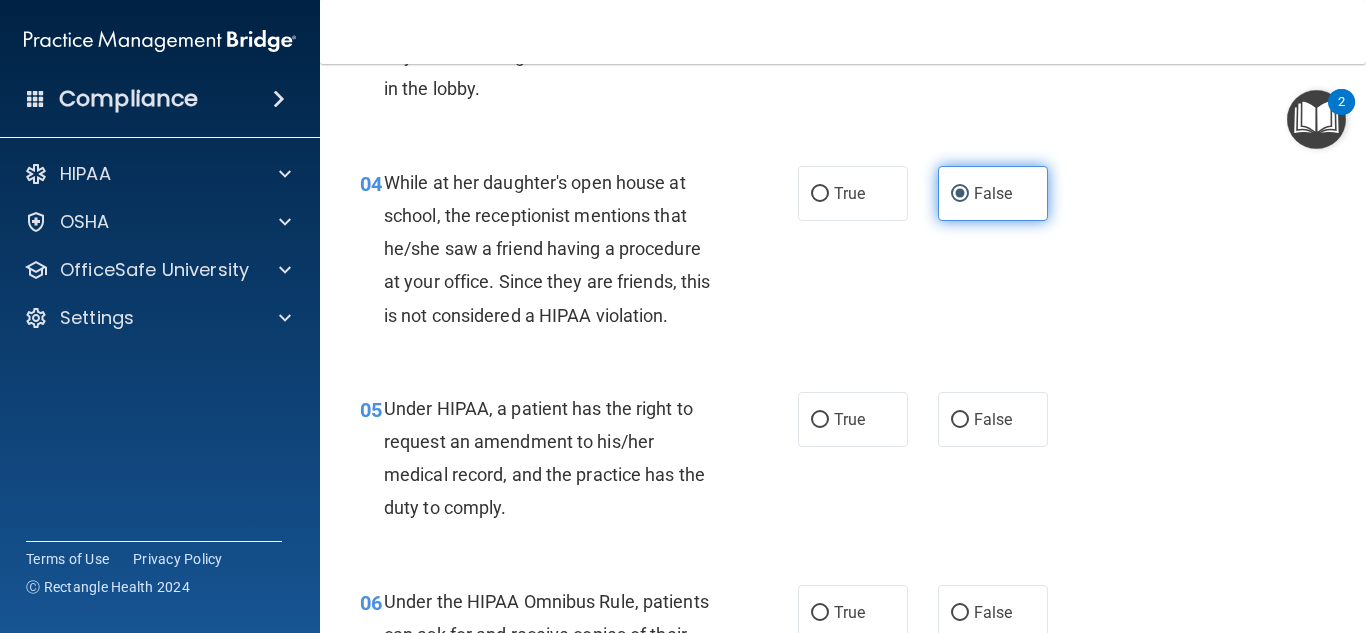 scroll, scrollTop: 714, scrollLeft: 0, axis: vertical 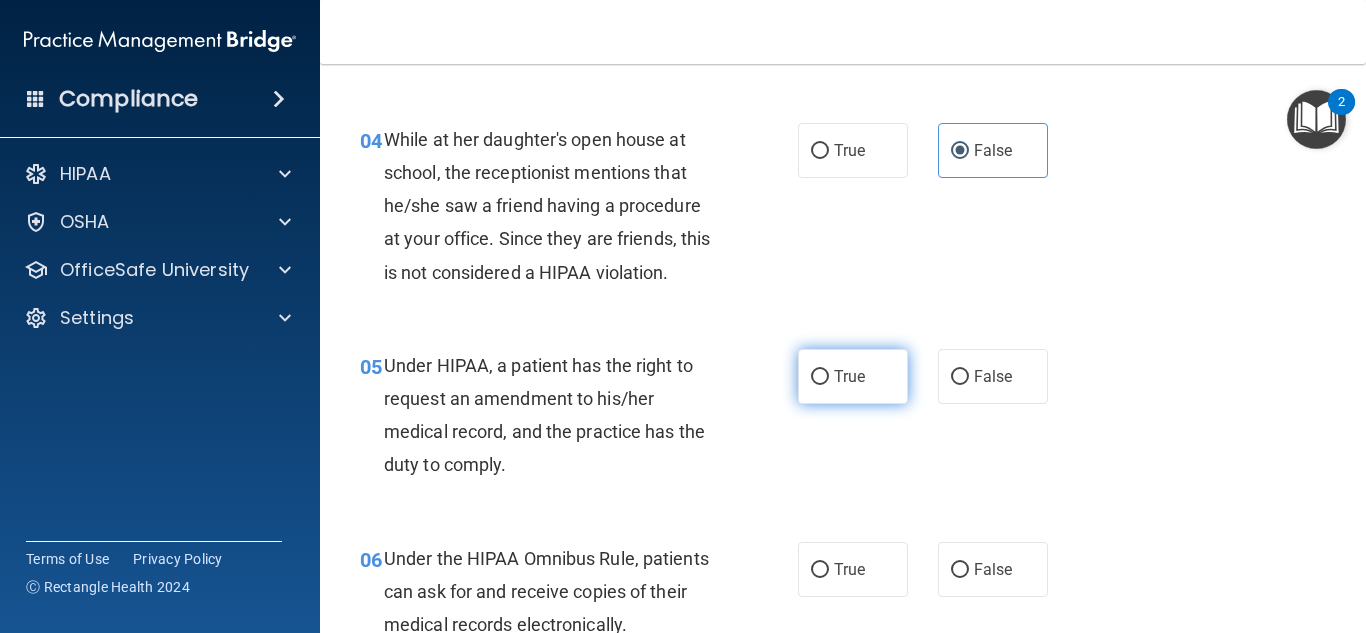 click on "True" at bounding box center [853, 376] 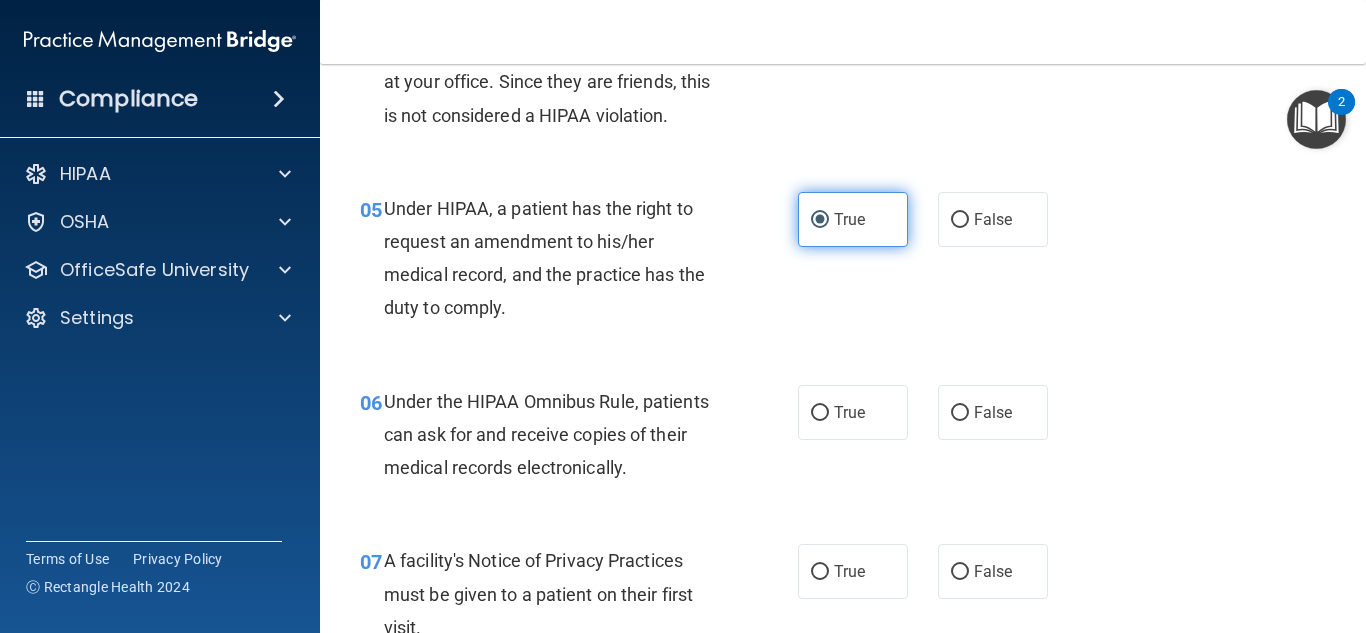 scroll, scrollTop: 873, scrollLeft: 0, axis: vertical 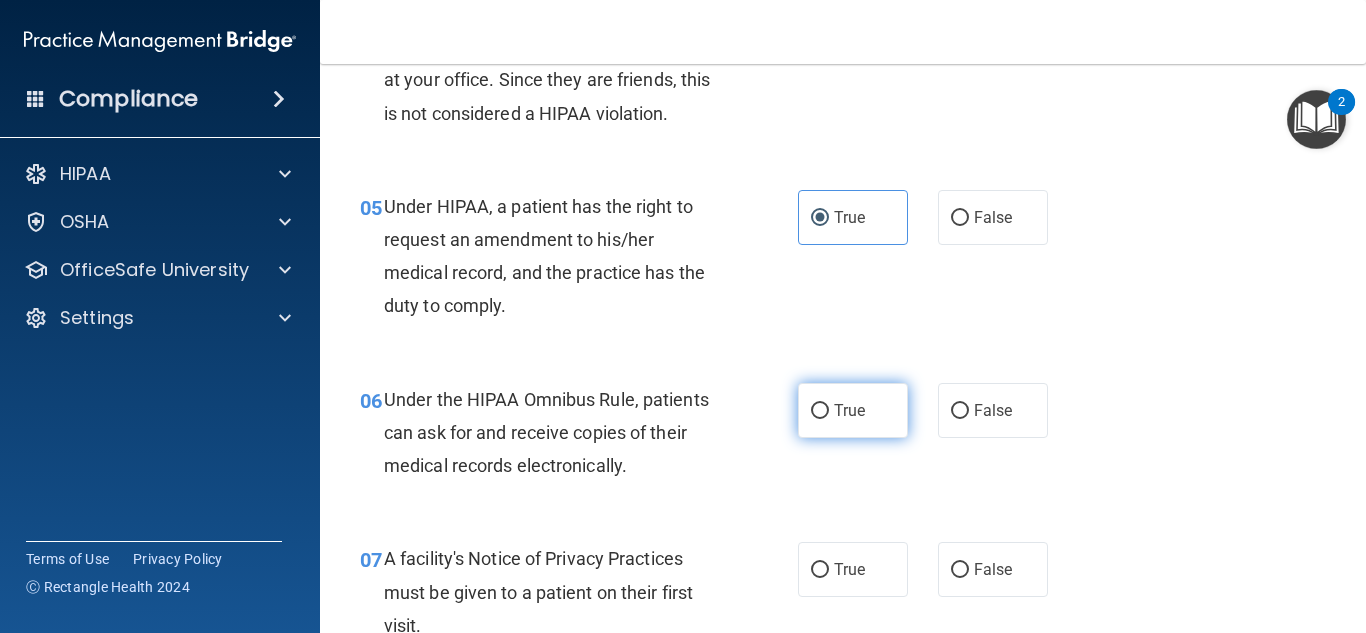 click on "True" at bounding box center [849, 410] 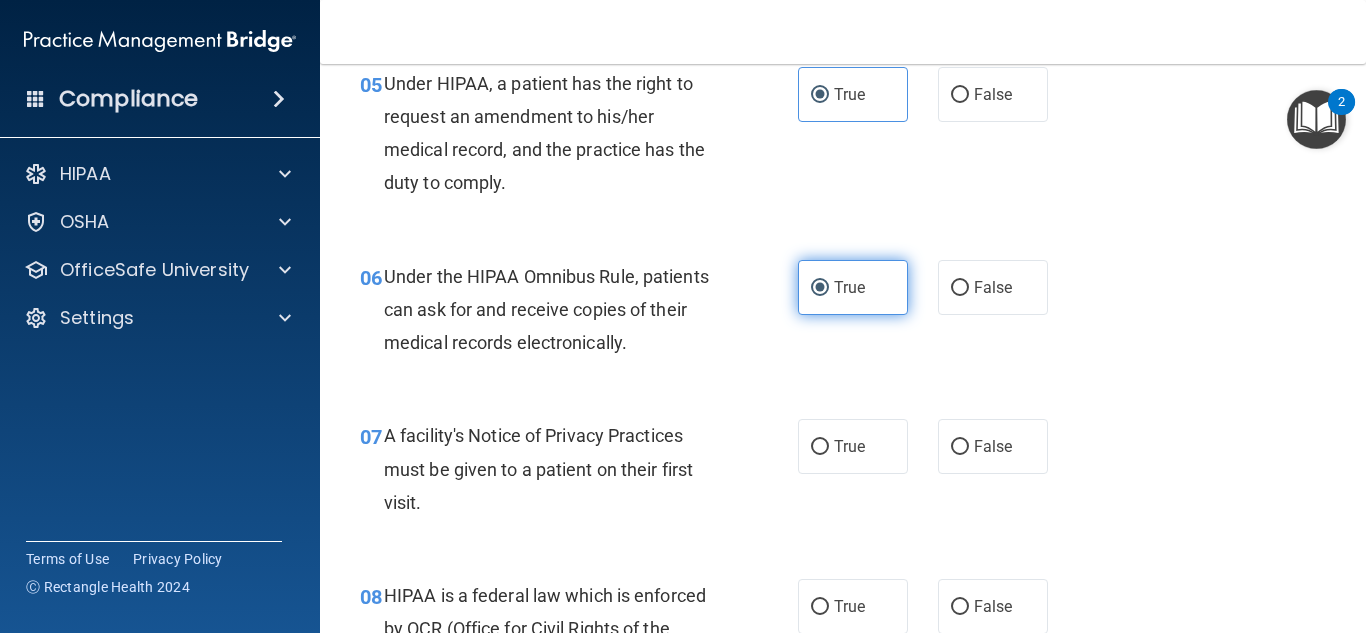 scroll, scrollTop: 1007, scrollLeft: 0, axis: vertical 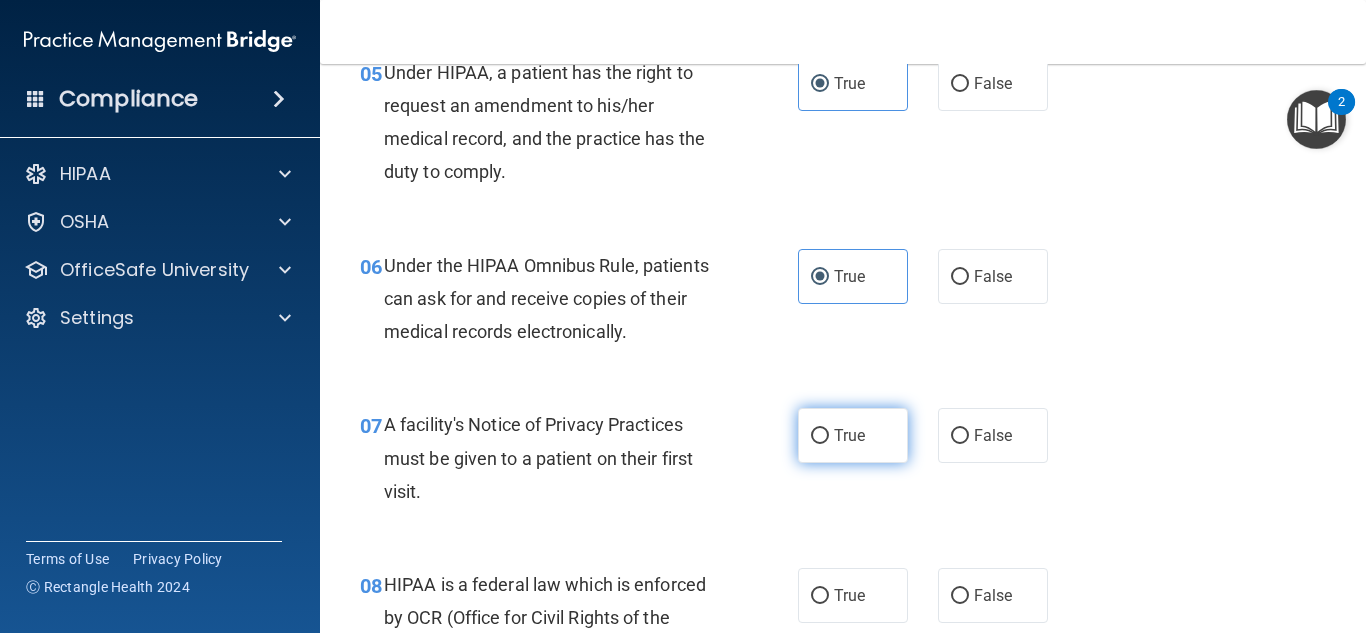 click on "True" at bounding box center (853, 435) 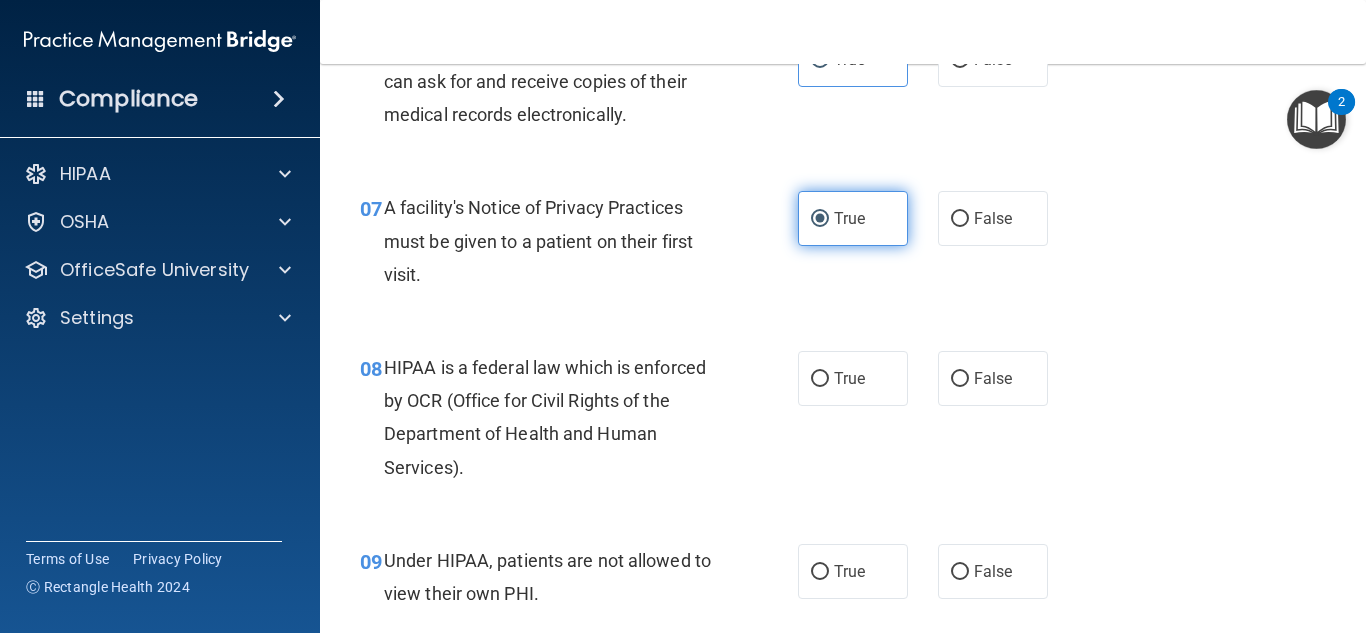 scroll, scrollTop: 1225, scrollLeft: 0, axis: vertical 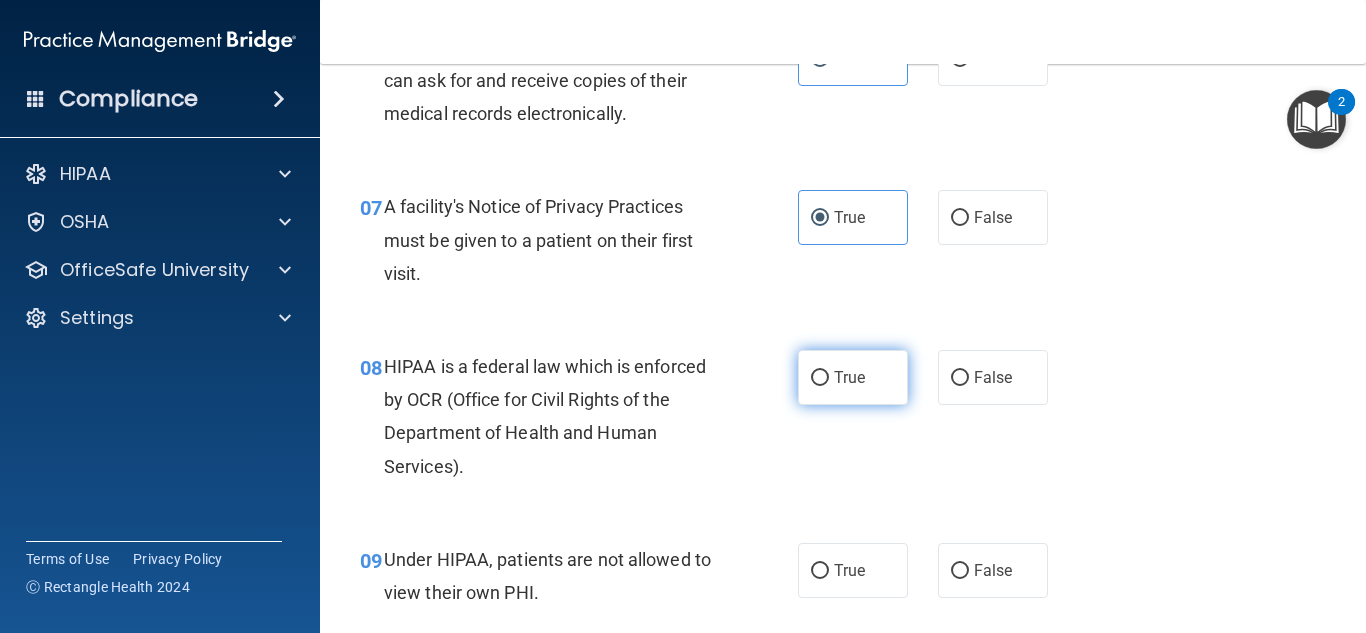 click on "True" at bounding box center (853, 377) 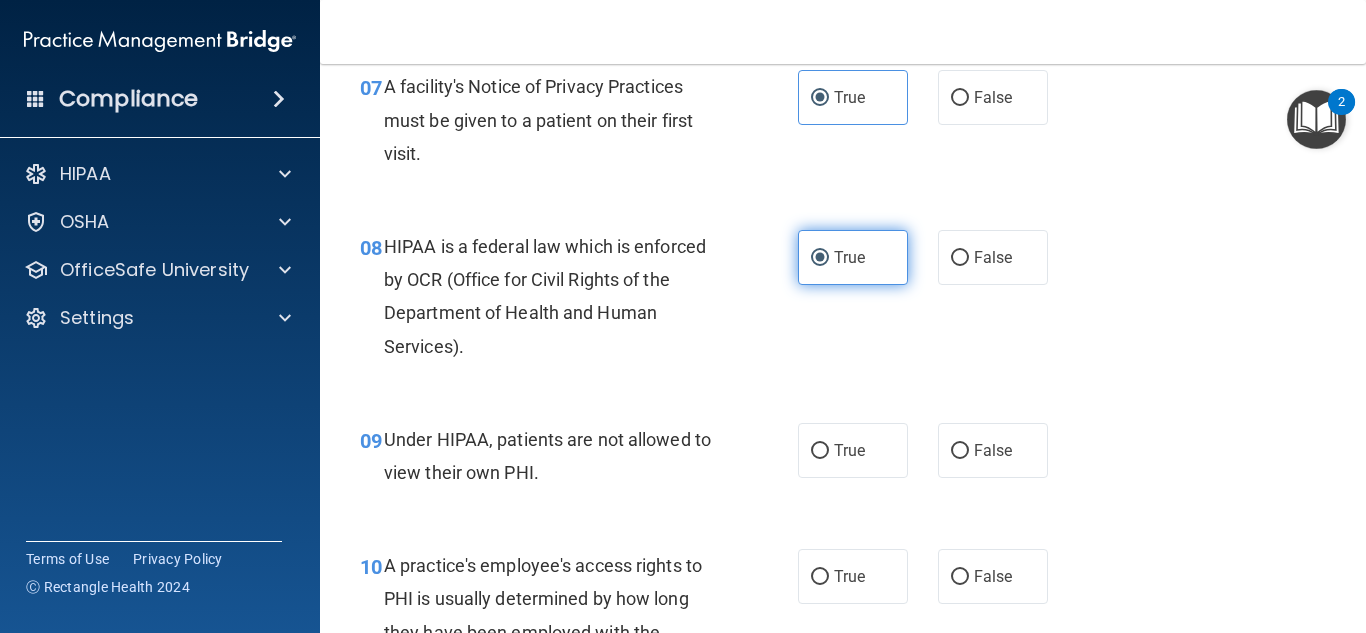 scroll, scrollTop: 1378, scrollLeft: 0, axis: vertical 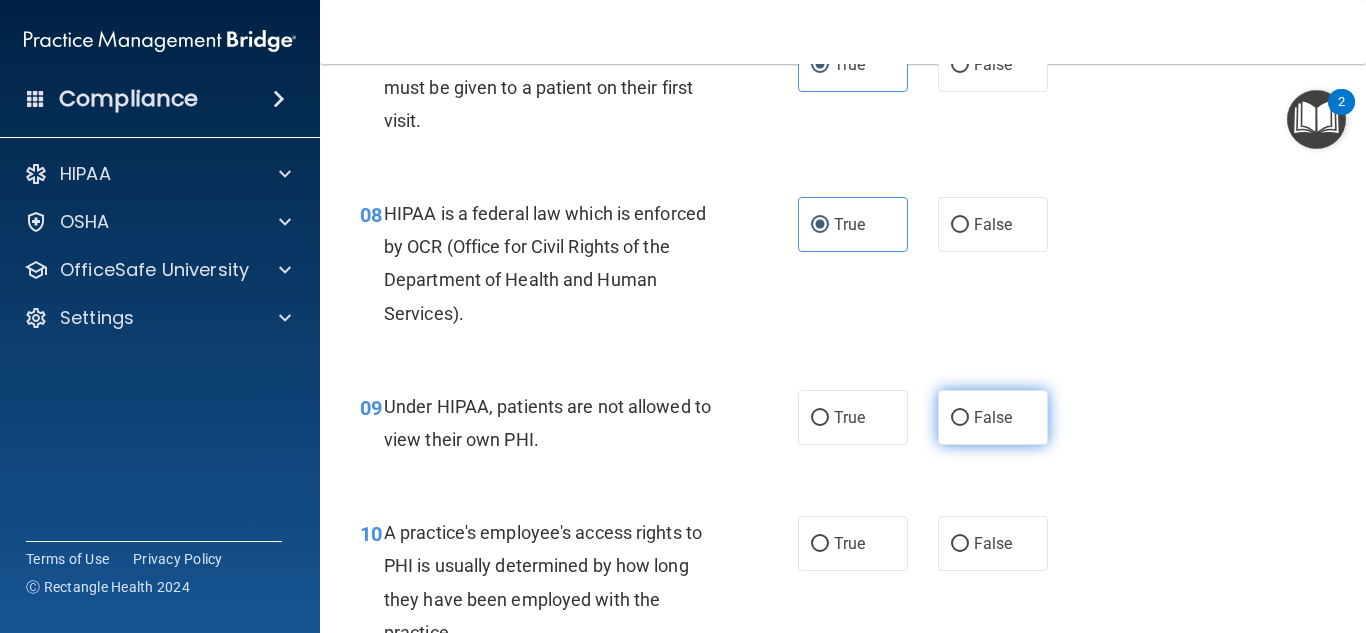 click on "False" at bounding box center [993, 417] 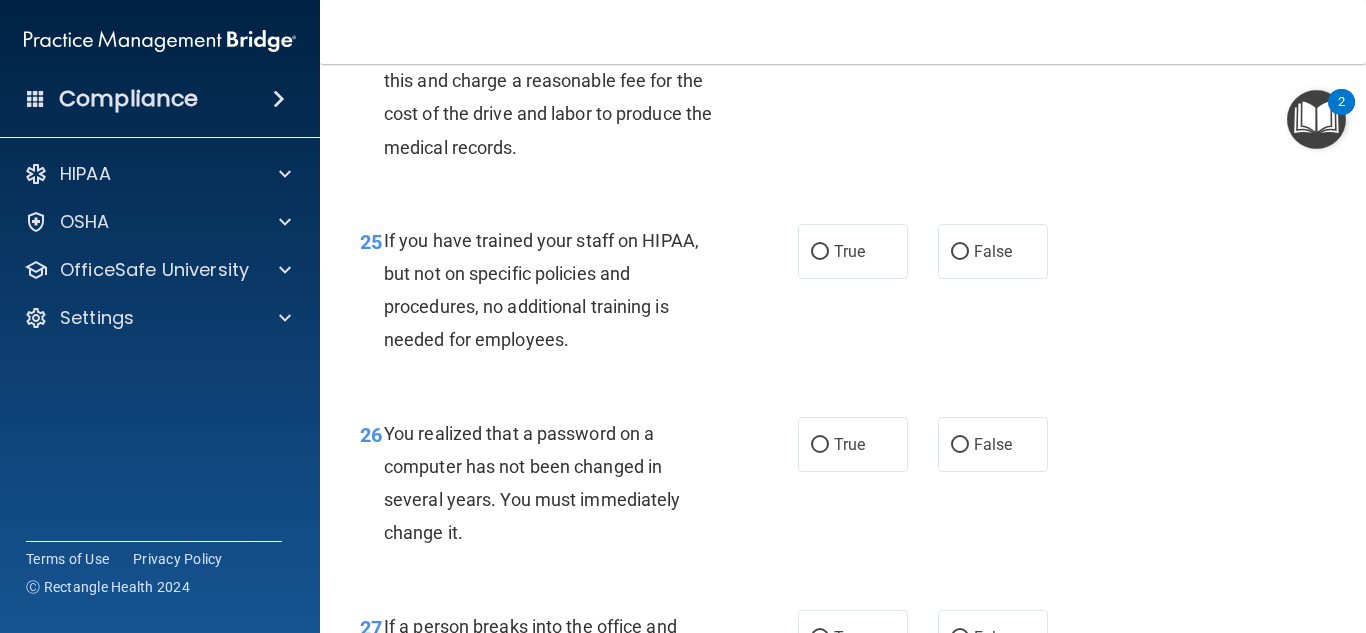 scroll, scrollTop: 5517, scrollLeft: 0, axis: vertical 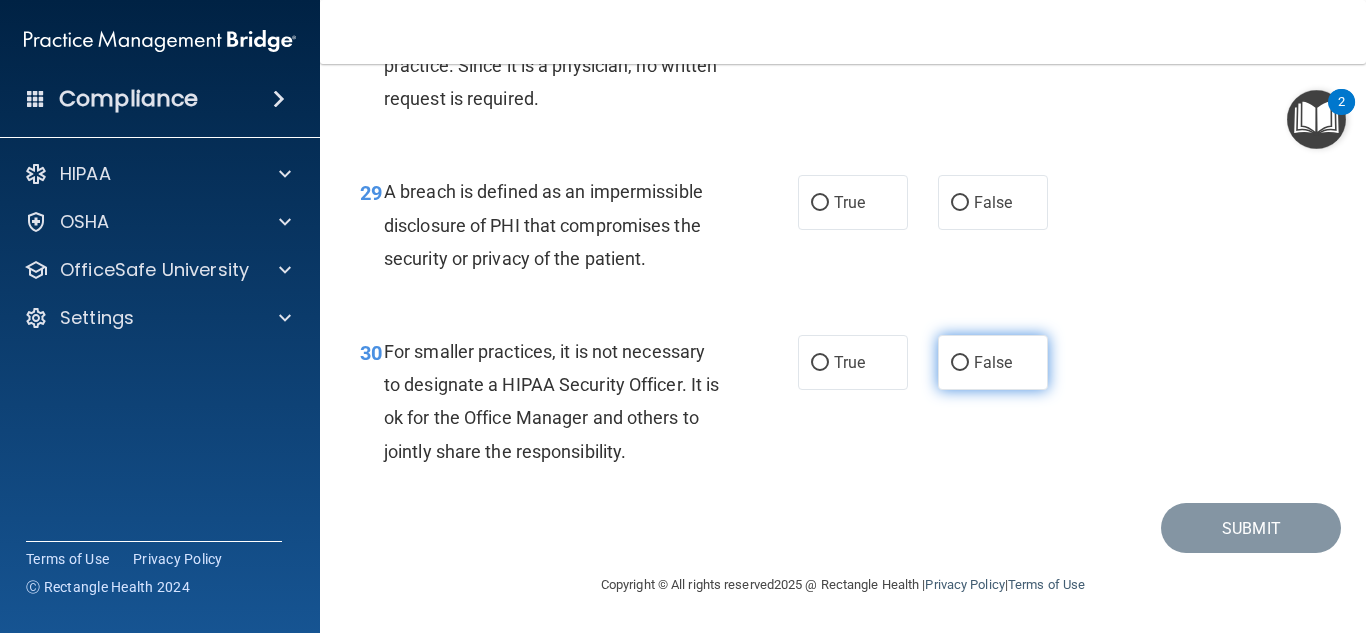 click on "False" at bounding box center [993, 362] 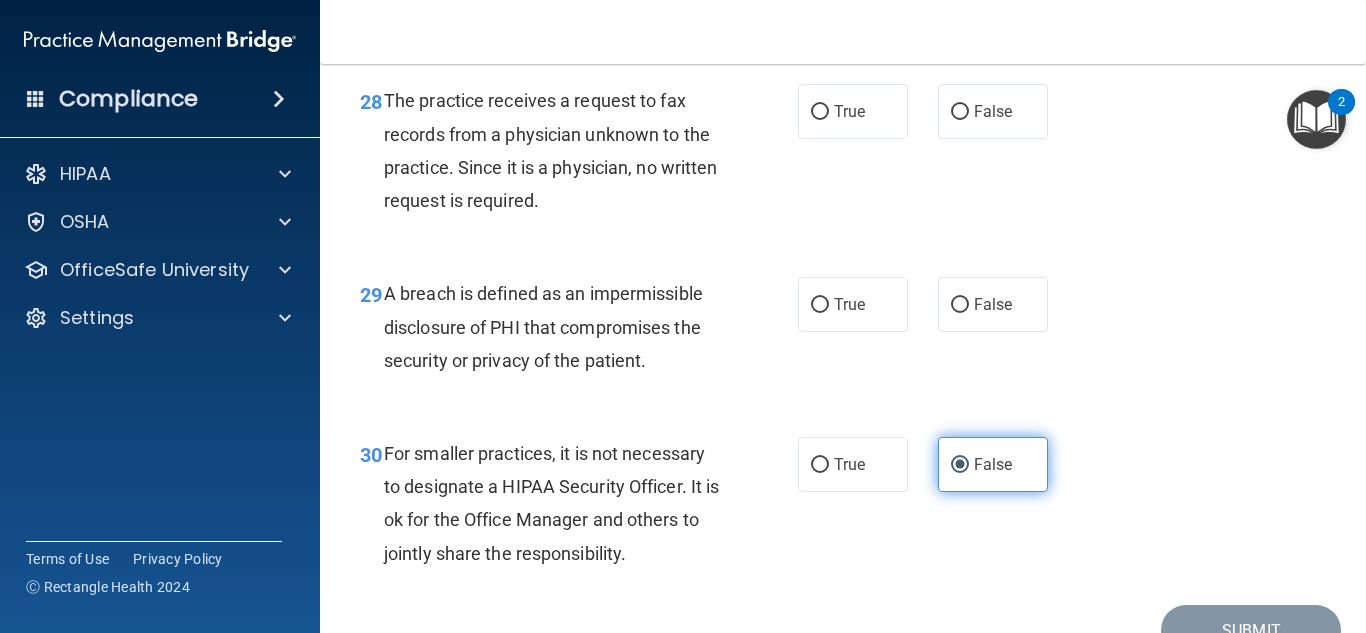 scroll, scrollTop: 5346, scrollLeft: 0, axis: vertical 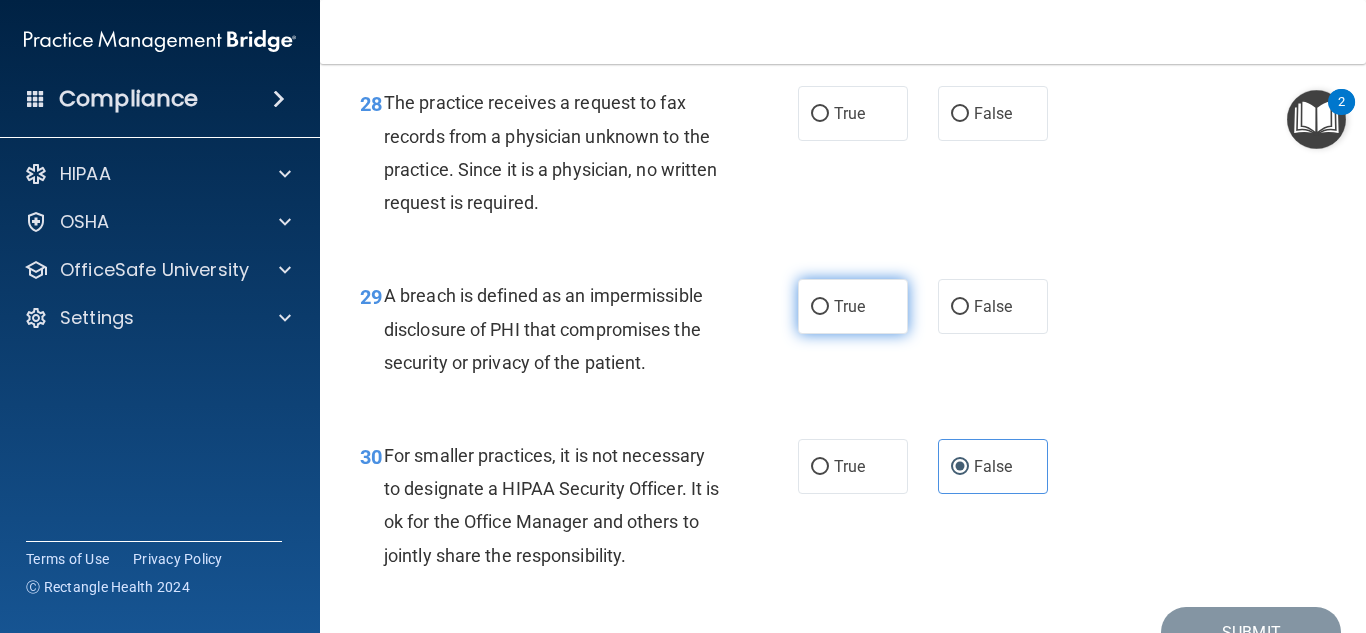 click on "True" at bounding box center [853, 306] 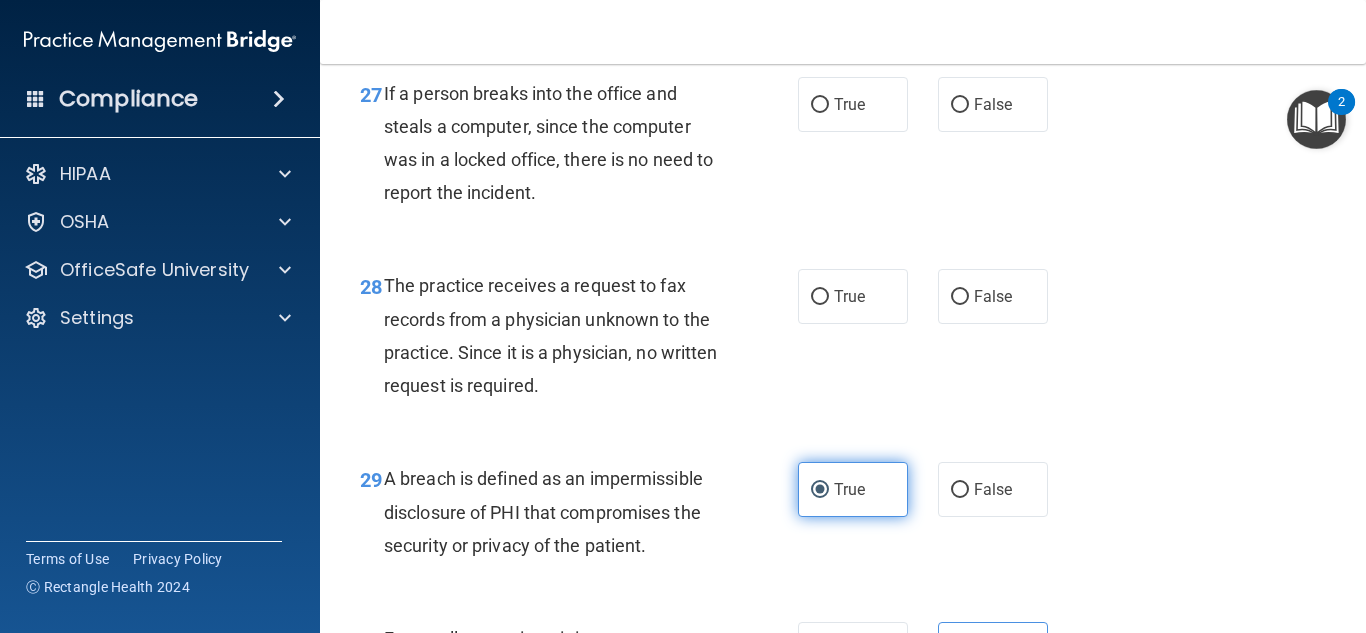 scroll, scrollTop: 5158, scrollLeft: 0, axis: vertical 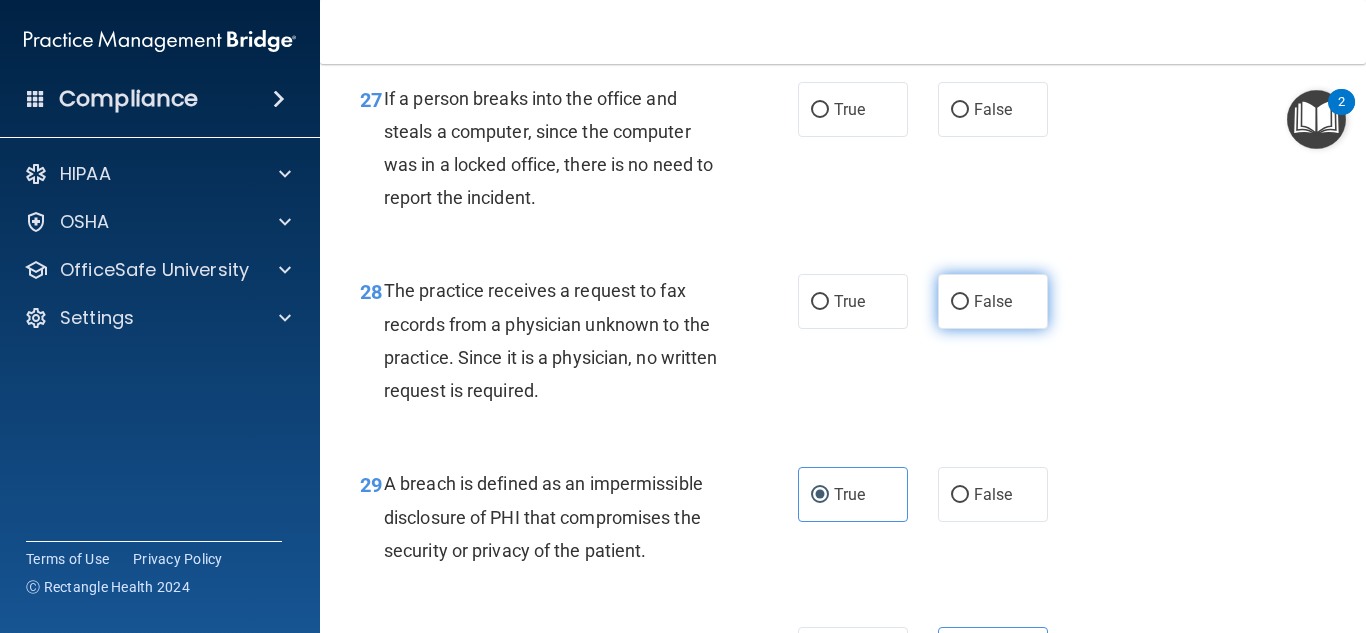 click on "False" at bounding box center [993, 301] 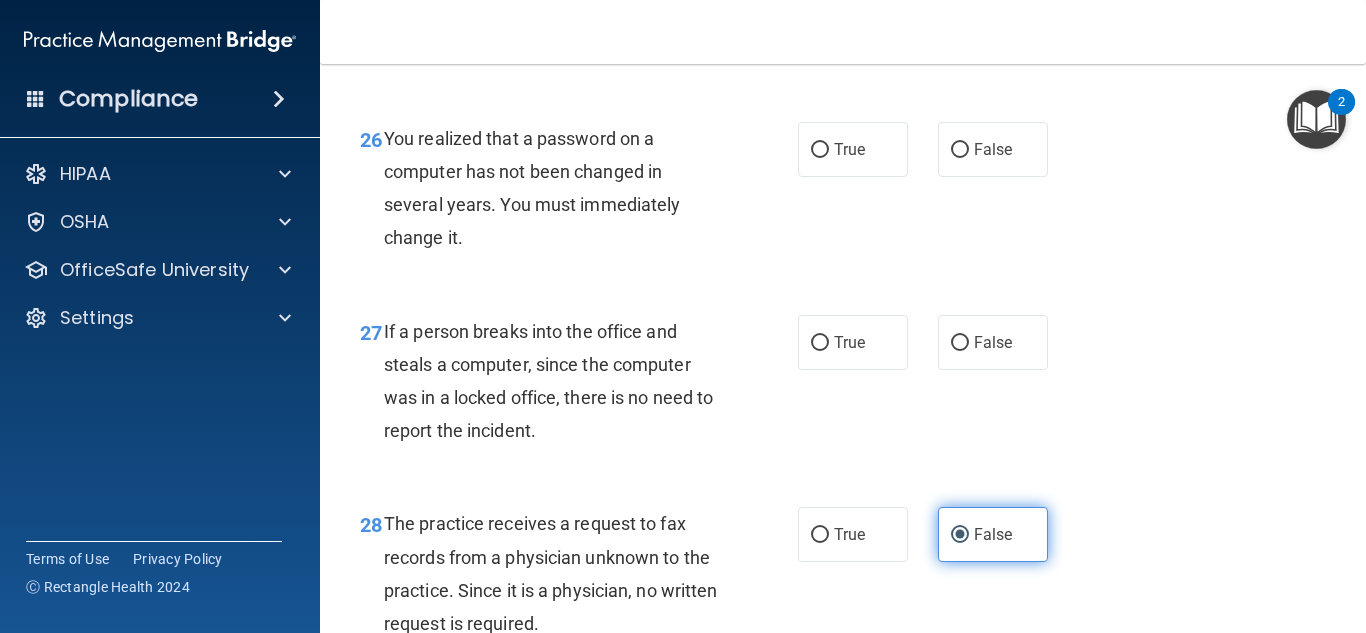 scroll, scrollTop: 4924, scrollLeft: 0, axis: vertical 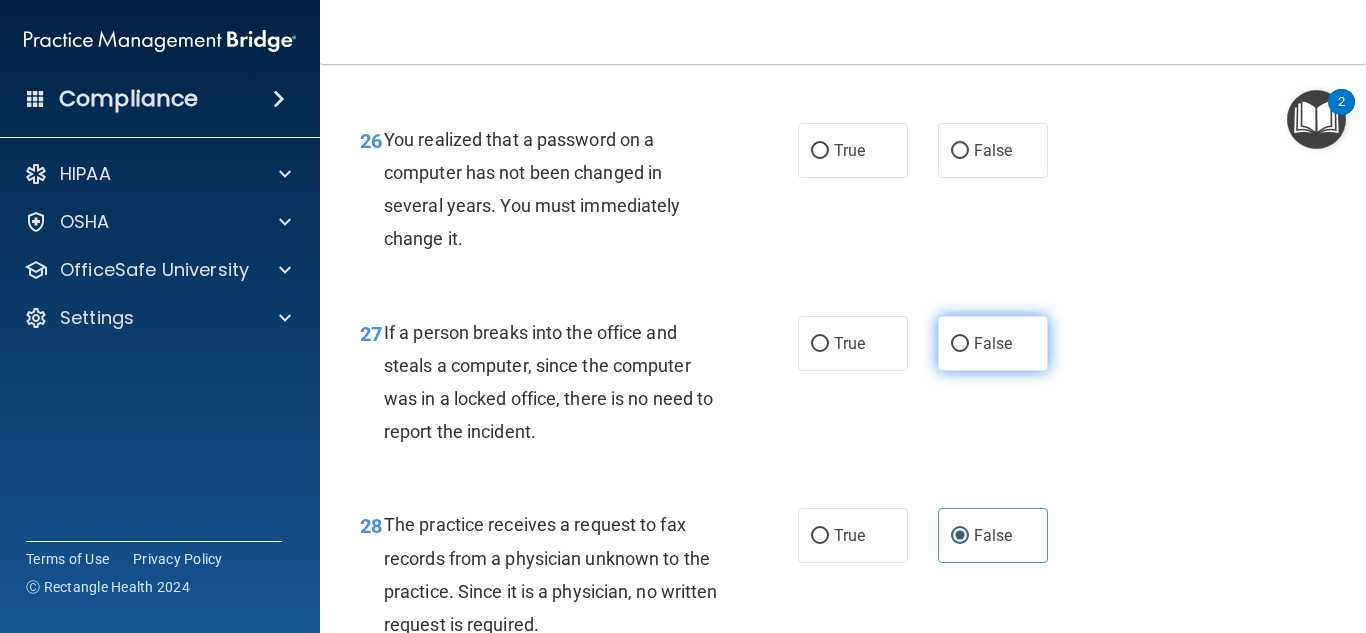 click on "False" at bounding box center (960, 344) 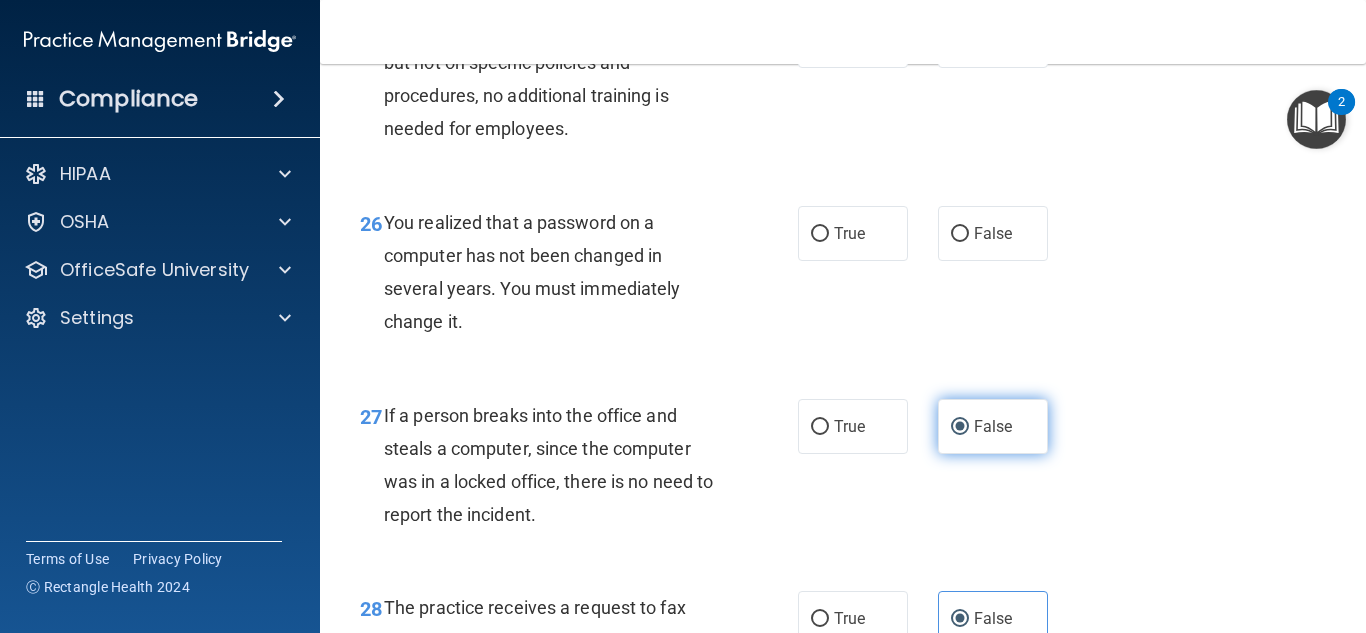 scroll, scrollTop: 4836, scrollLeft: 0, axis: vertical 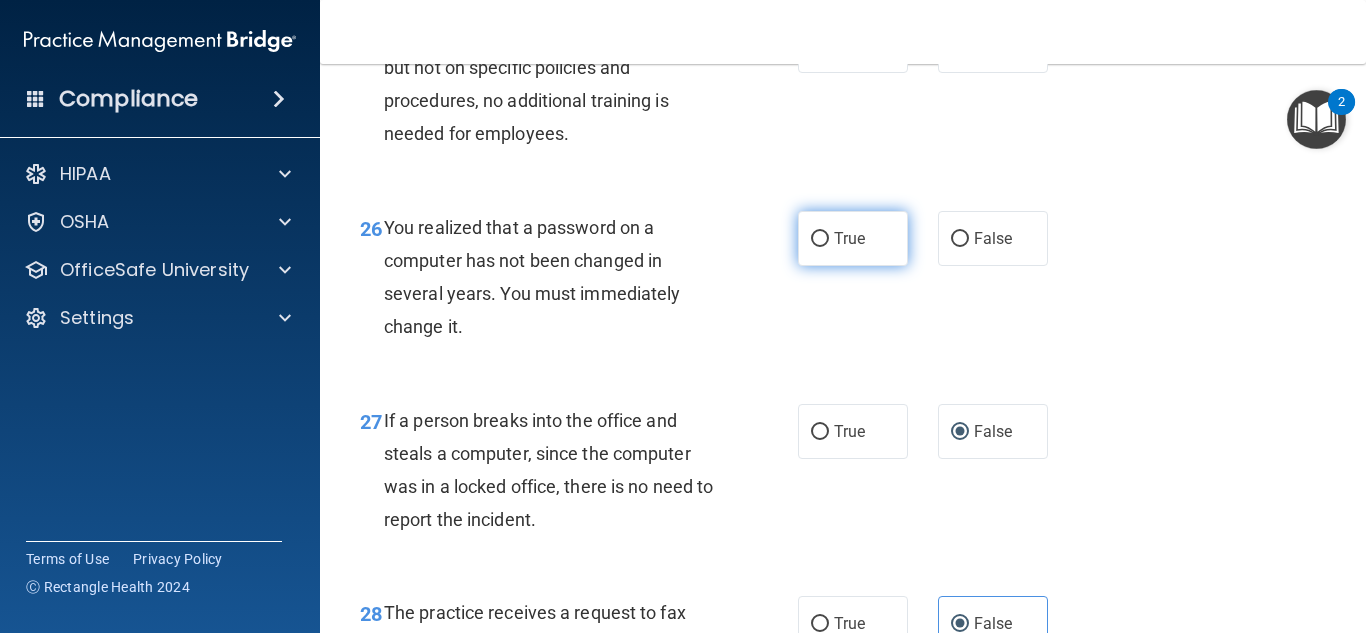 click on "True" at bounding box center (853, 238) 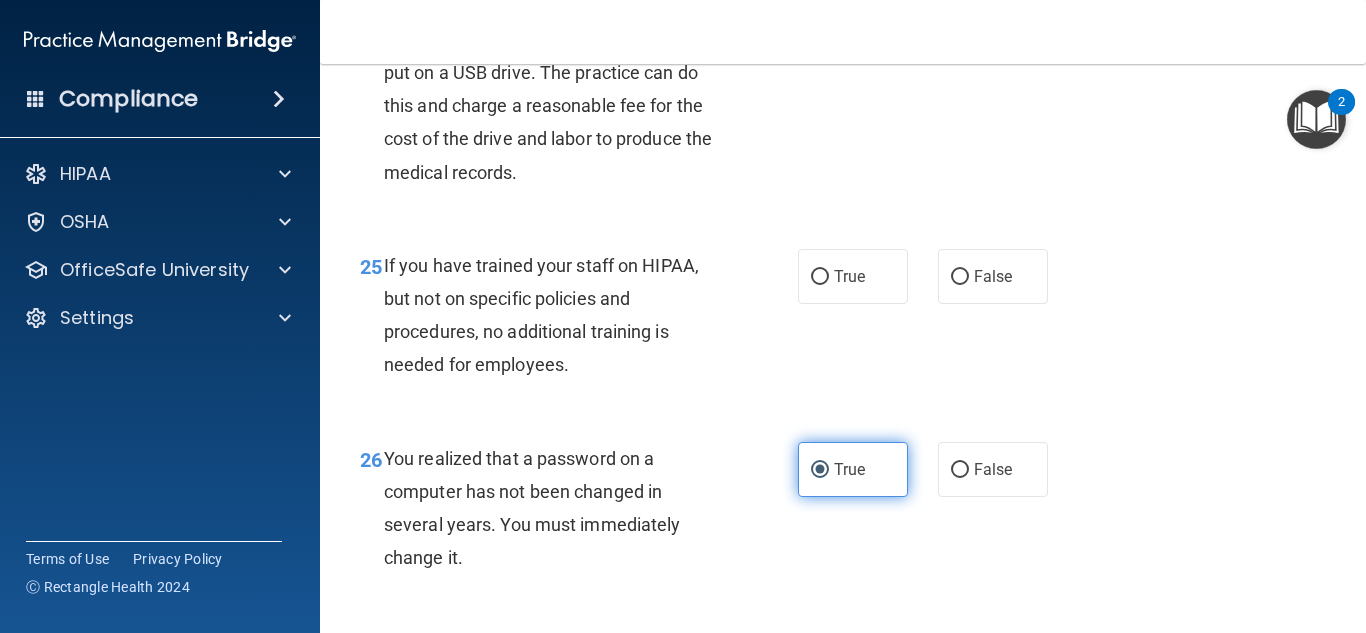 scroll, scrollTop: 4602, scrollLeft: 0, axis: vertical 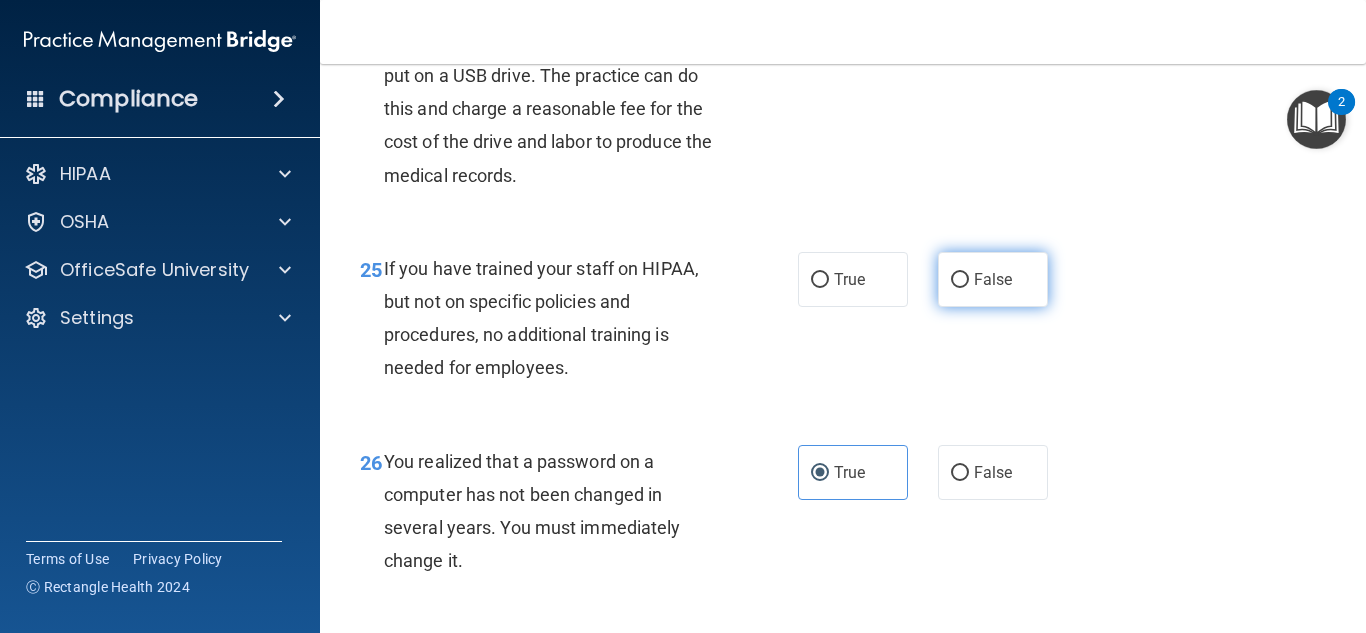 click on "False" at bounding box center [993, 279] 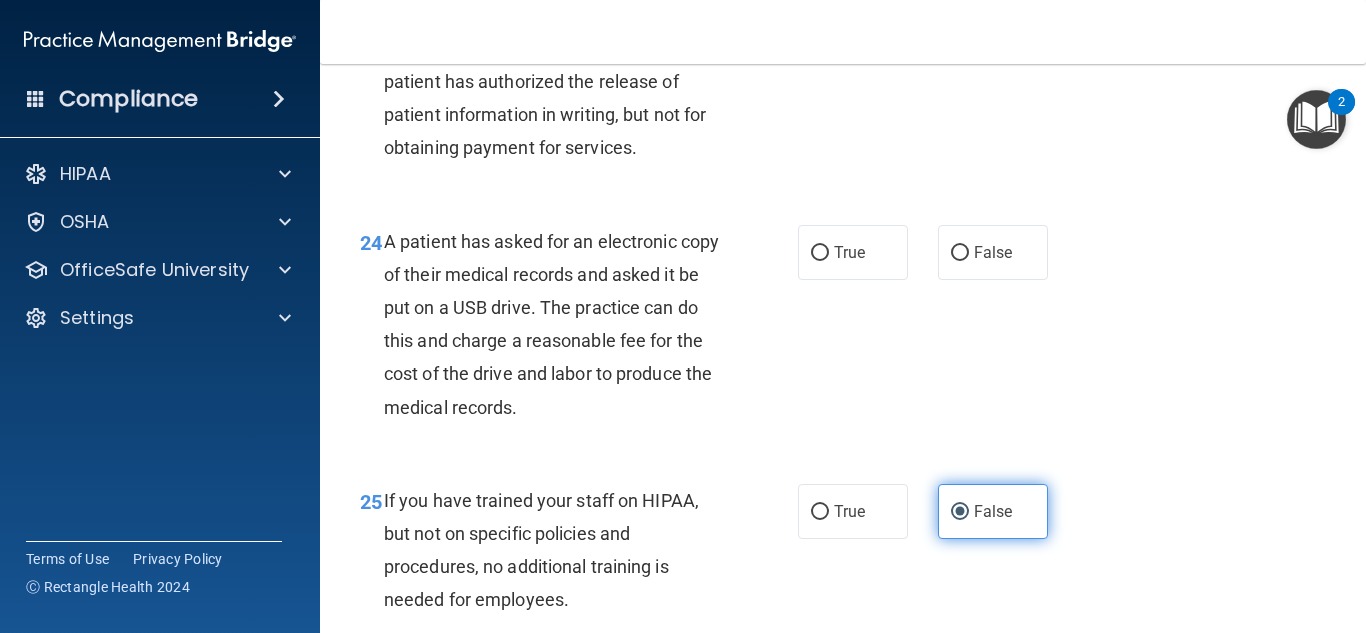 scroll, scrollTop: 4368, scrollLeft: 0, axis: vertical 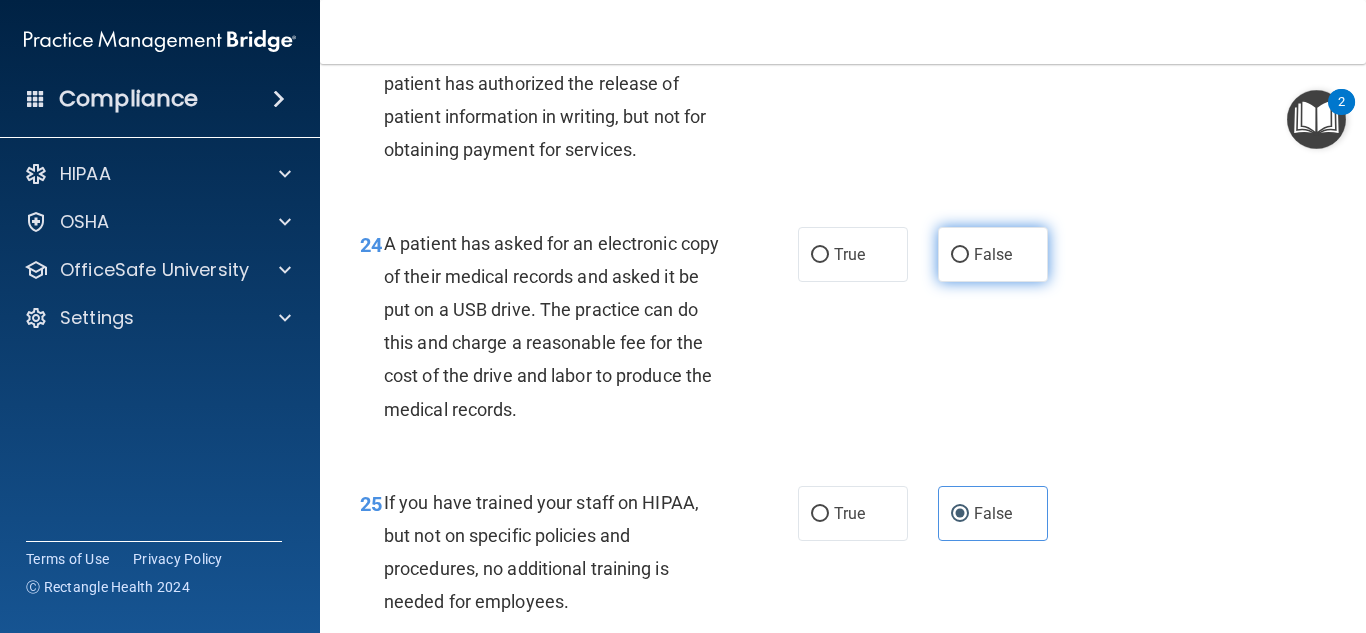 click on "False" at bounding box center [993, 254] 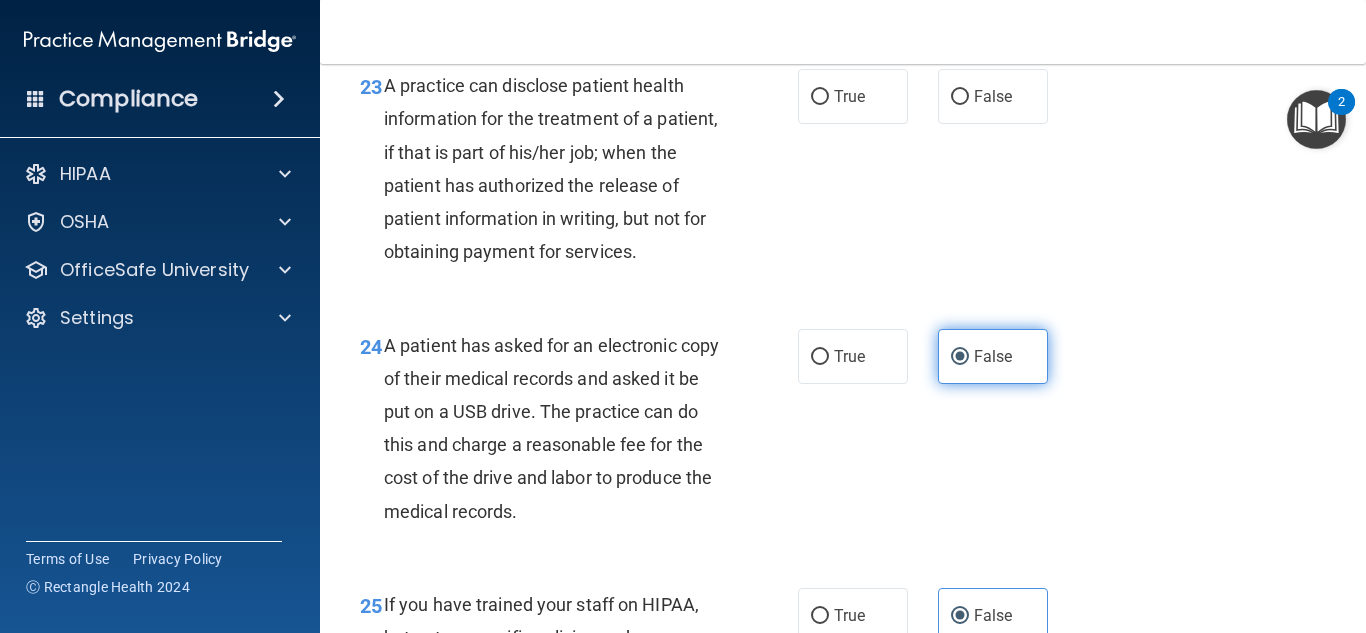 scroll, scrollTop: 4176, scrollLeft: 0, axis: vertical 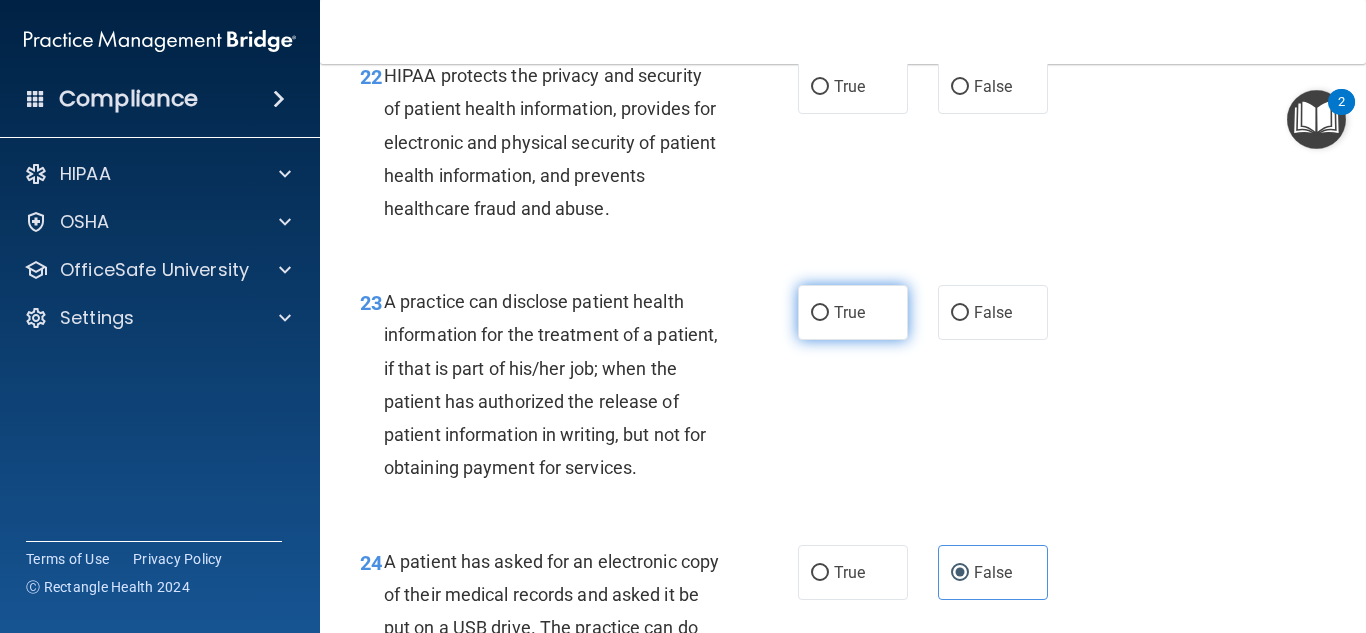click on "True" at bounding box center [853, 312] 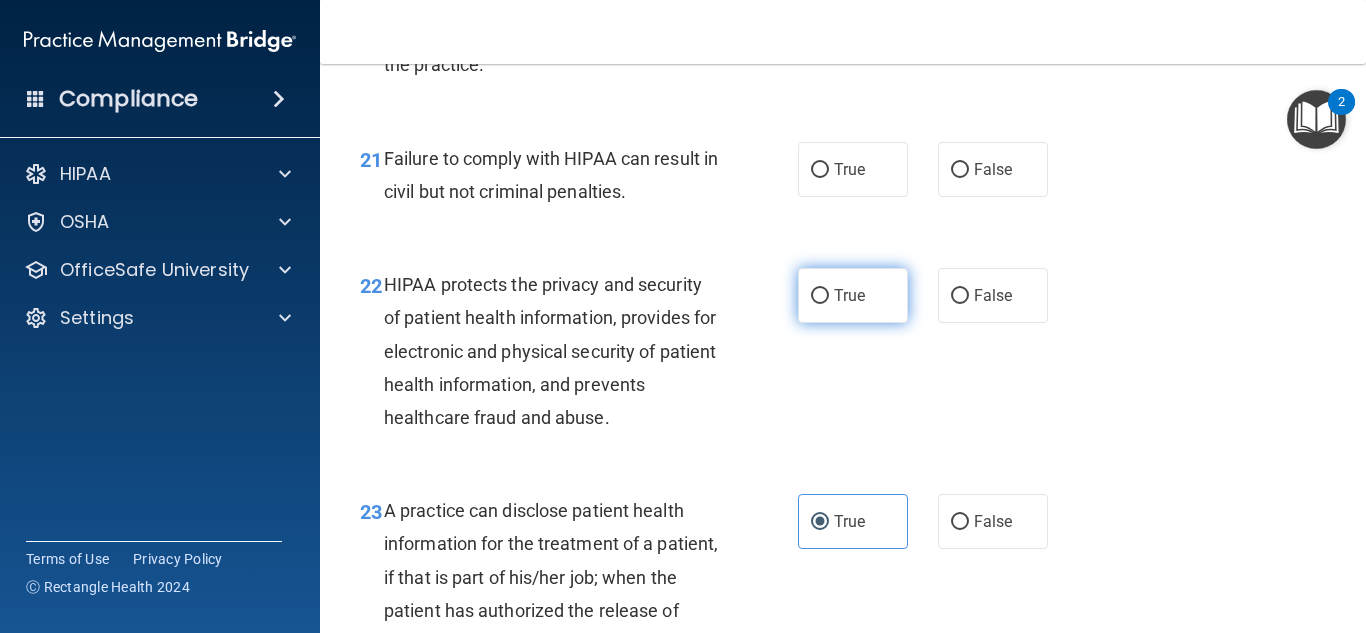 click on "True" at bounding box center (853, 295) 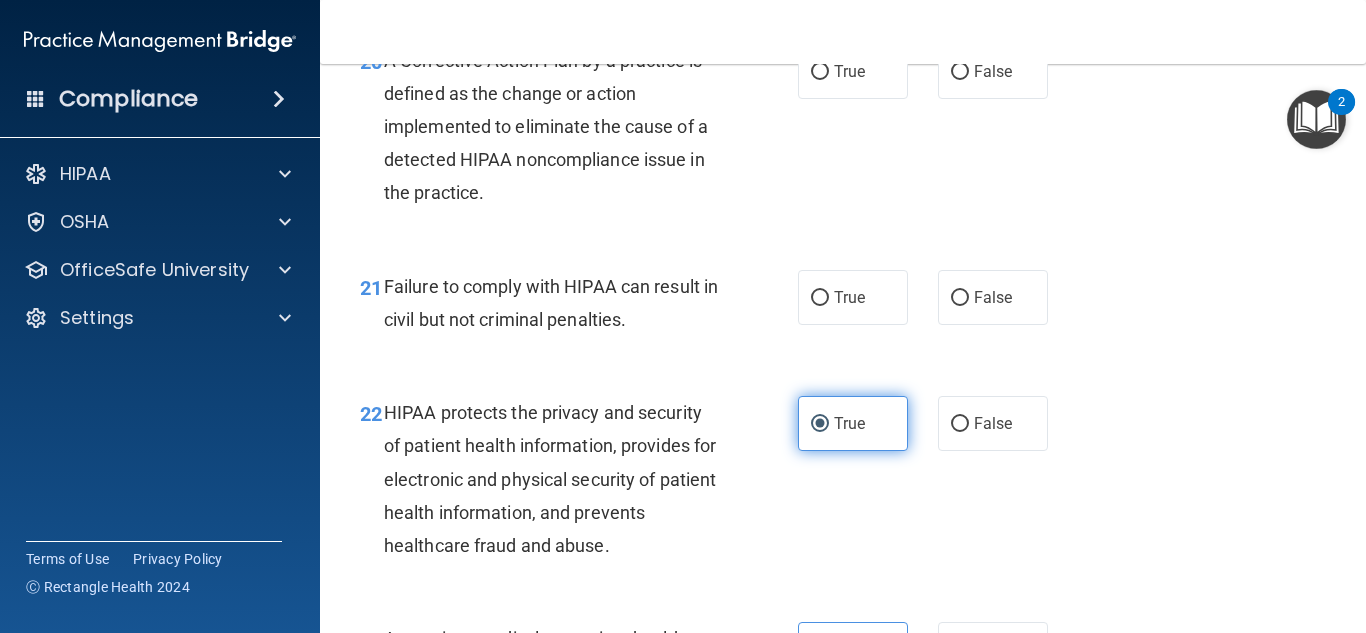 scroll, scrollTop: 3682, scrollLeft: 0, axis: vertical 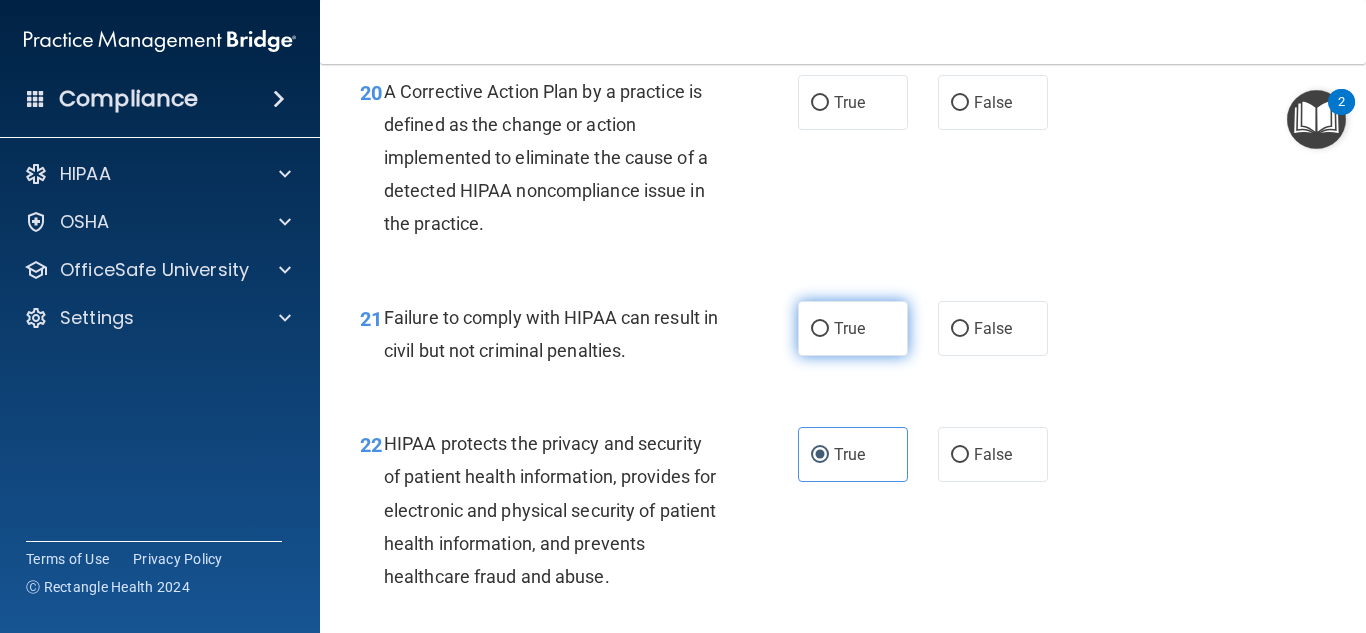 click on "True" at bounding box center [853, 328] 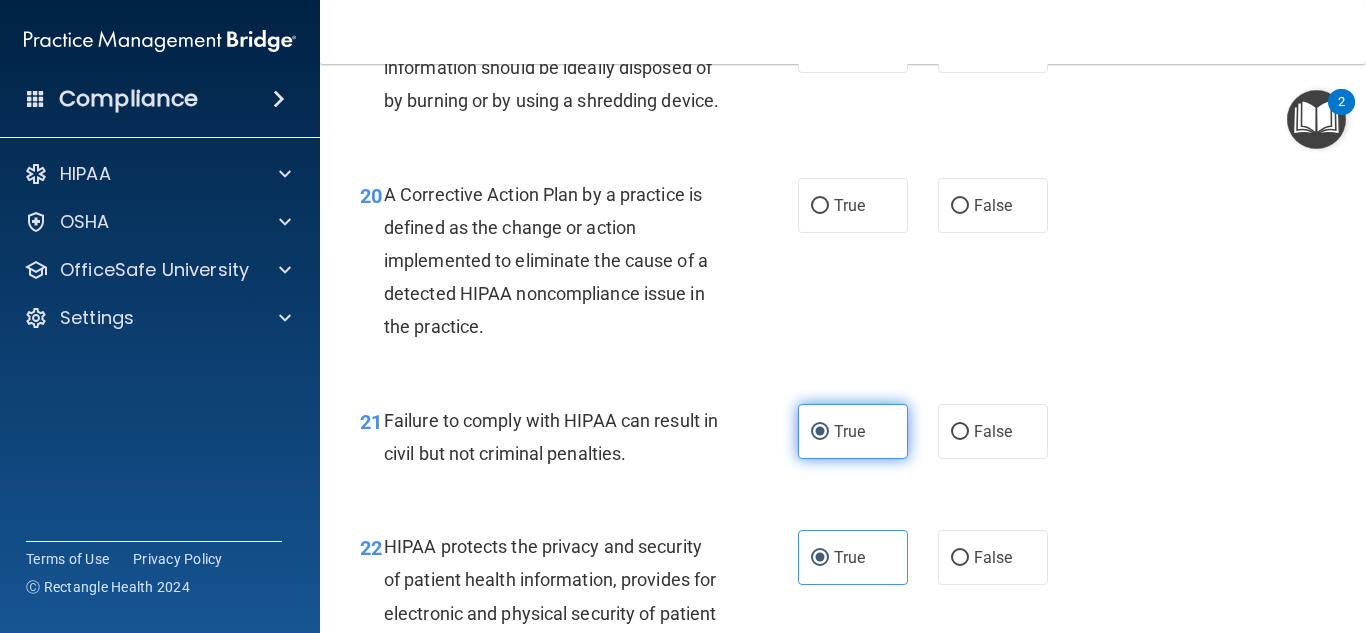 scroll, scrollTop: 3550, scrollLeft: 0, axis: vertical 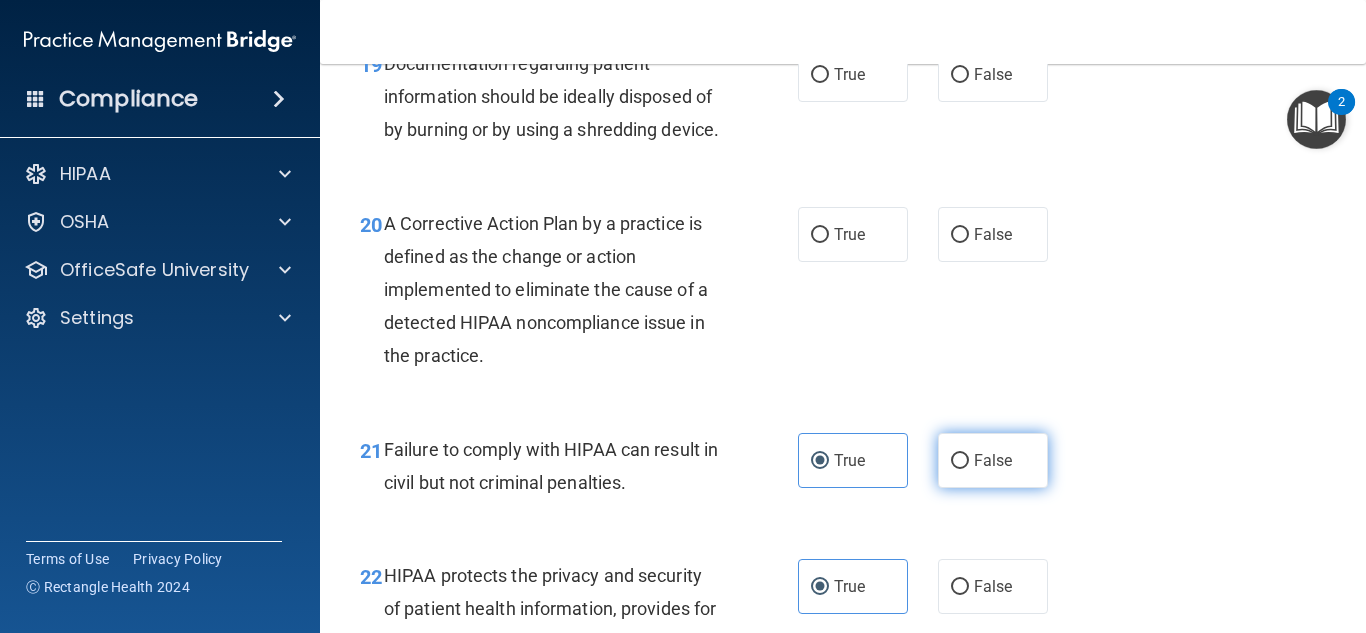 click on "False" at bounding box center [960, 461] 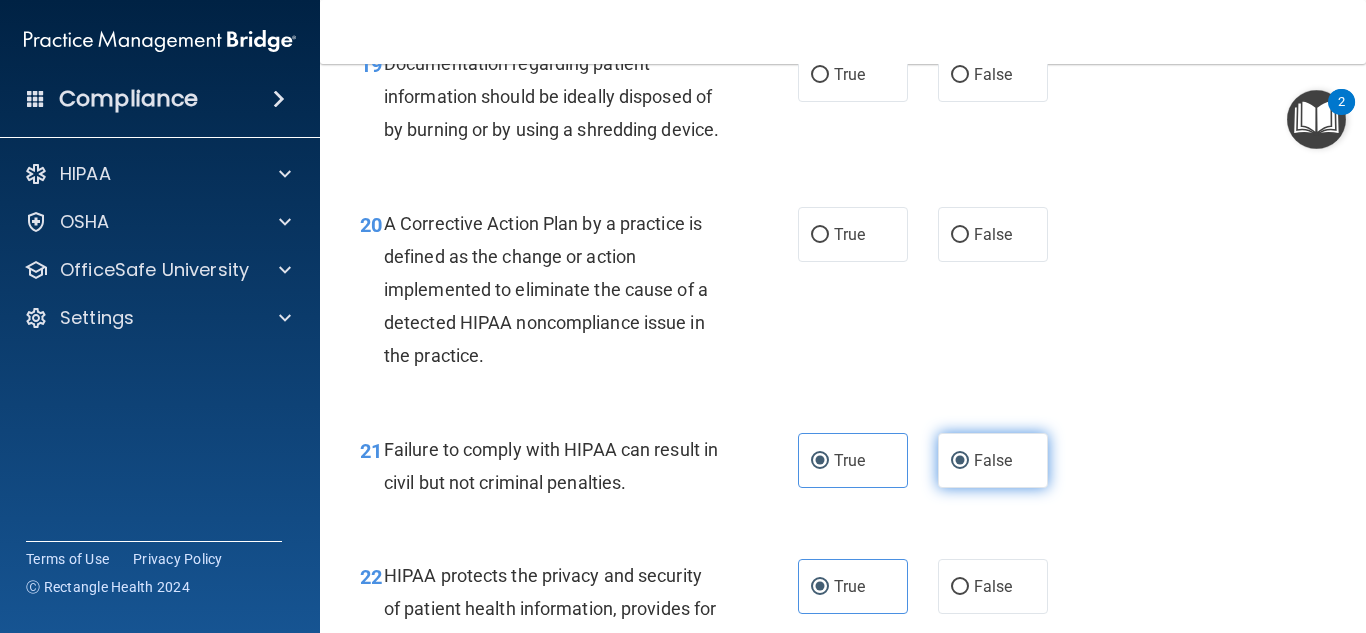 radio on "false" 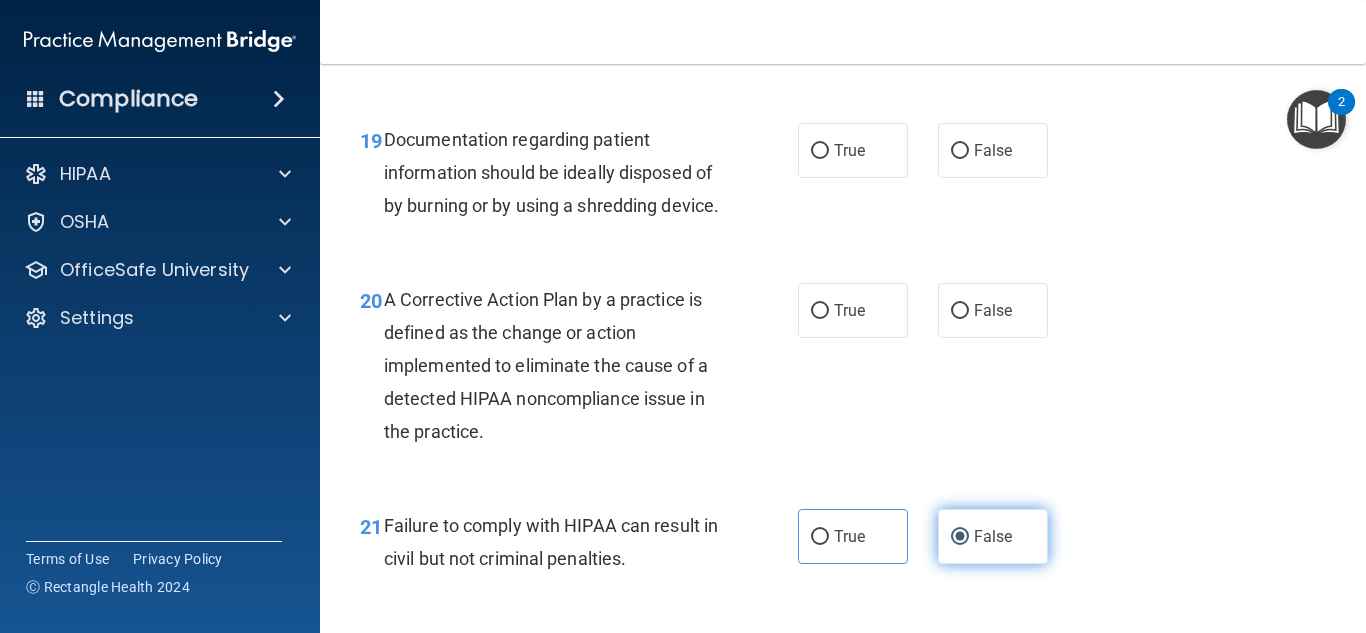 scroll, scrollTop: 3461, scrollLeft: 0, axis: vertical 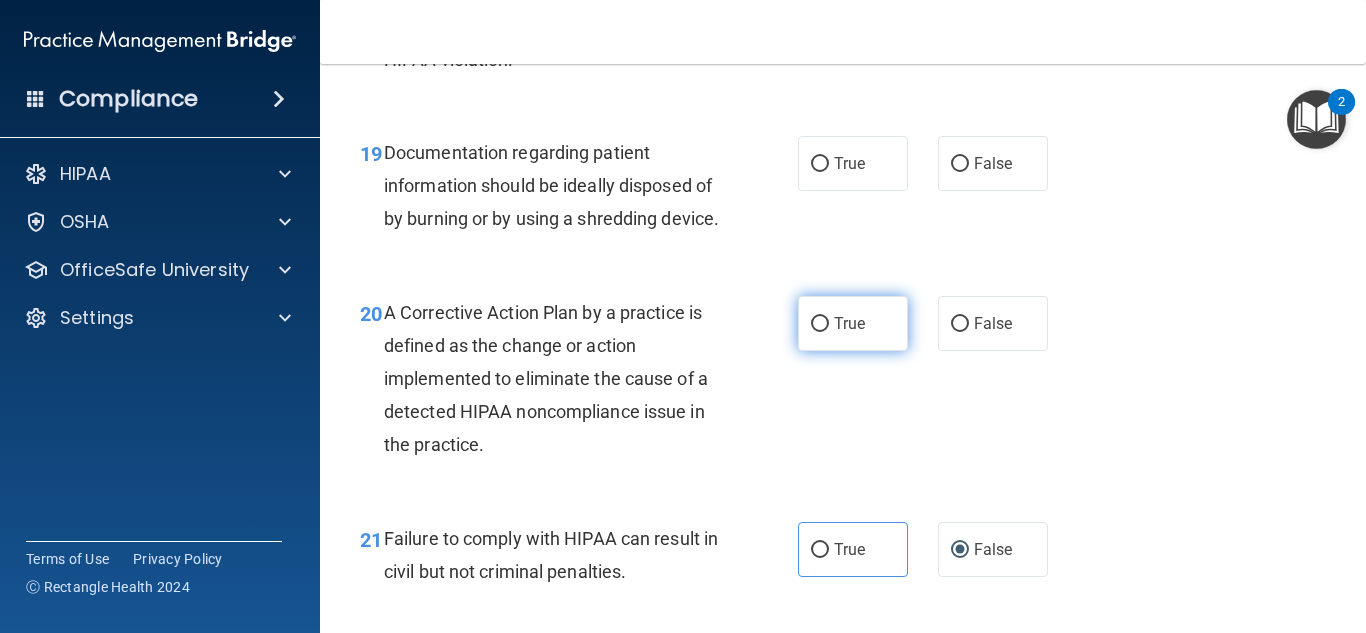 click on "True" at bounding box center (849, 323) 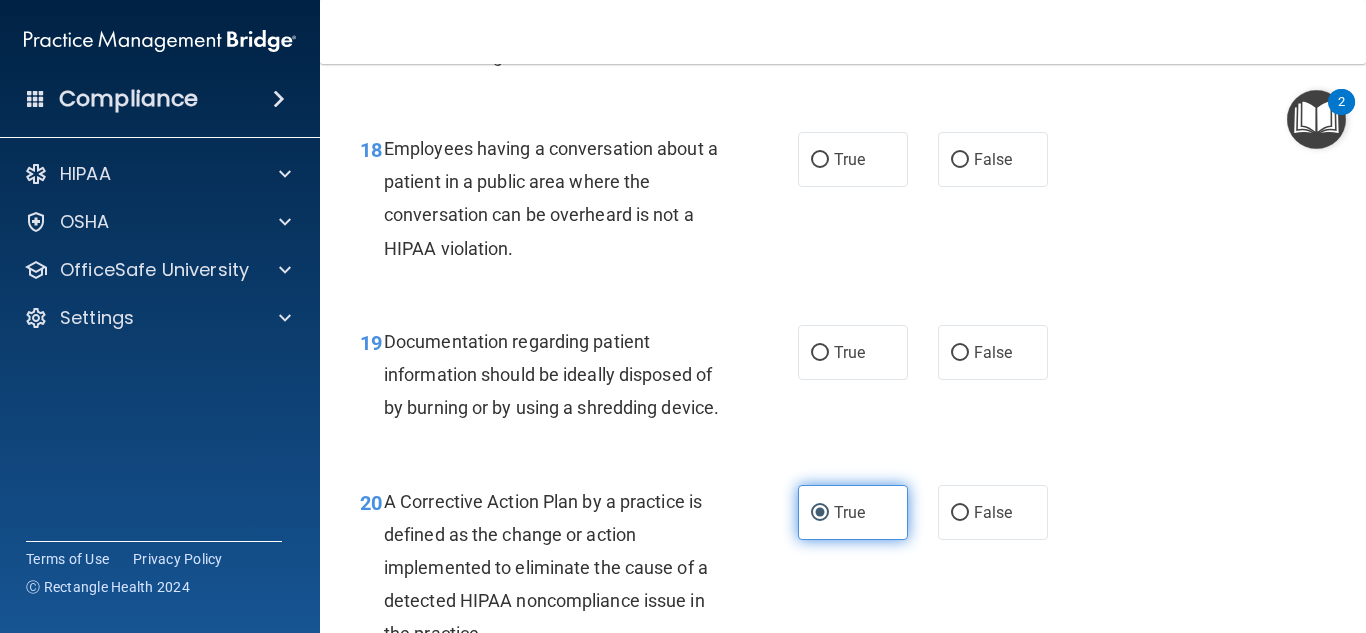 scroll, scrollTop: 3270, scrollLeft: 0, axis: vertical 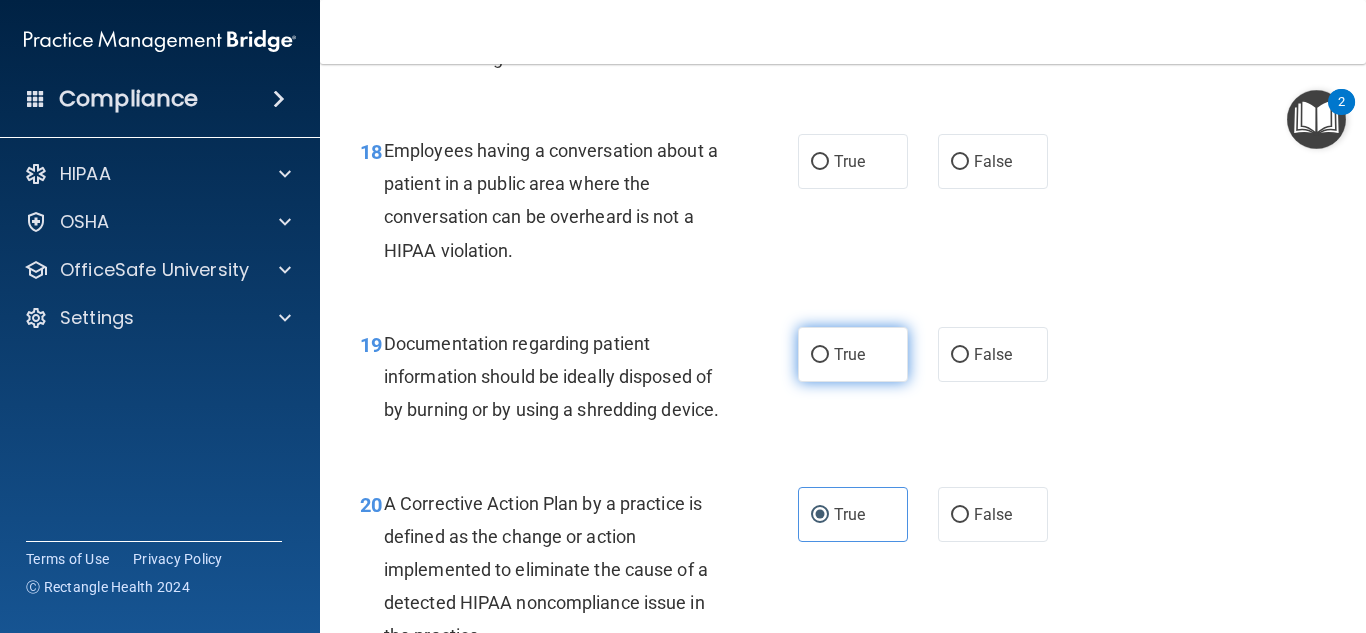 click on "True" at bounding box center [853, 354] 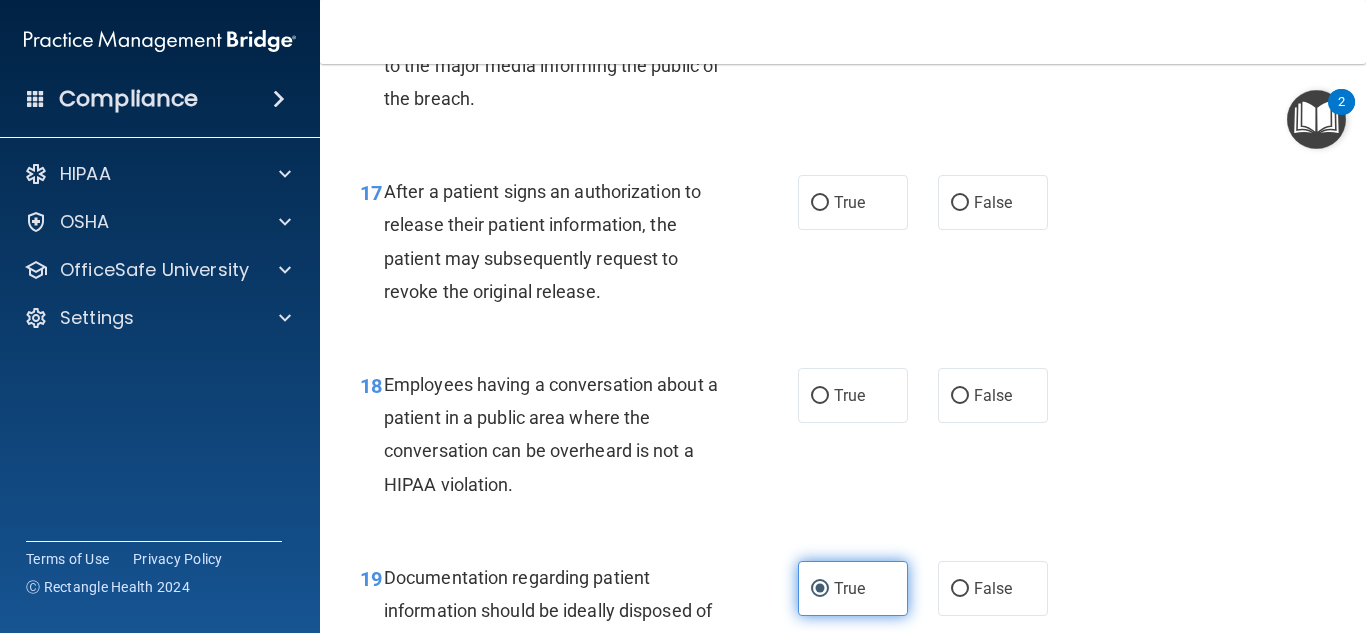 scroll, scrollTop: 3032, scrollLeft: 0, axis: vertical 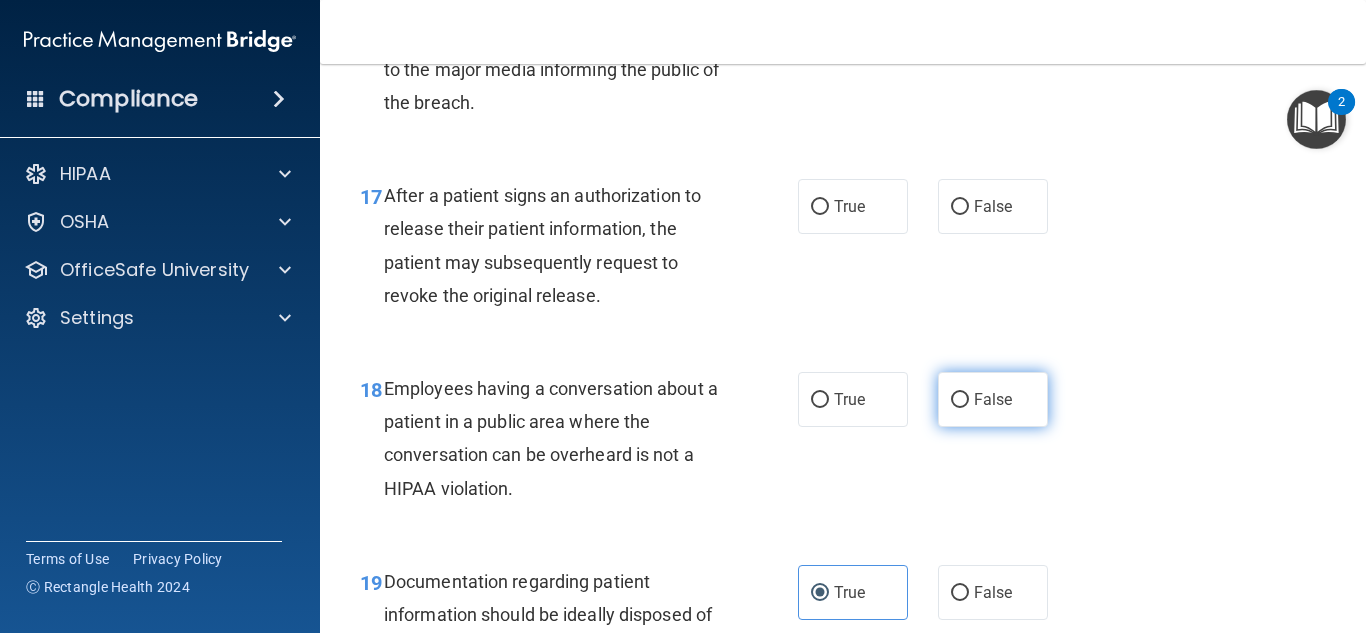 click on "False" at bounding box center [993, 399] 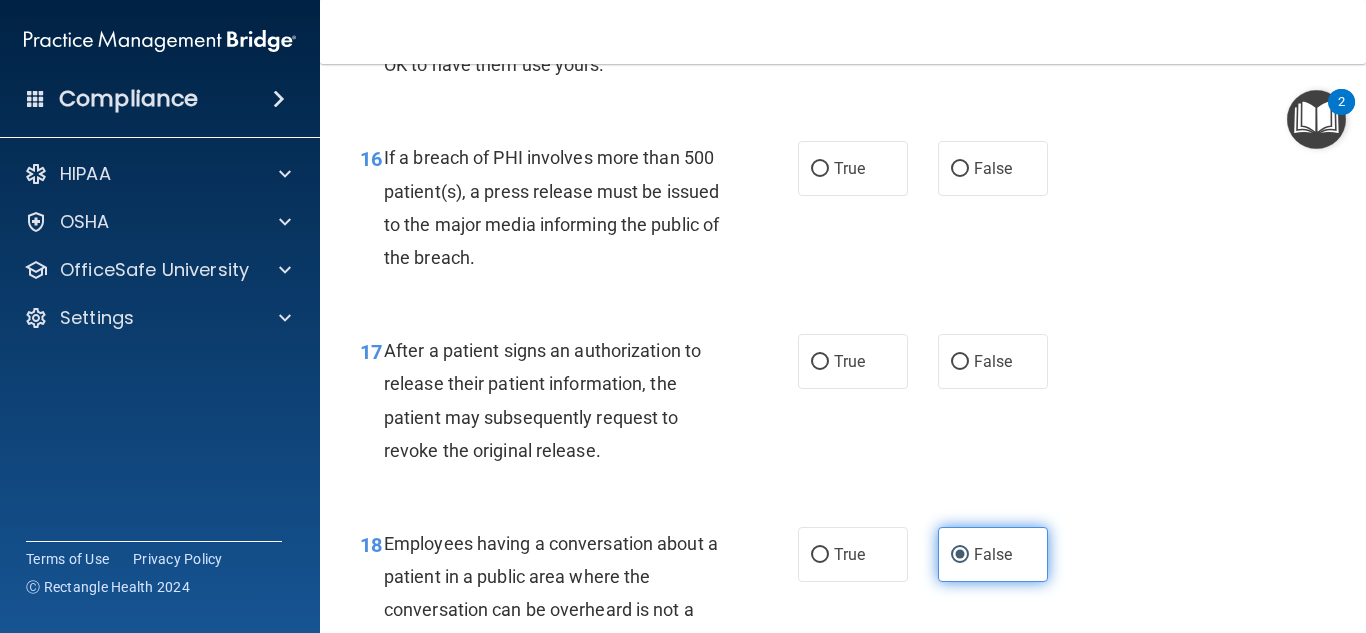 scroll, scrollTop: 2875, scrollLeft: 0, axis: vertical 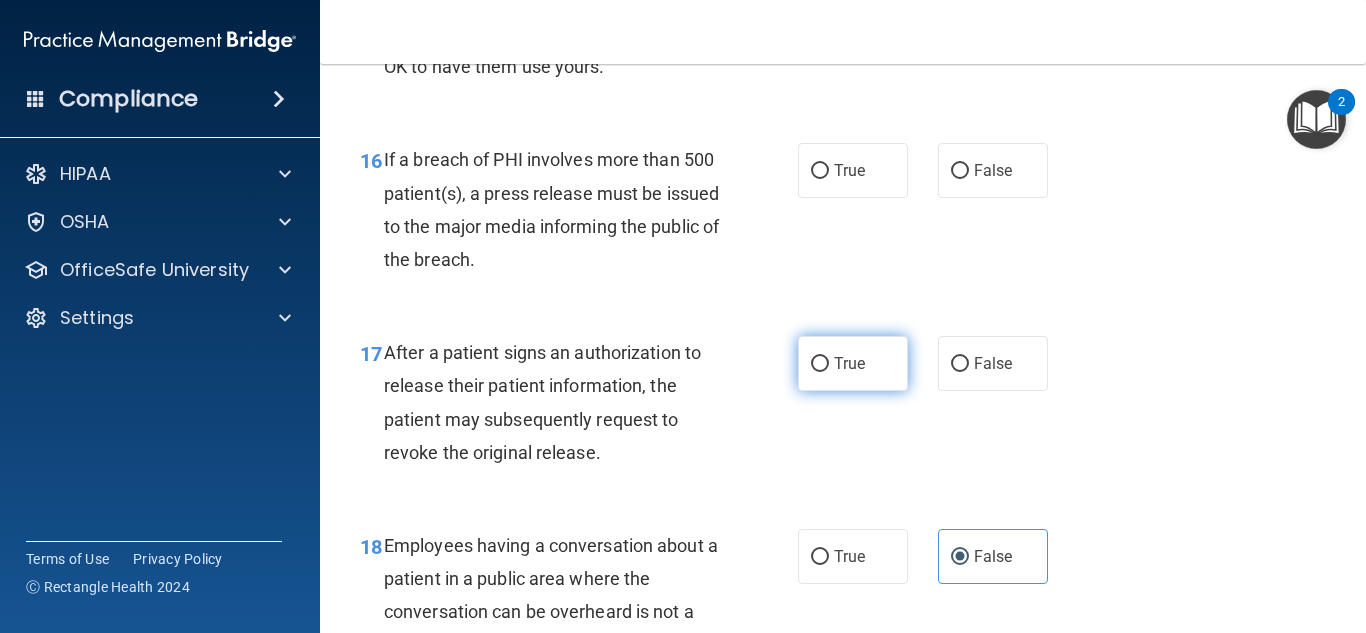 click on "True" at bounding box center (849, 363) 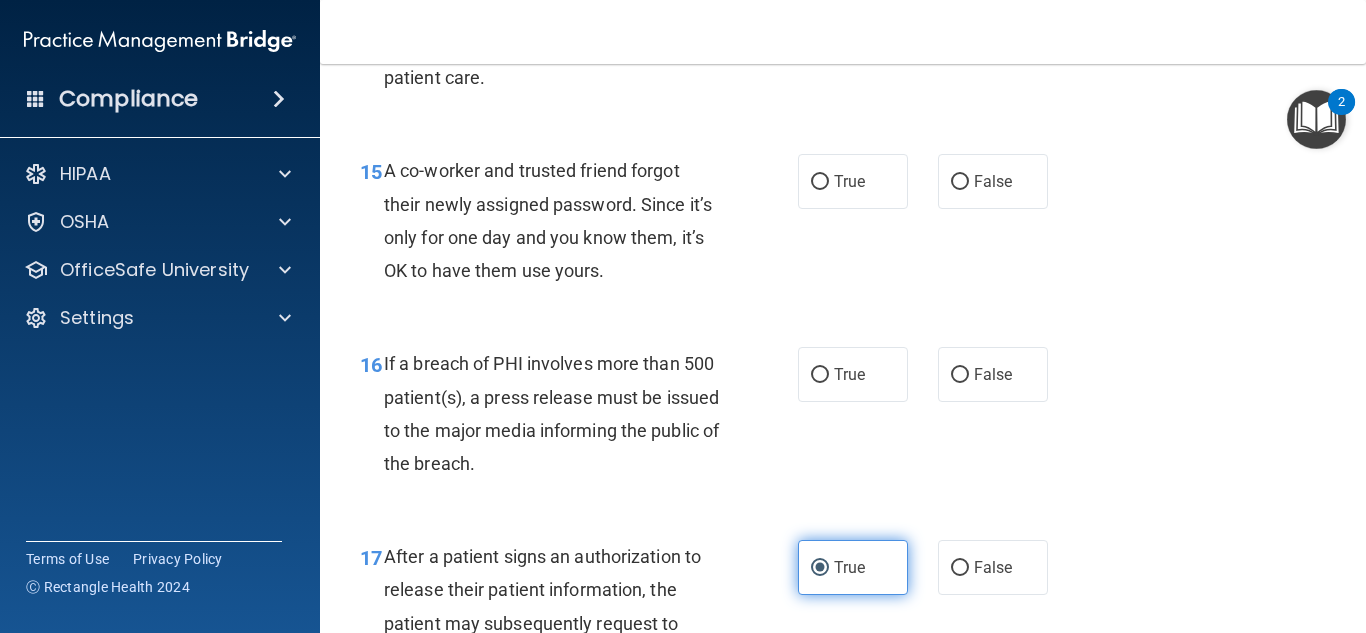 scroll, scrollTop: 2666, scrollLeft: 0, axis: vertical 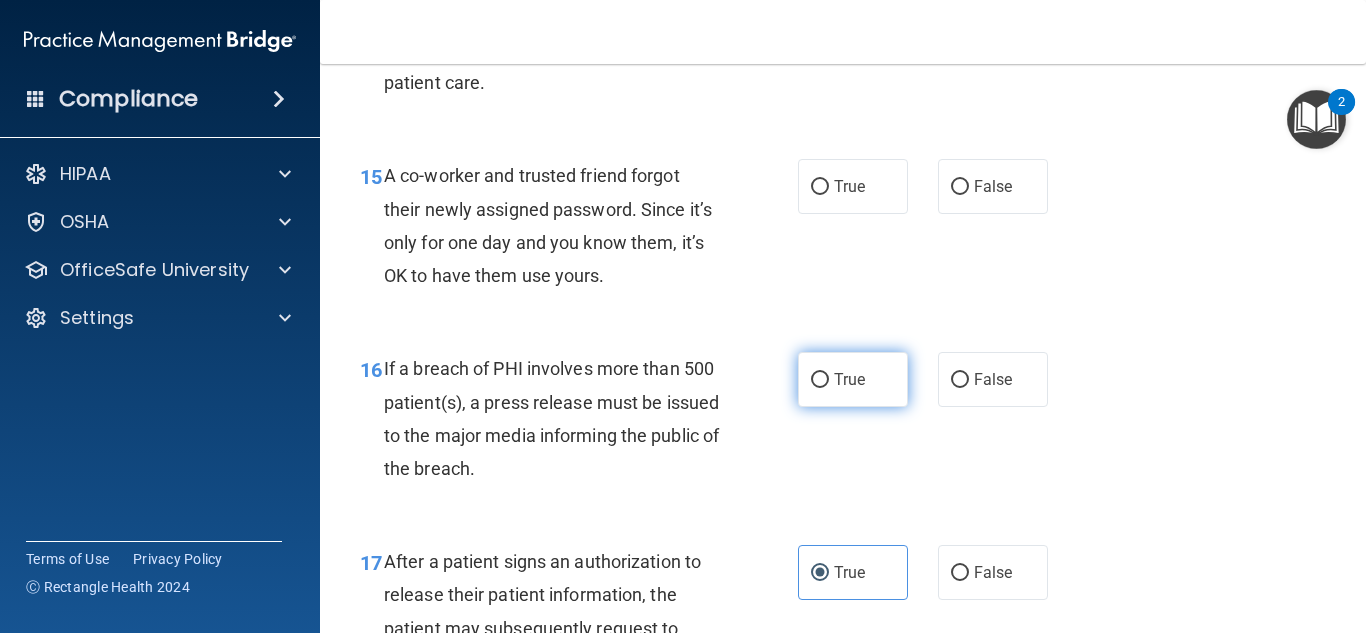 click on "True" at bounding box center (853, 379) 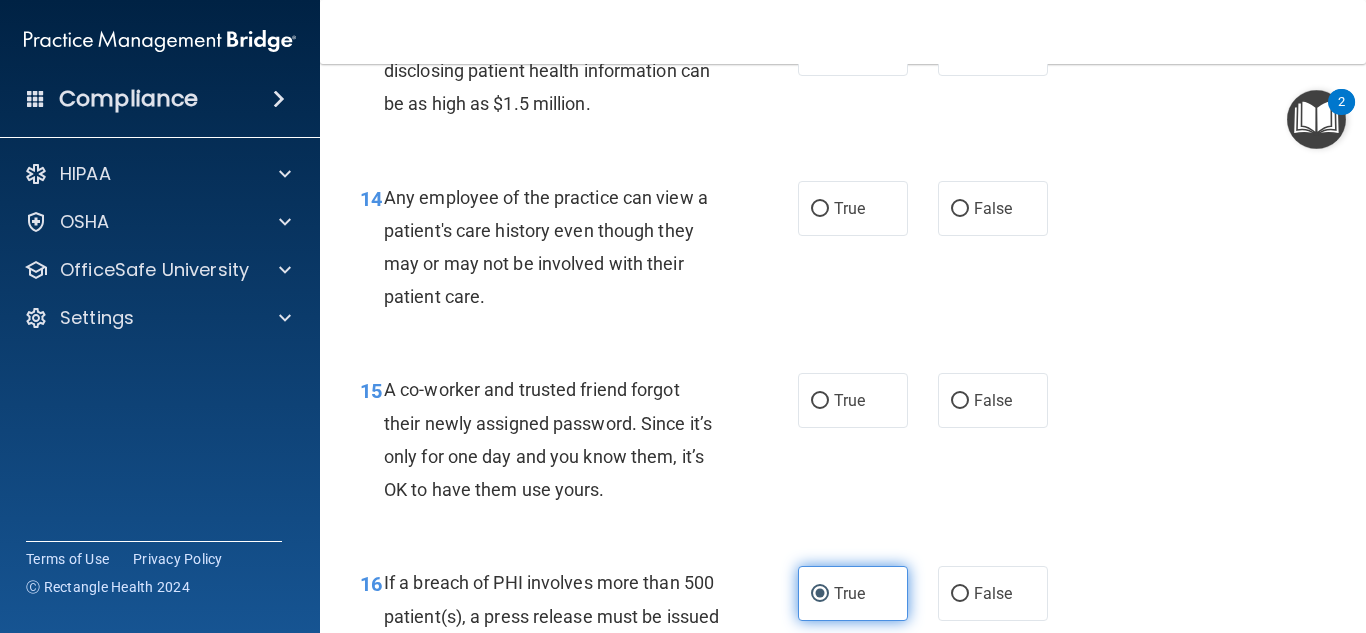 scroll, scrollTop: 2451, scrollLeft: 0, axis: vertical 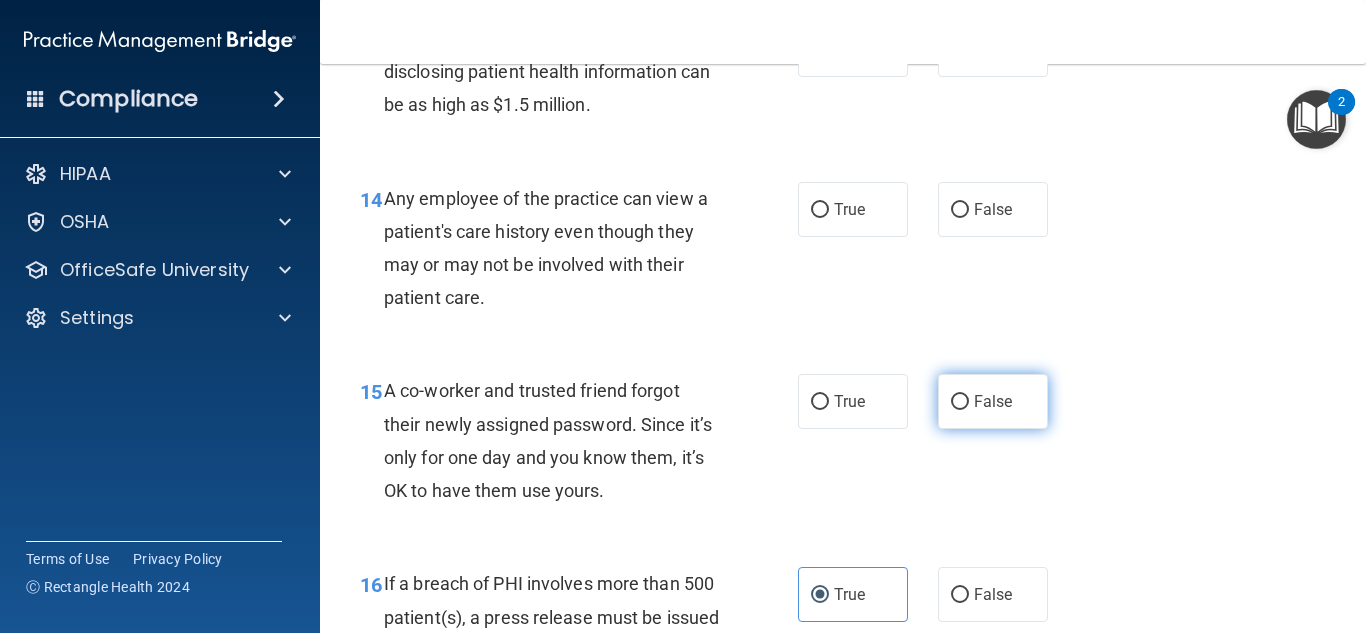 click on "False" at bounding box center (993, 401) 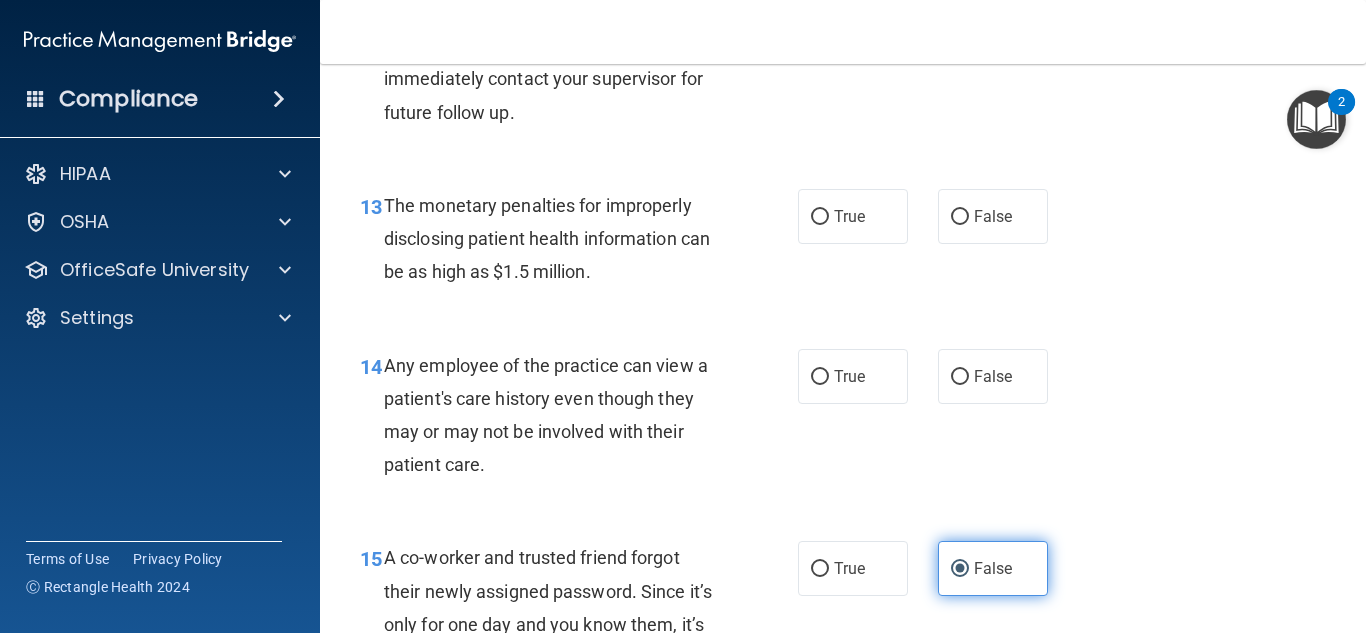 scroll, scrollTop: 2277, scrollLeft: 0, axis: vertical 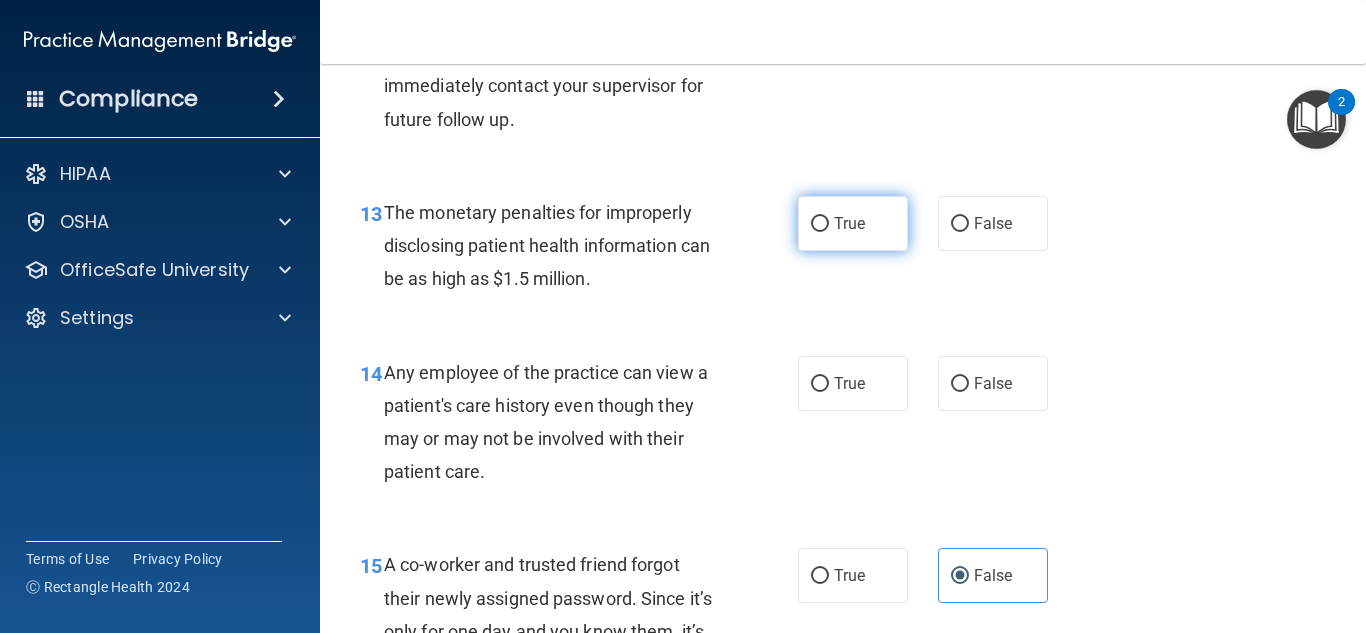 click on "True" at bounding box center [849, 223] 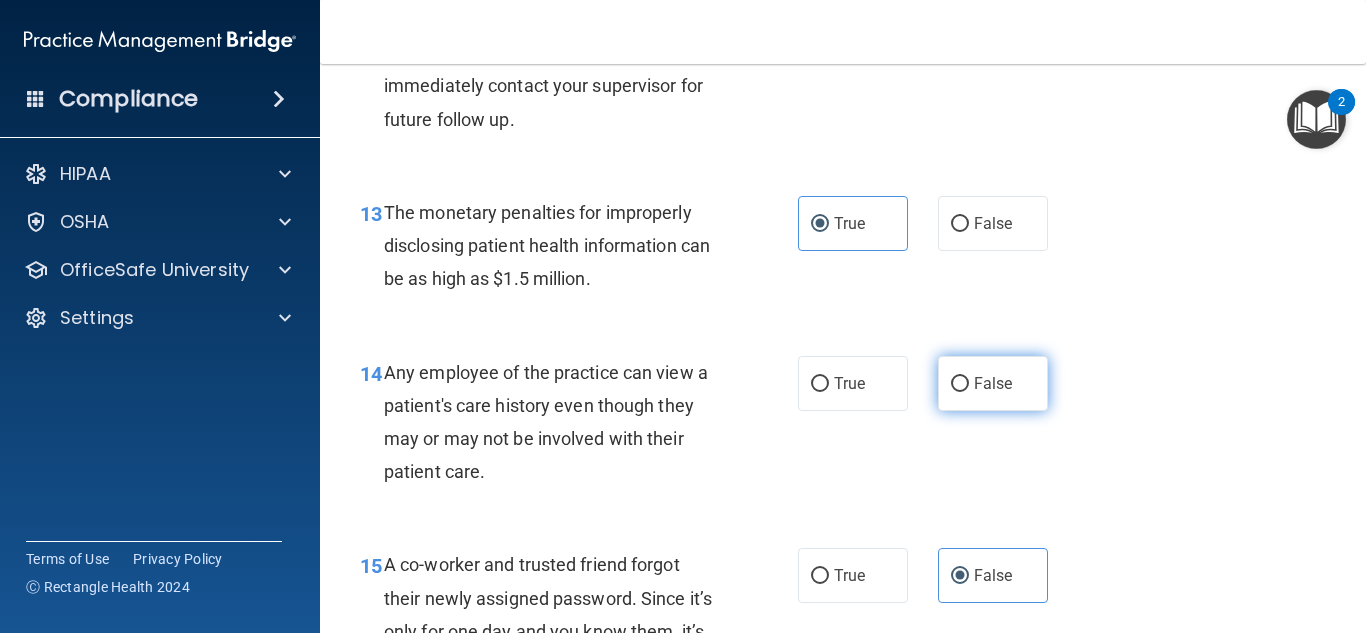 click on "False" at bounding box center [993, 383] 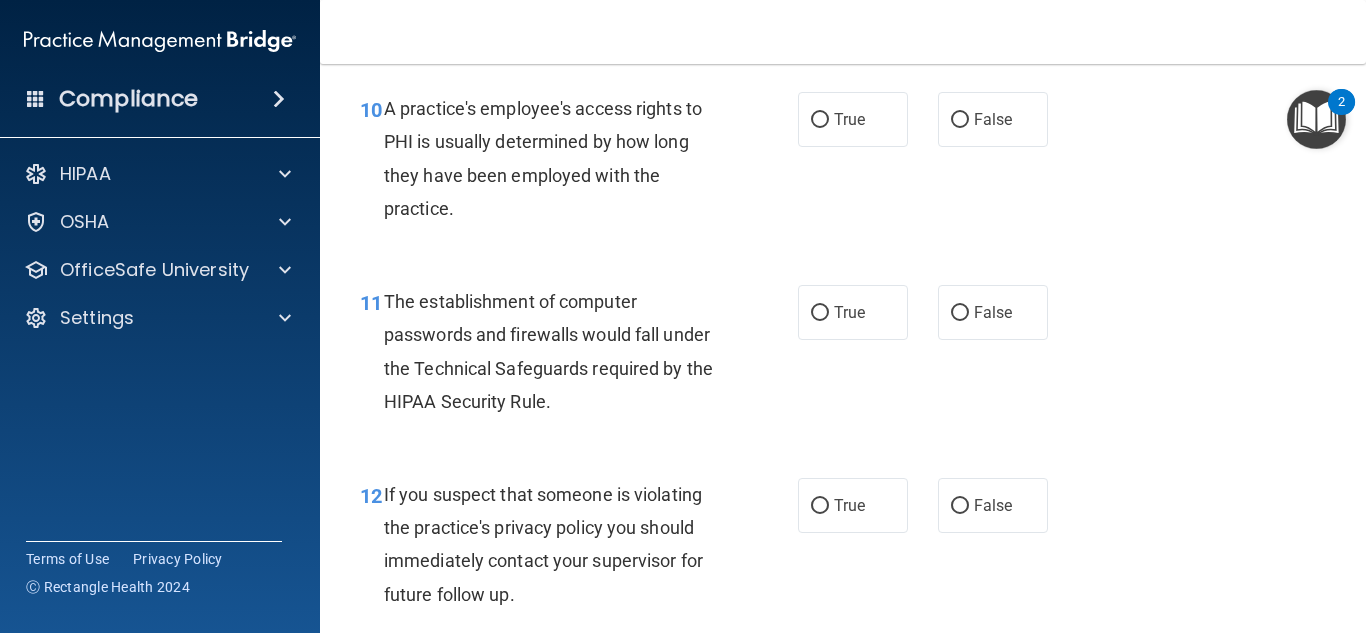 scroll, scrollTop: 1844, scrollLeft: 0, axis: vertical 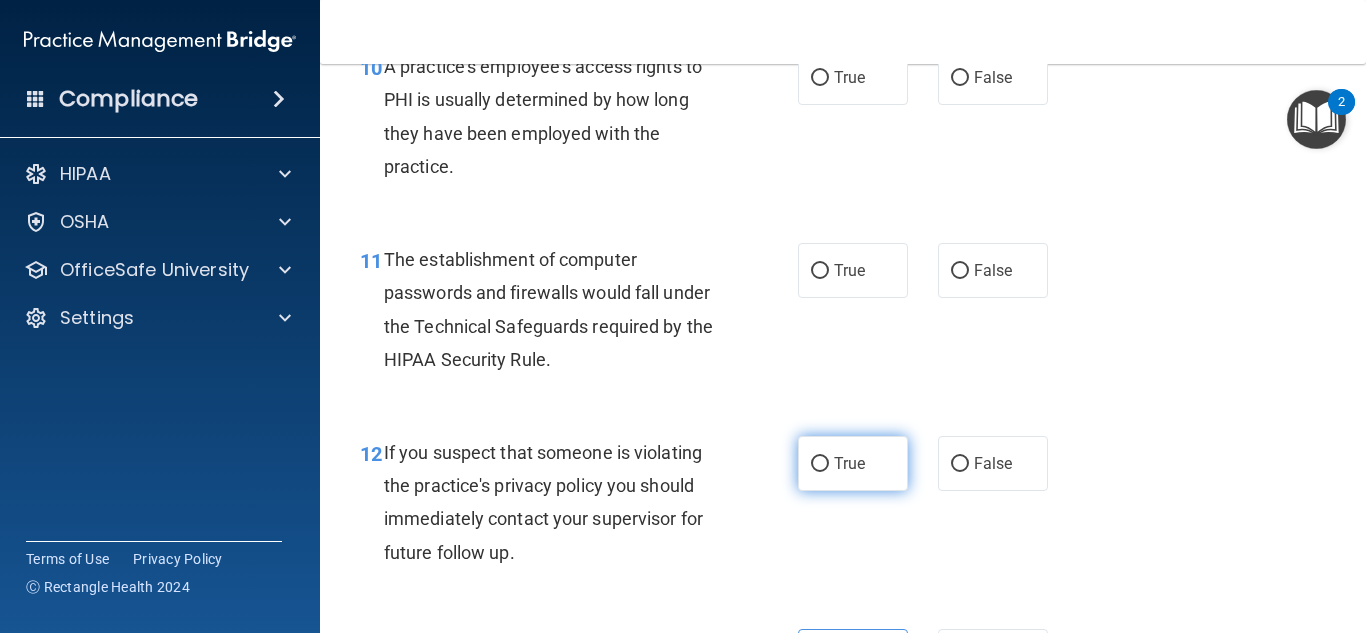 click on "True" at bounding box center (849, 463) 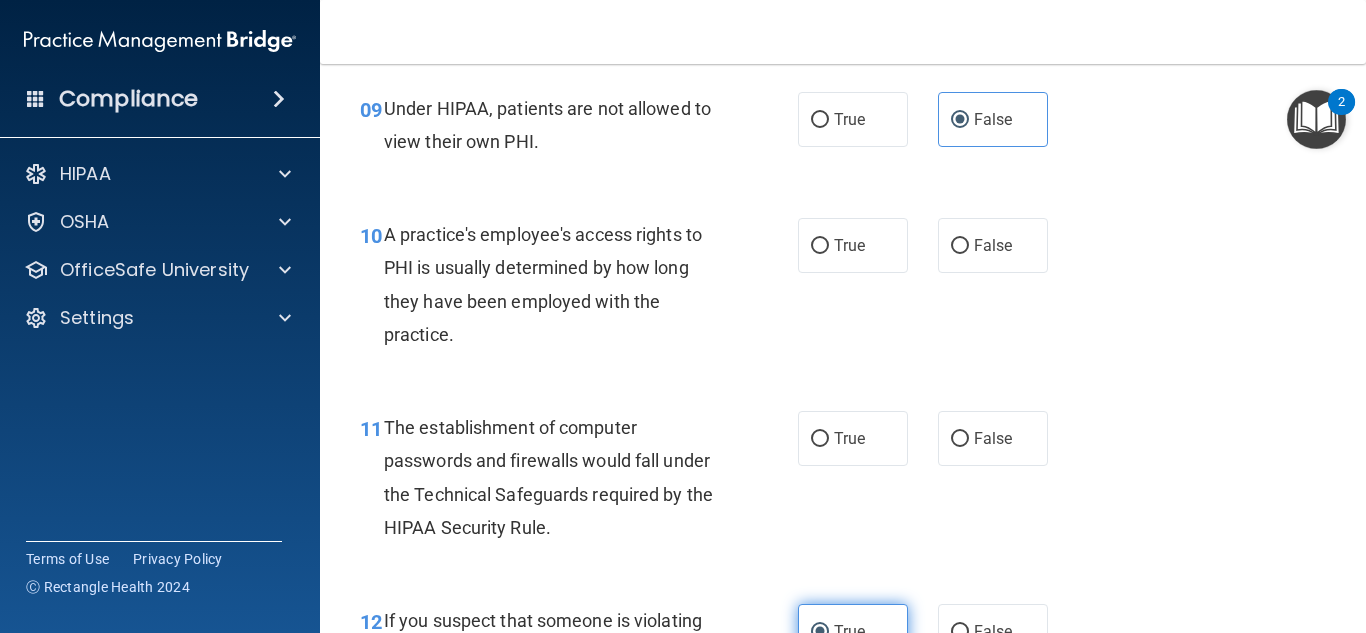 scroll, scrollTop: 1667, scrollLeft: 0, axis: vertical 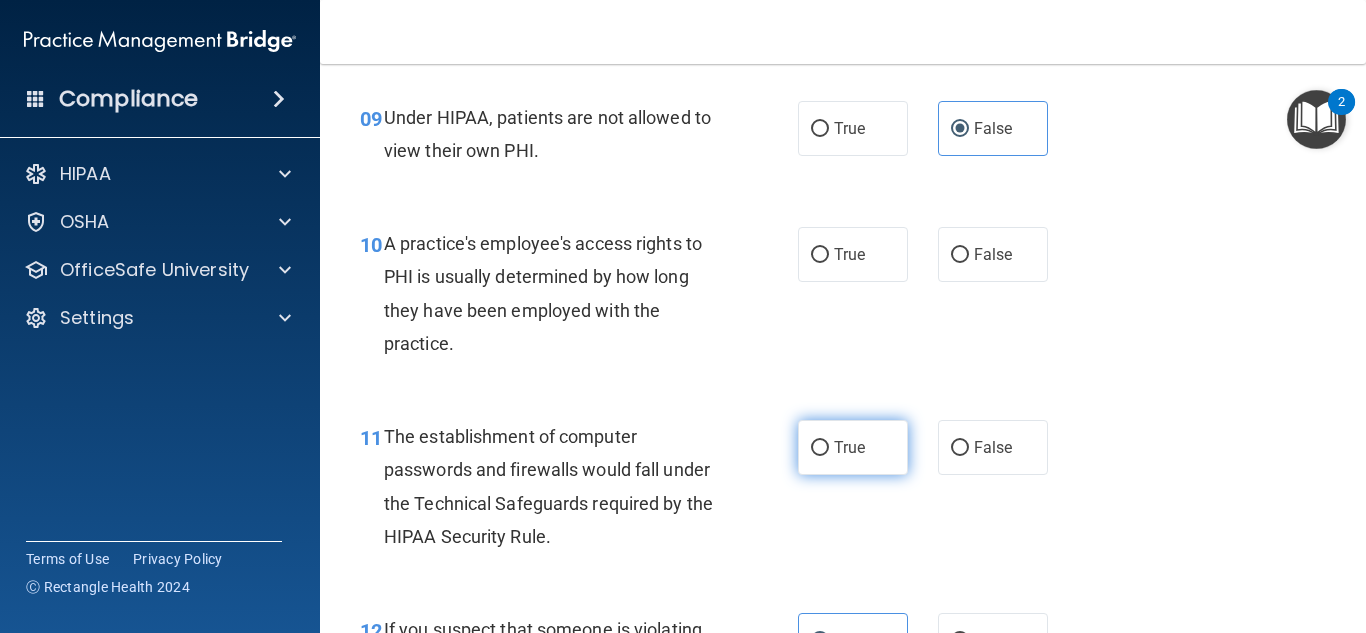 click on "True" at bounding box center (849, 447) 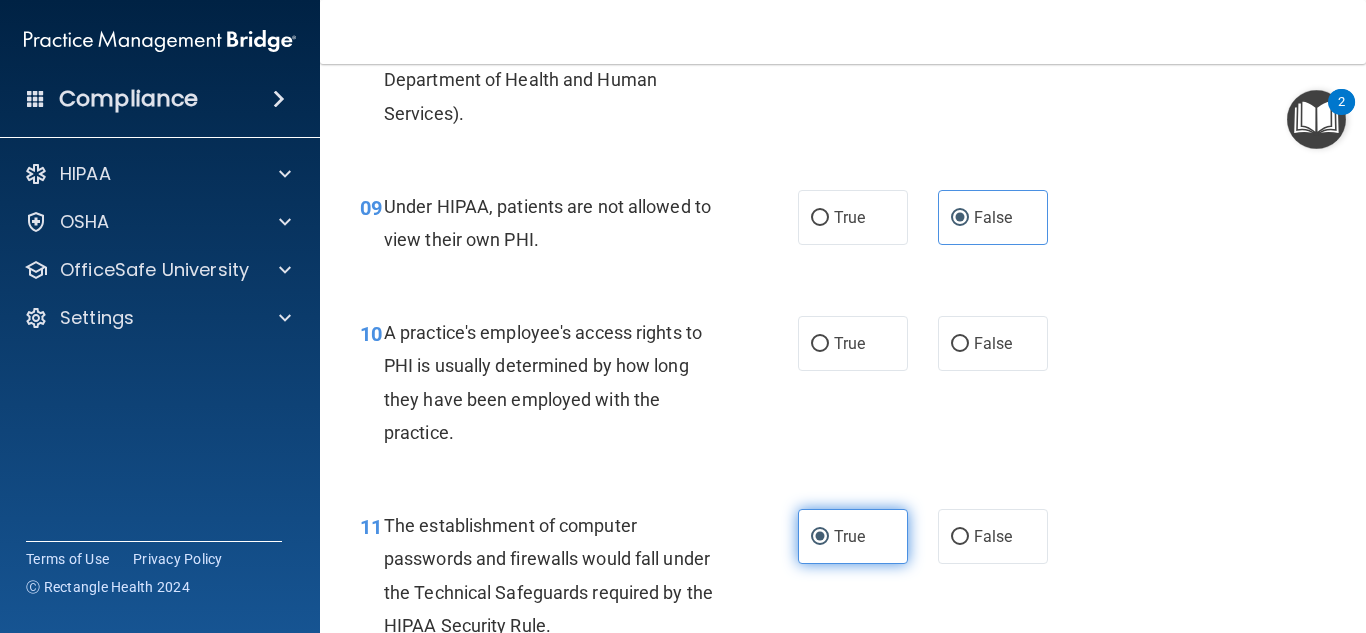 scroll, scrollTop: 1558, scrollLeft: 0, axis: vertical 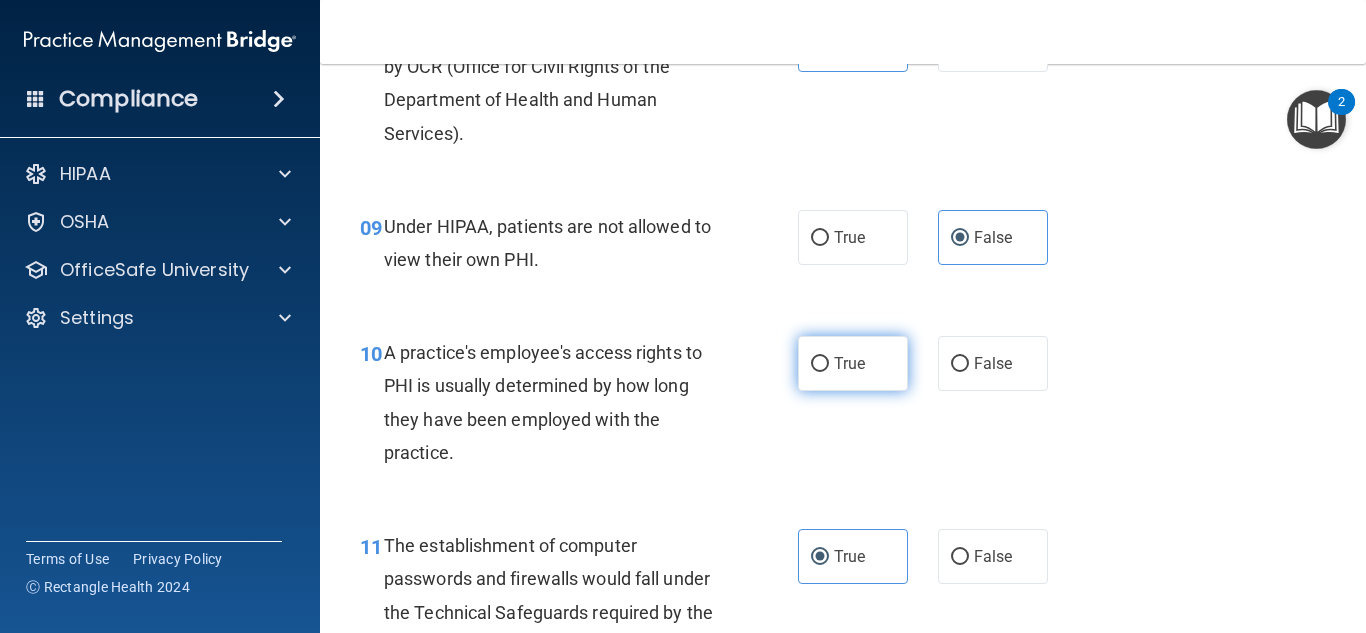 click on "True" at bounding box center (849, 363) 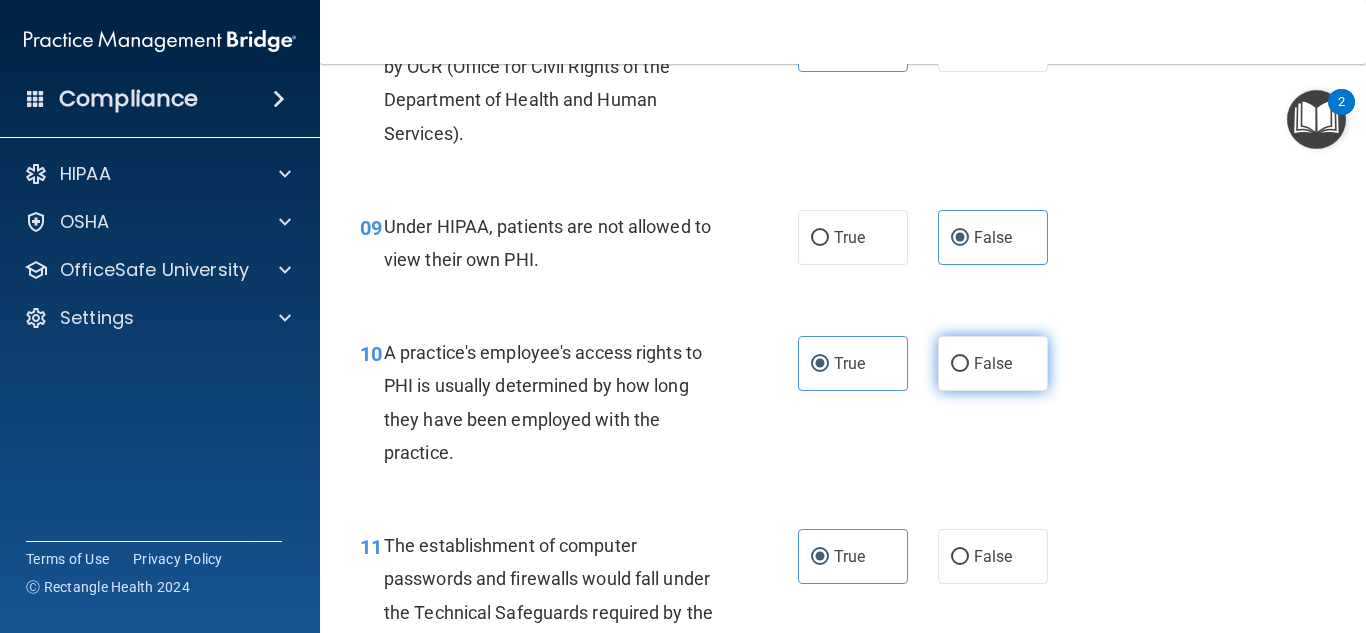 click on "False" at bounding box center [993, 363] 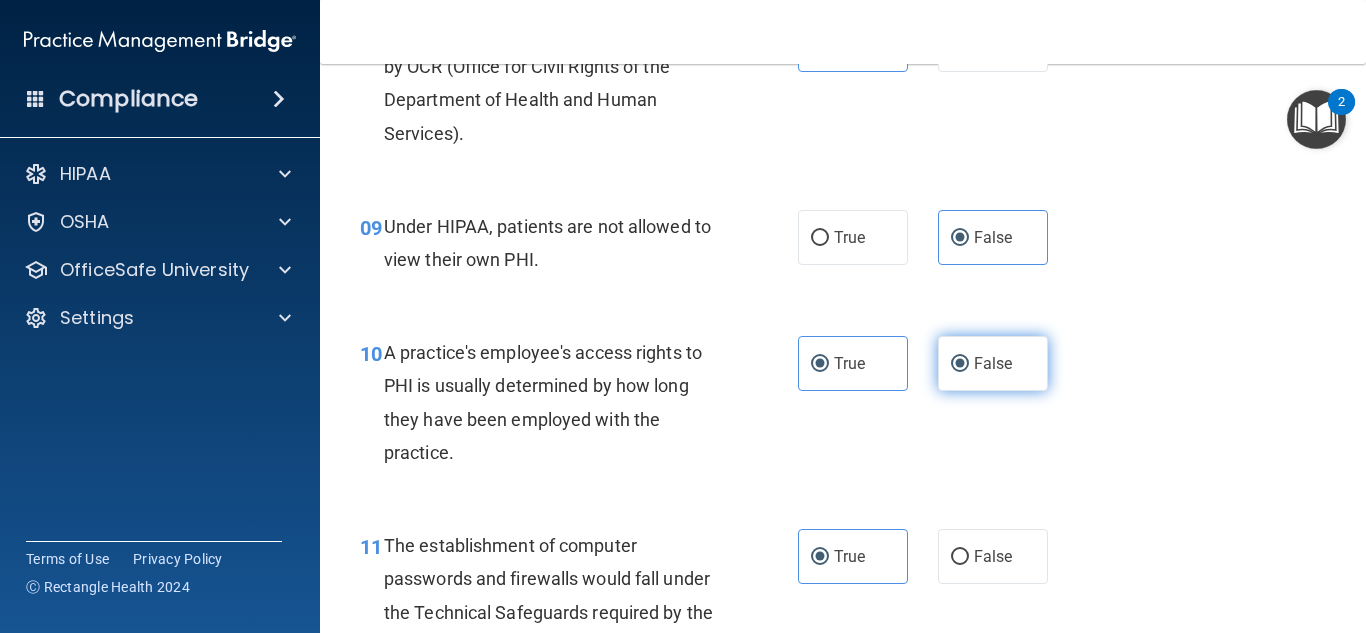 radio on "false" 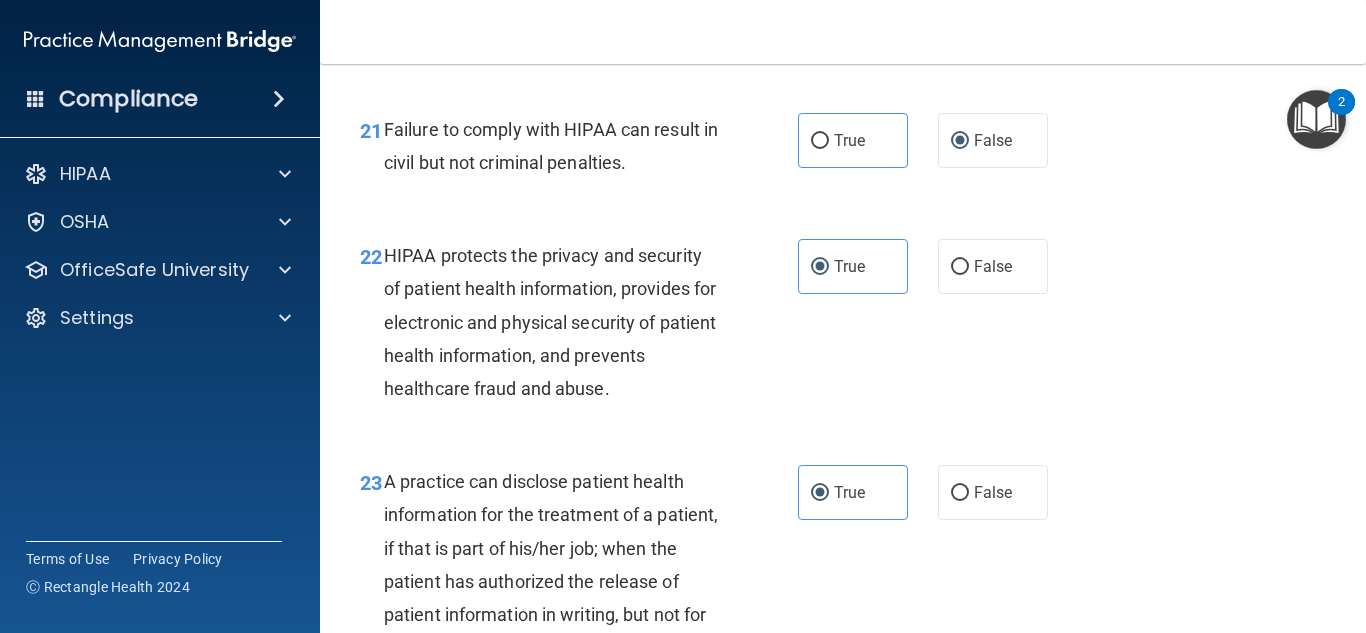scroll, scrollTop: 5517, scrollLeft: 0, axis: vertical 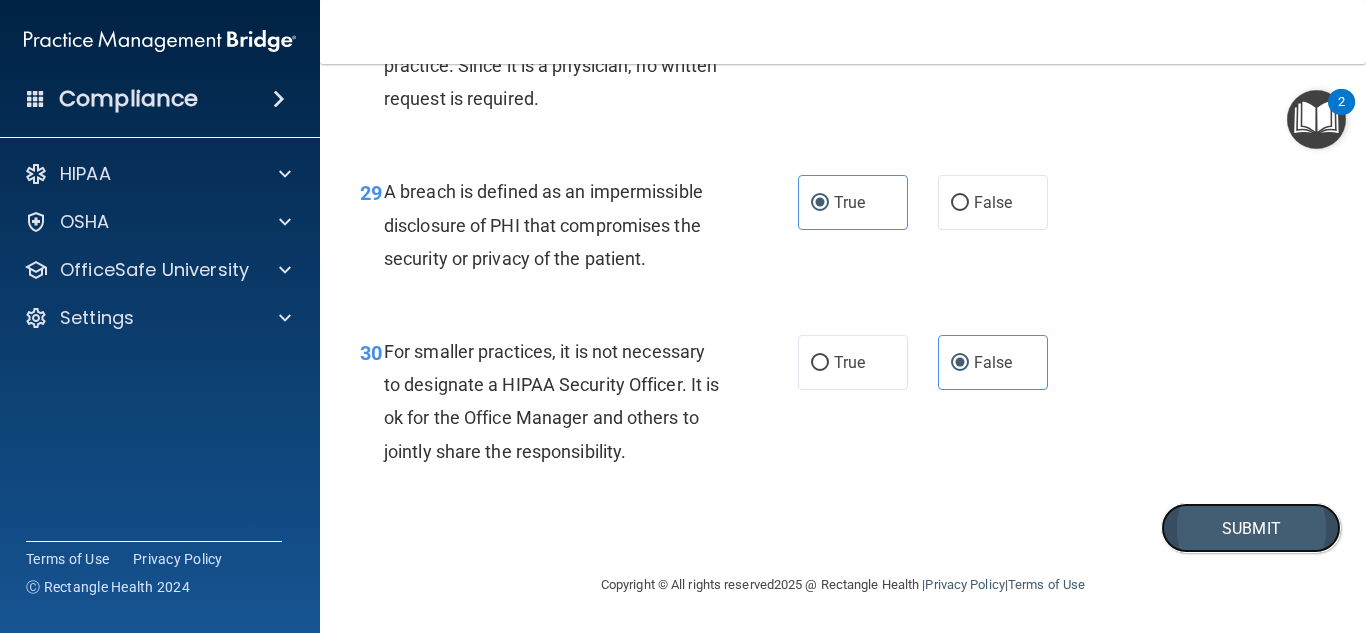 click on "Submit" at bounding box center (1251, 528) 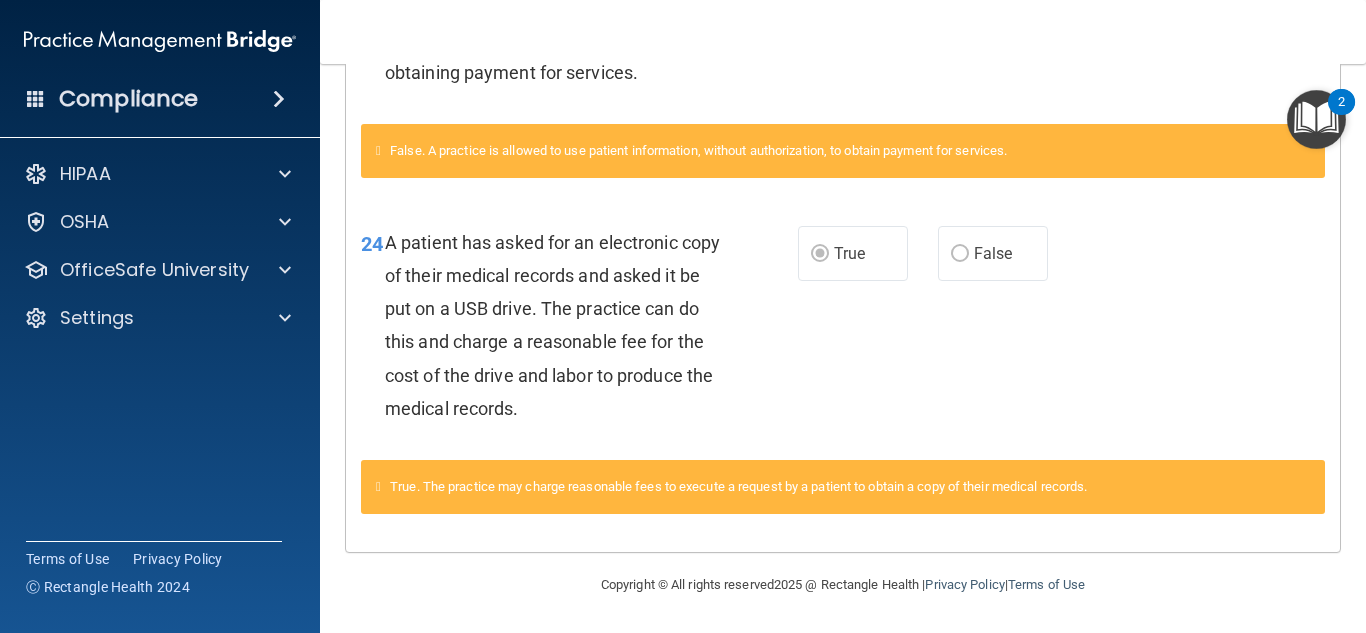scroll, scrollTop: 975, scrollLeft: 0, axis: vertical 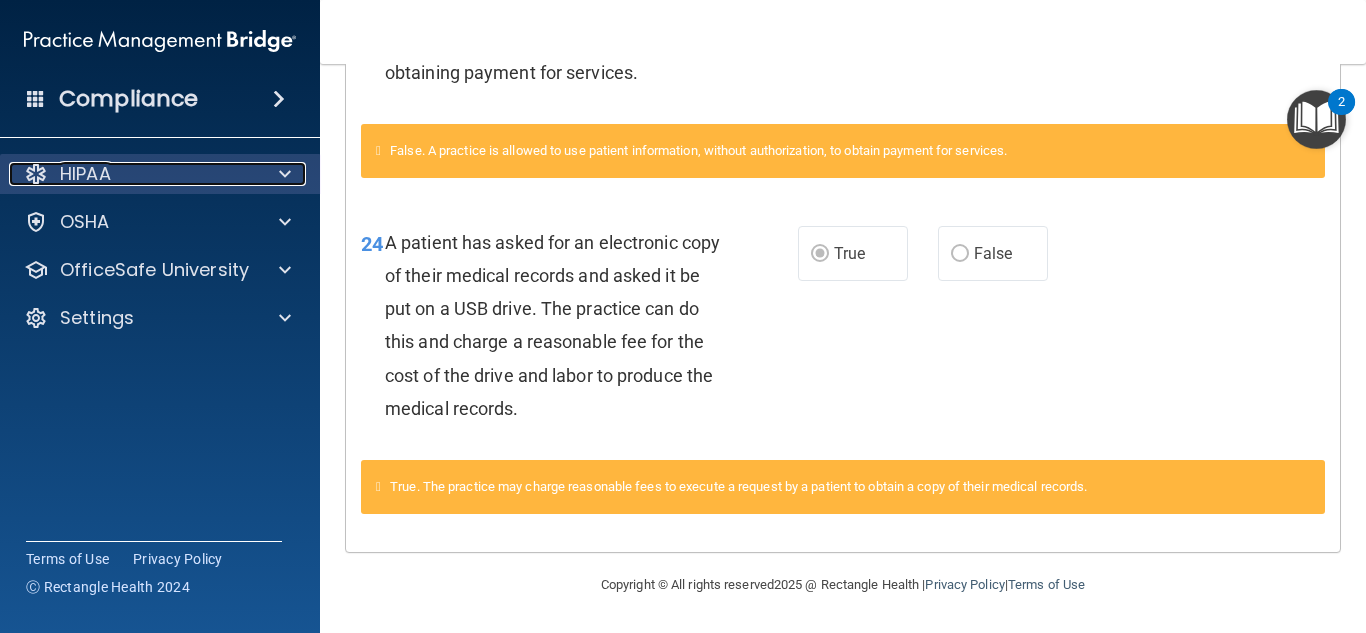 click at bounding box center [36, 174] 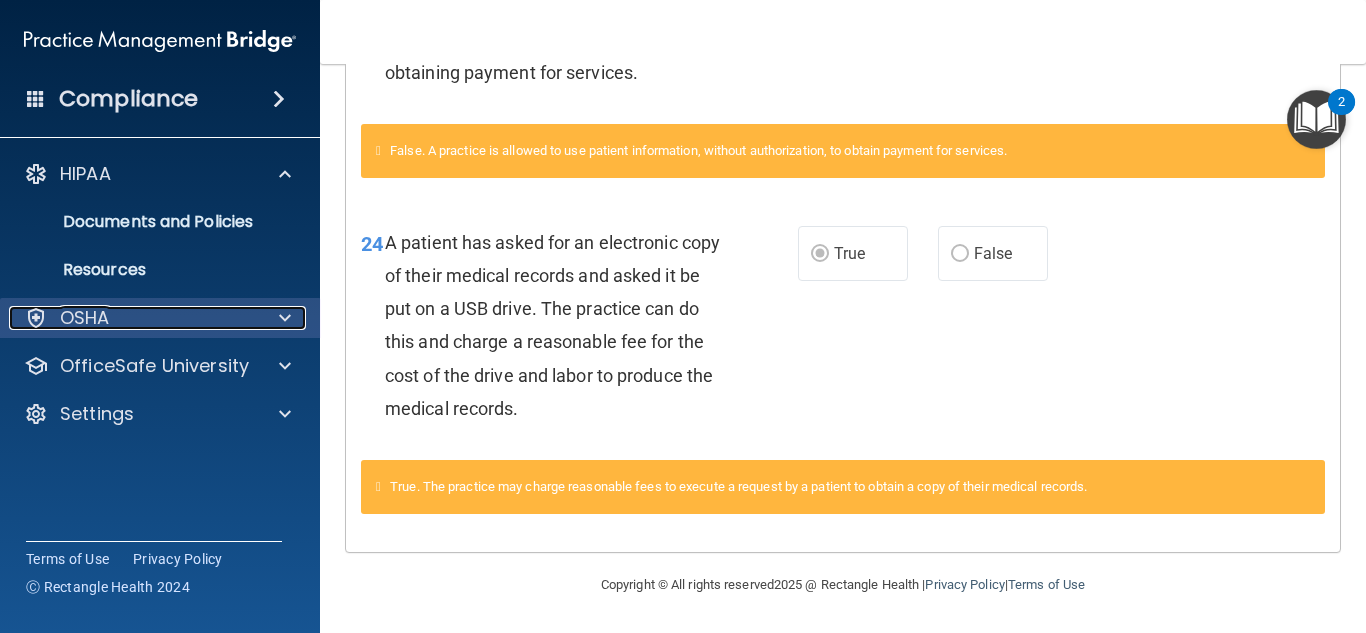 click at bounding box center [36, 318] 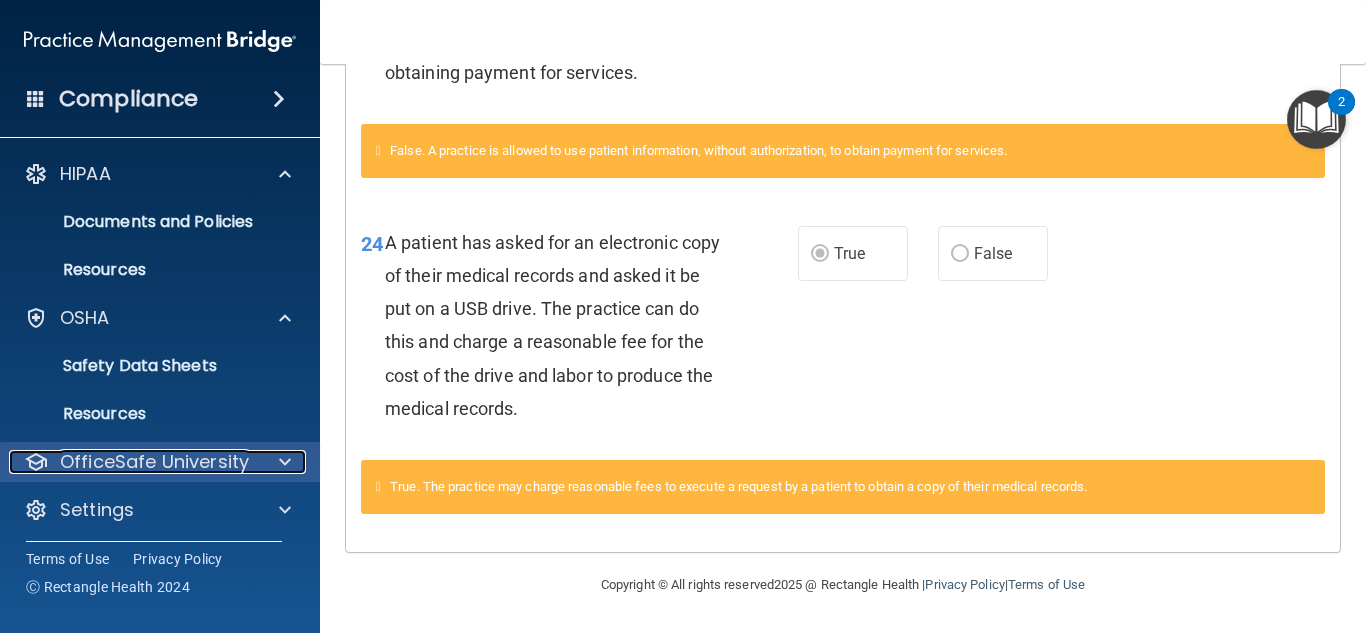 click on "OfficeSafe University" at bounding box center [133, 462] 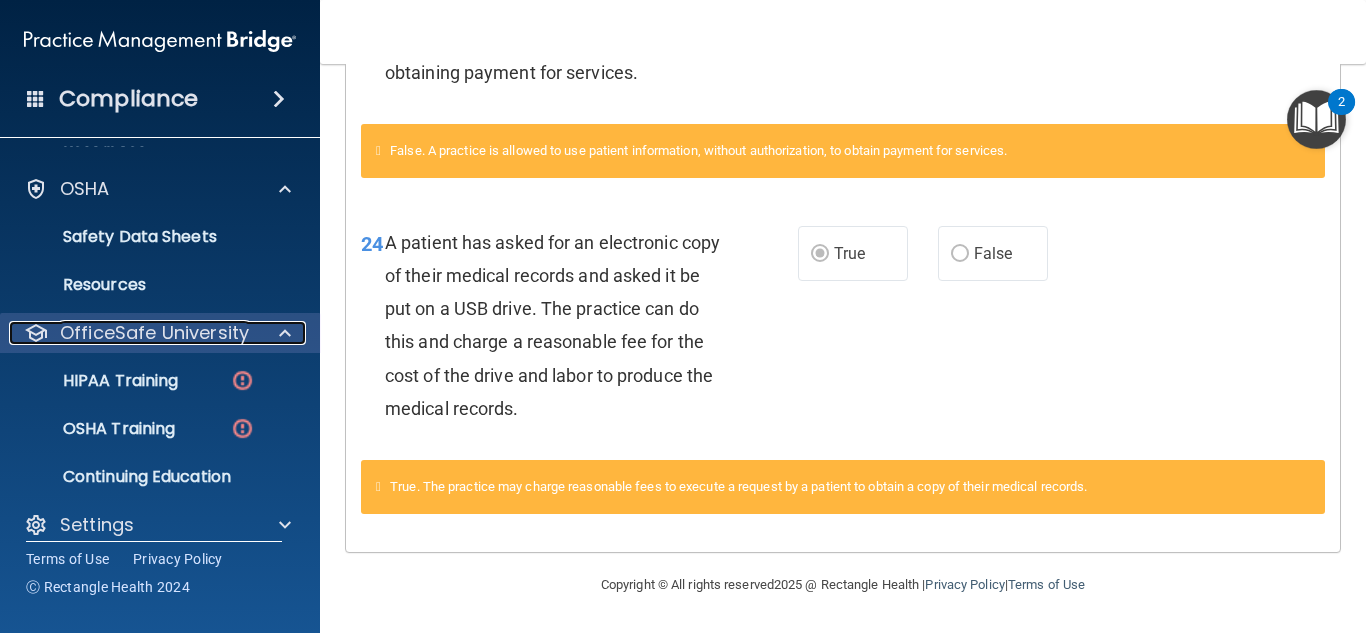 scroll, scrollTop: 149, scrollLeft: 0, axis: vertical 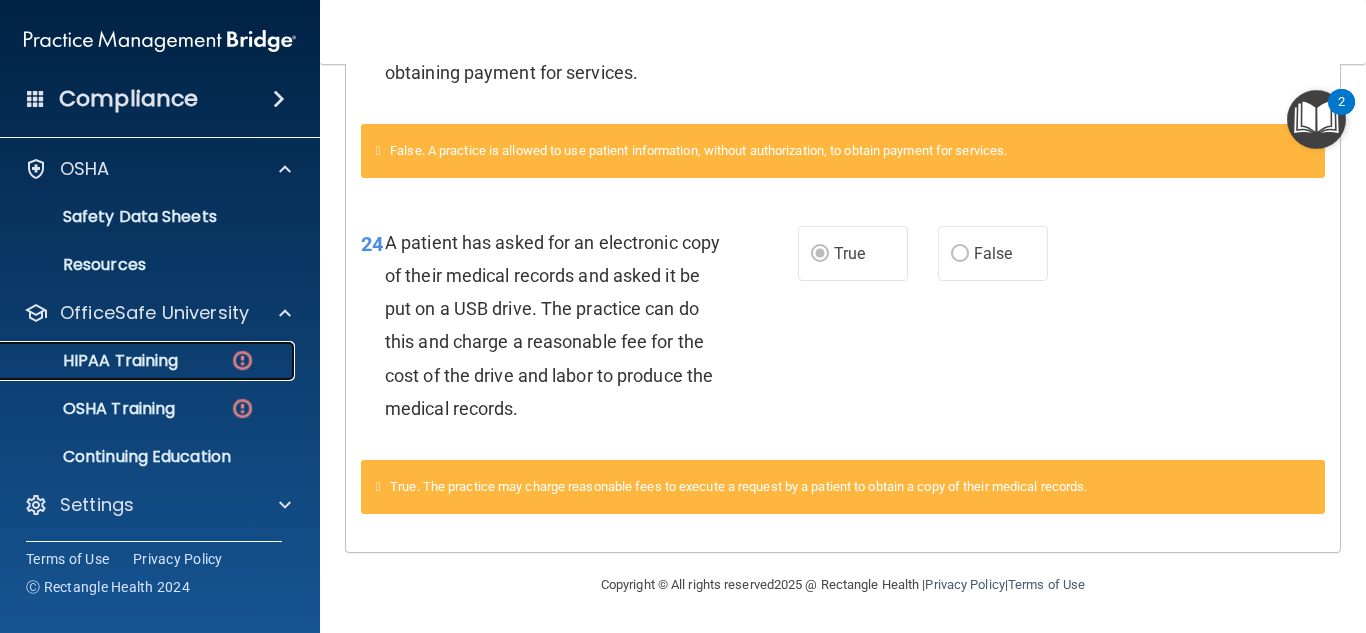 click on "HIPAA Training" at bounding box center (95, 361) 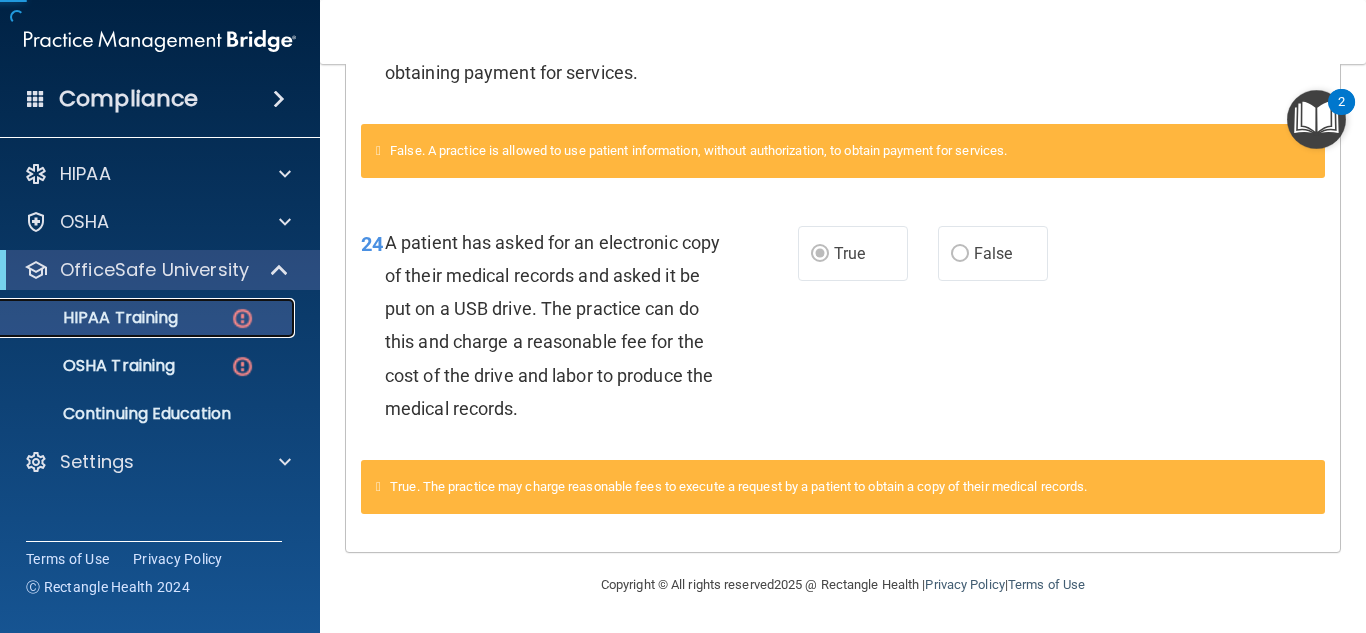 scroll, scrollTop: 0, scrollLeft: 0, axis: both 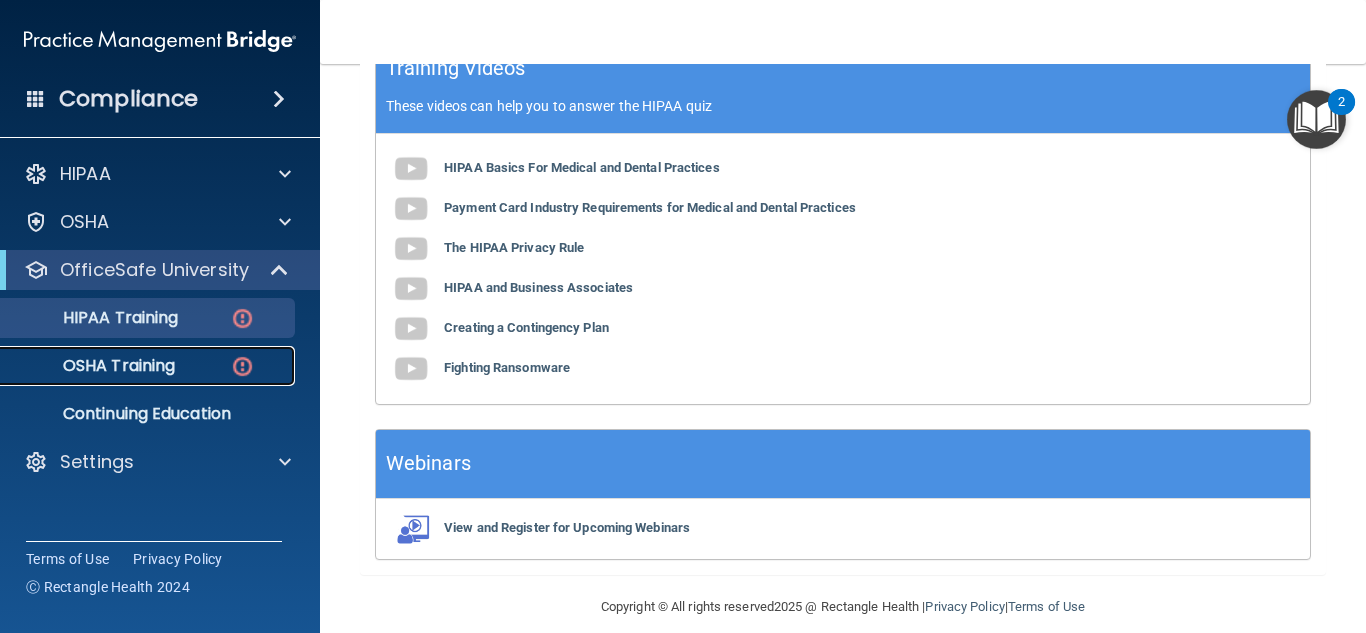 click on "OSHA Training" at bounding box center (94, 366) 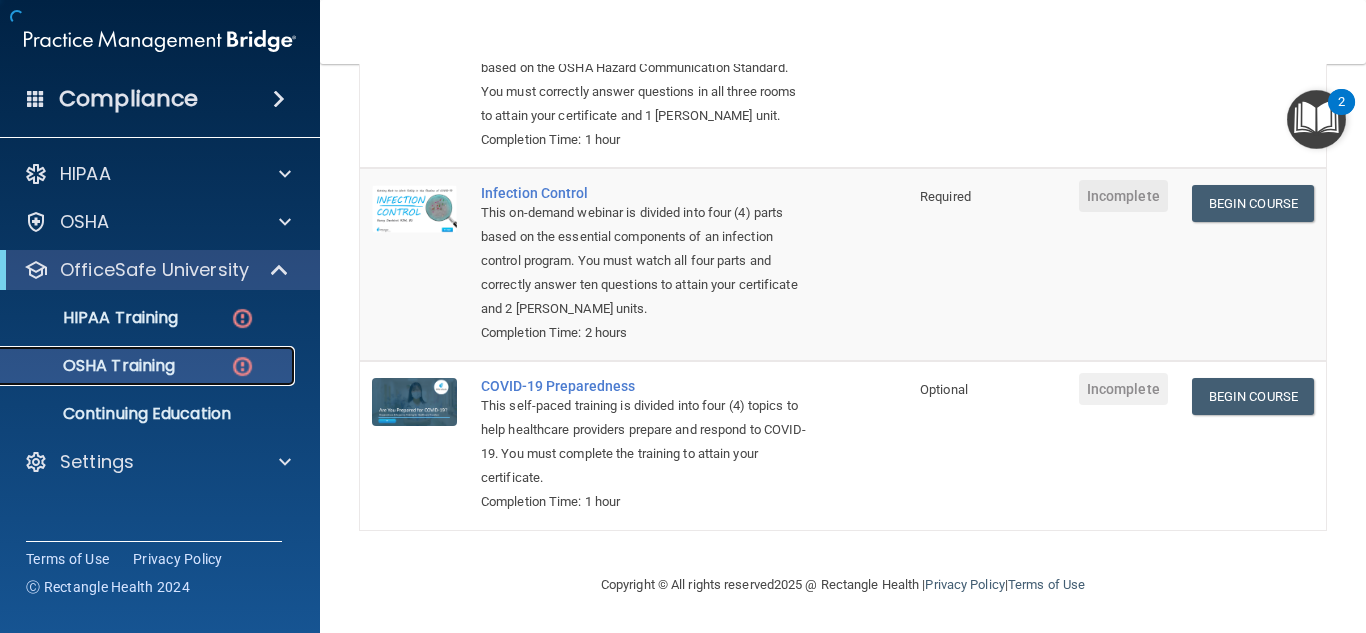 scroll, scrollTop: 527, scrollLeft: 0, axis: vertical 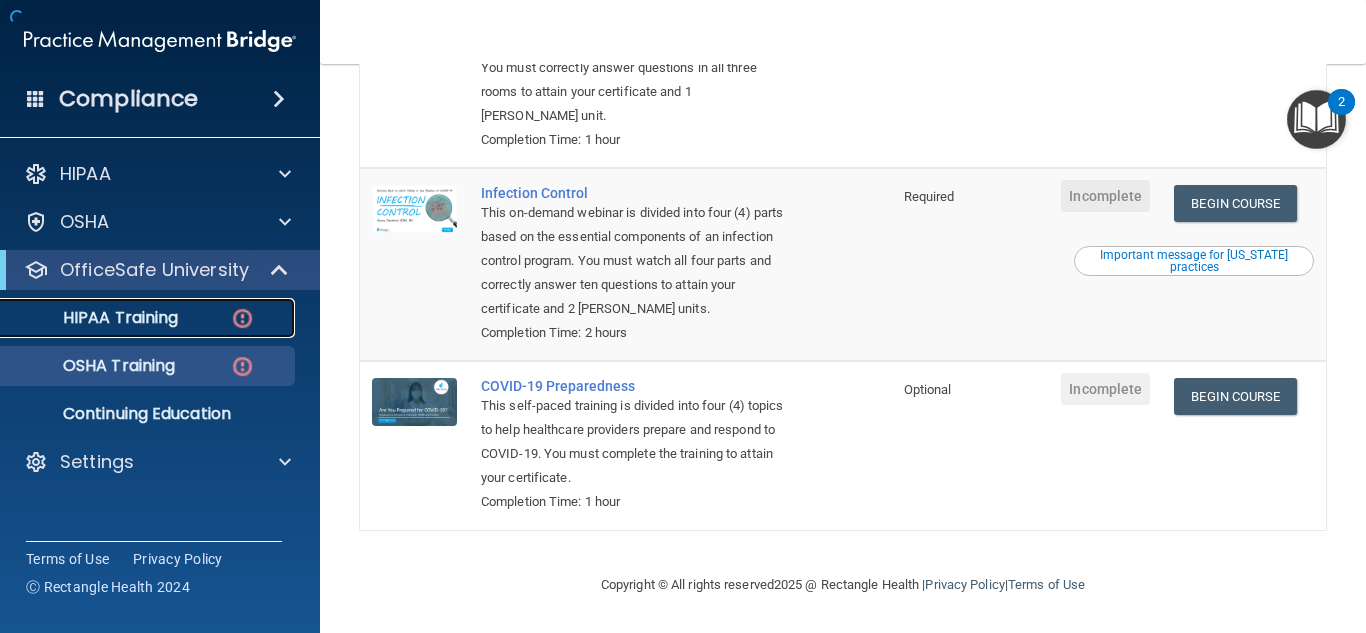 click on "HIPAA Training" at bounding box center [95, 318] 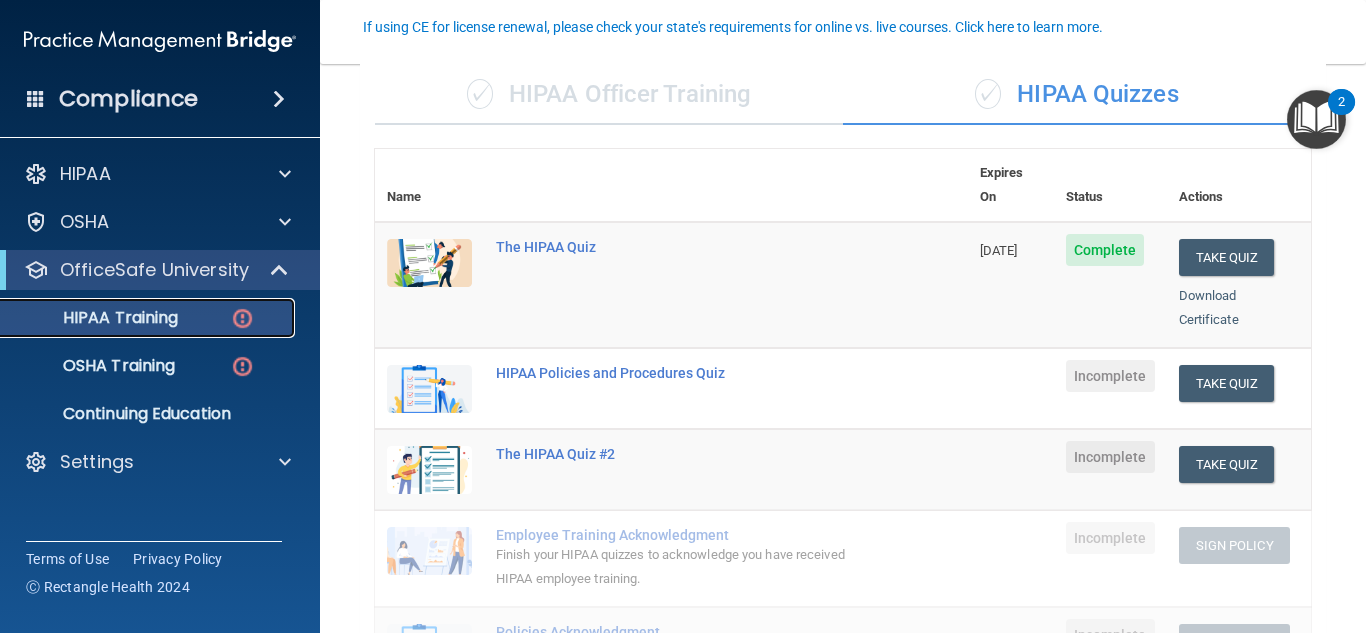 scroll, scrollTop: 184, scrollLeft: 0, axis: vertical 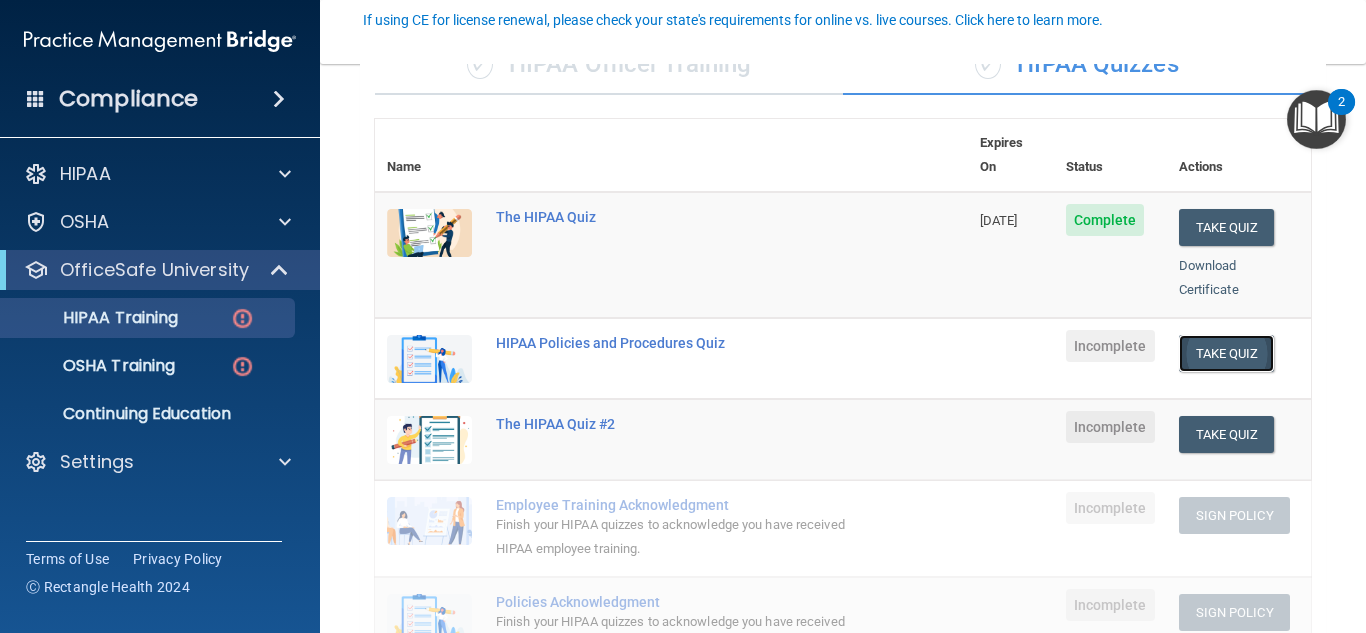 click on "Take Quiz" at bounding box center (1227, 353) 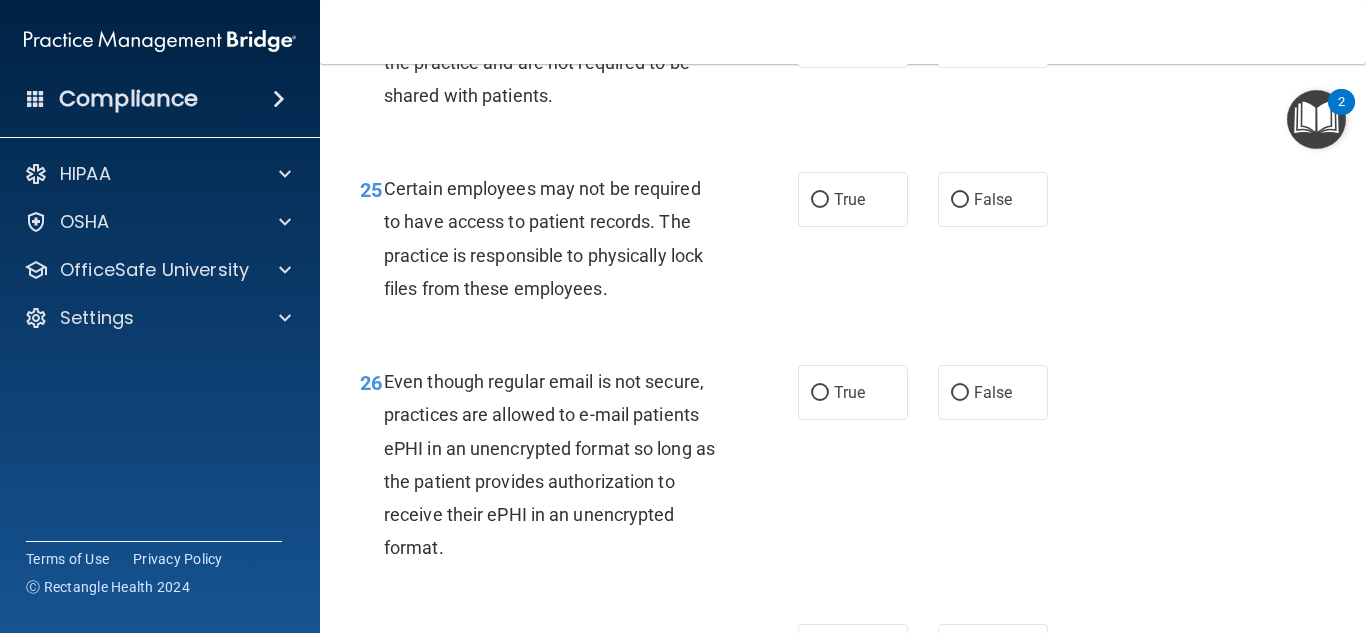 scroll, scrollTop: 6048, scrollLeft: 0, axis: vertical 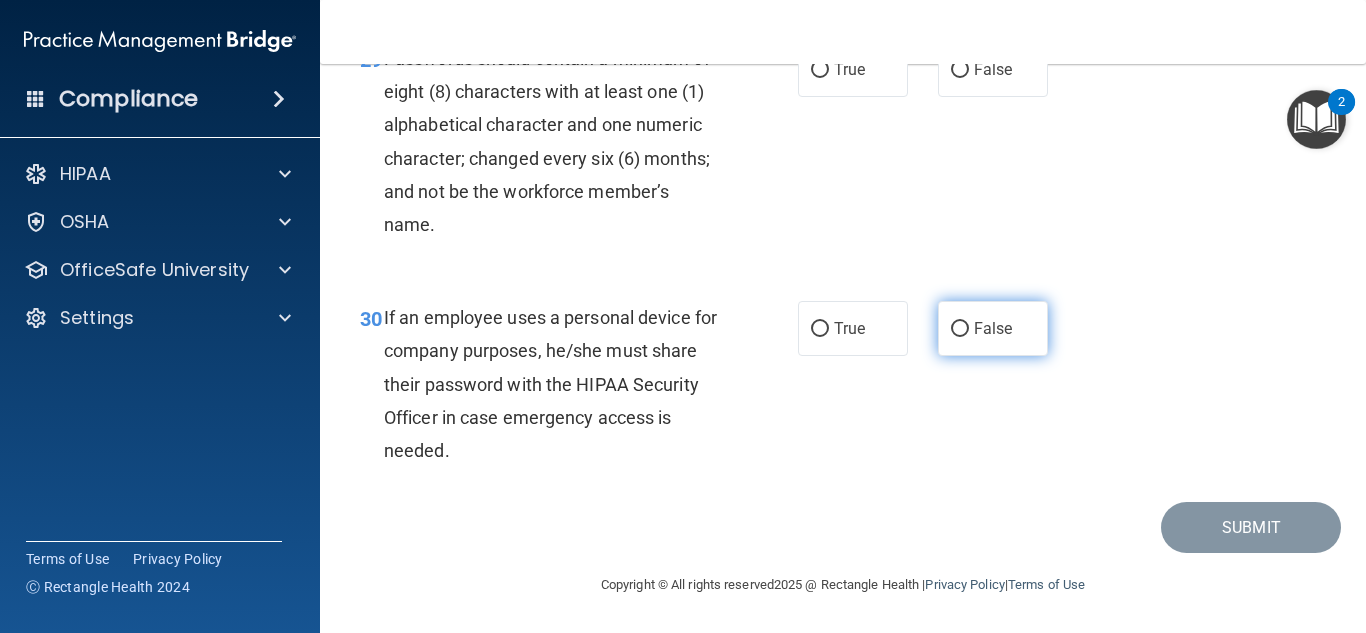 click on "False" at bounding box center [993, 328] 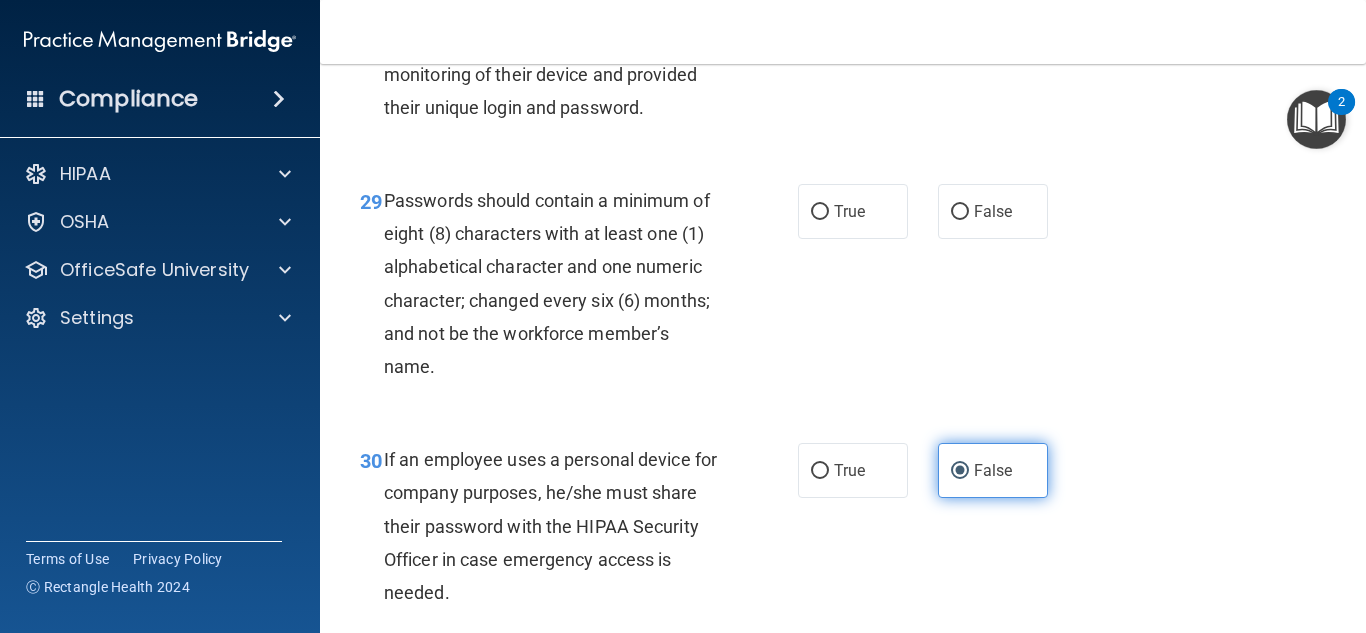 scroll, scrollTop: 5839, scrollLeft: 0, axis: vertical 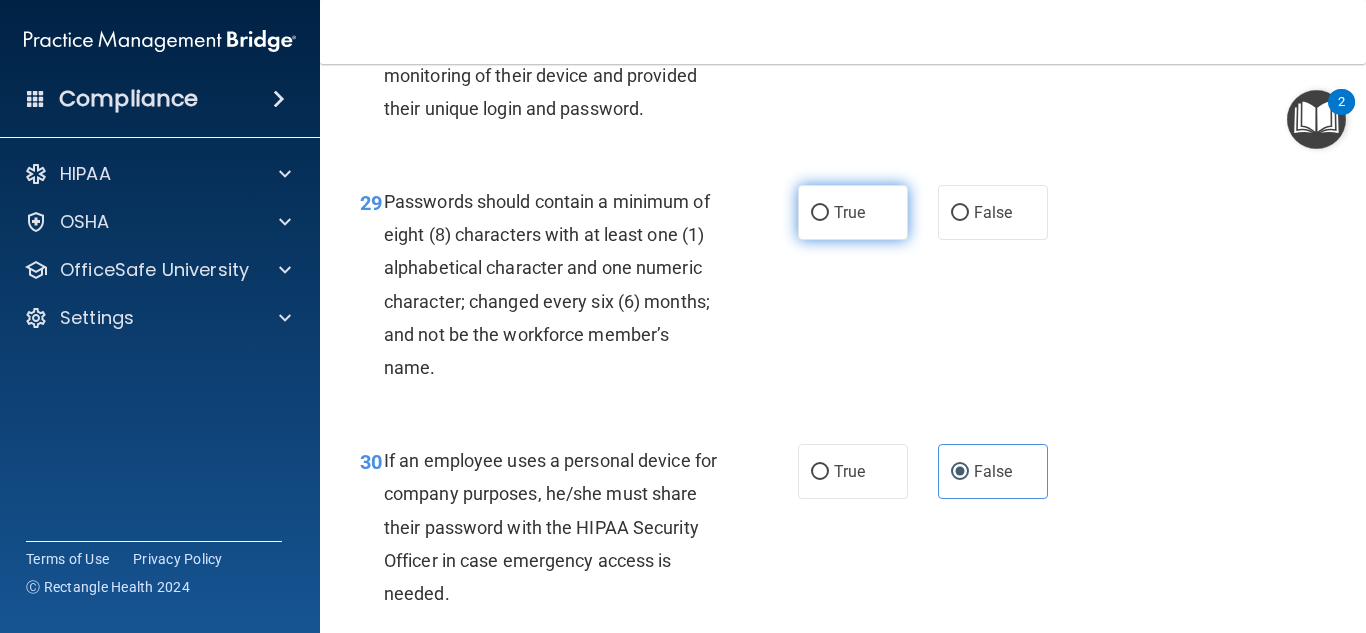 click on "True" at bounding box center (849, 212) 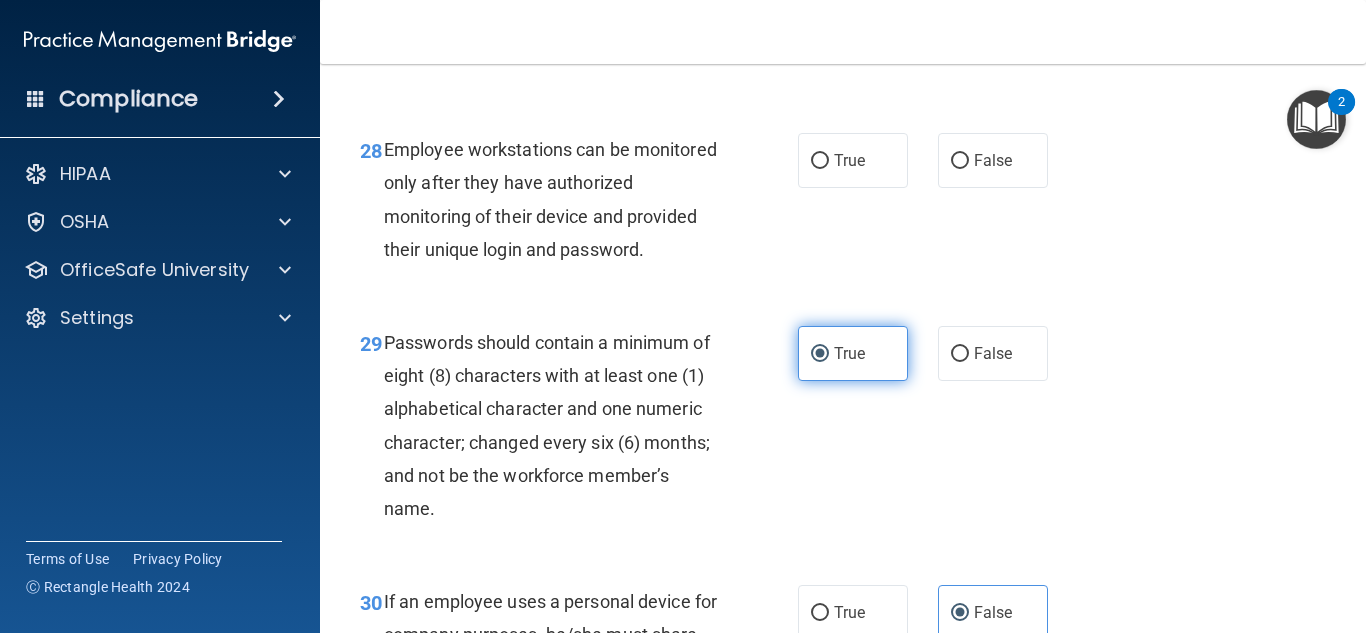 scroll, scrollTop: 5594, scrollLeft: 0, axis: vertical 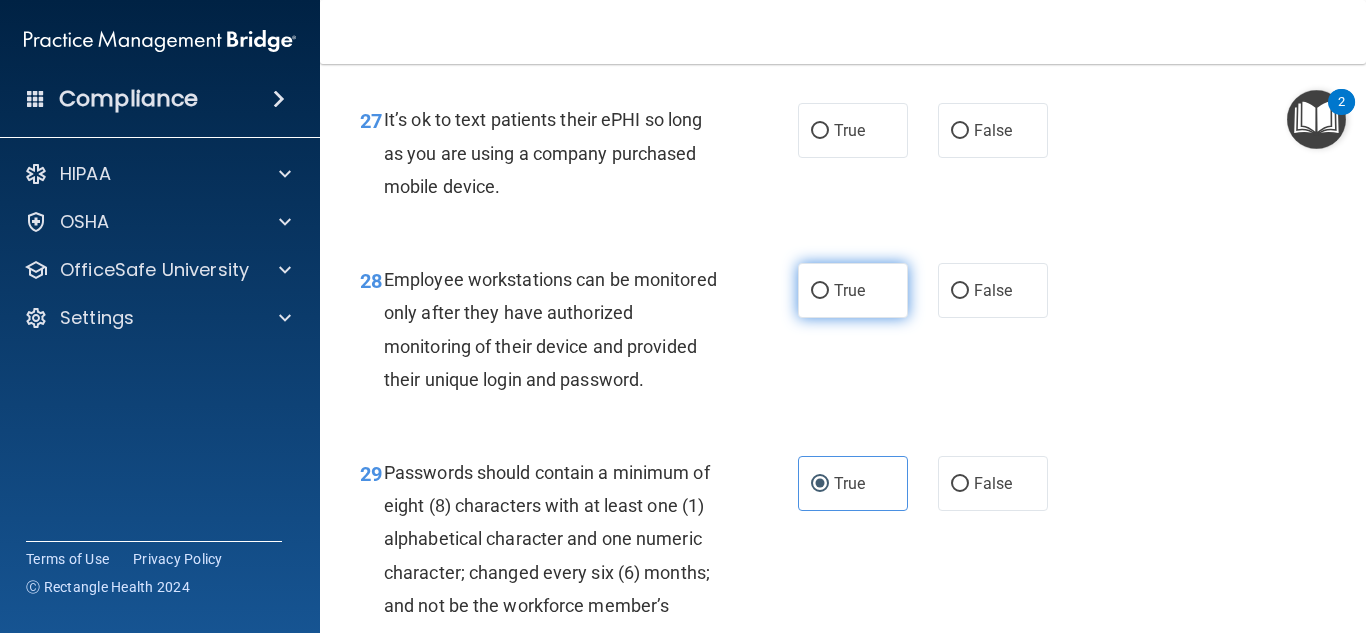 click on "True" at bounding box center [853, 290] 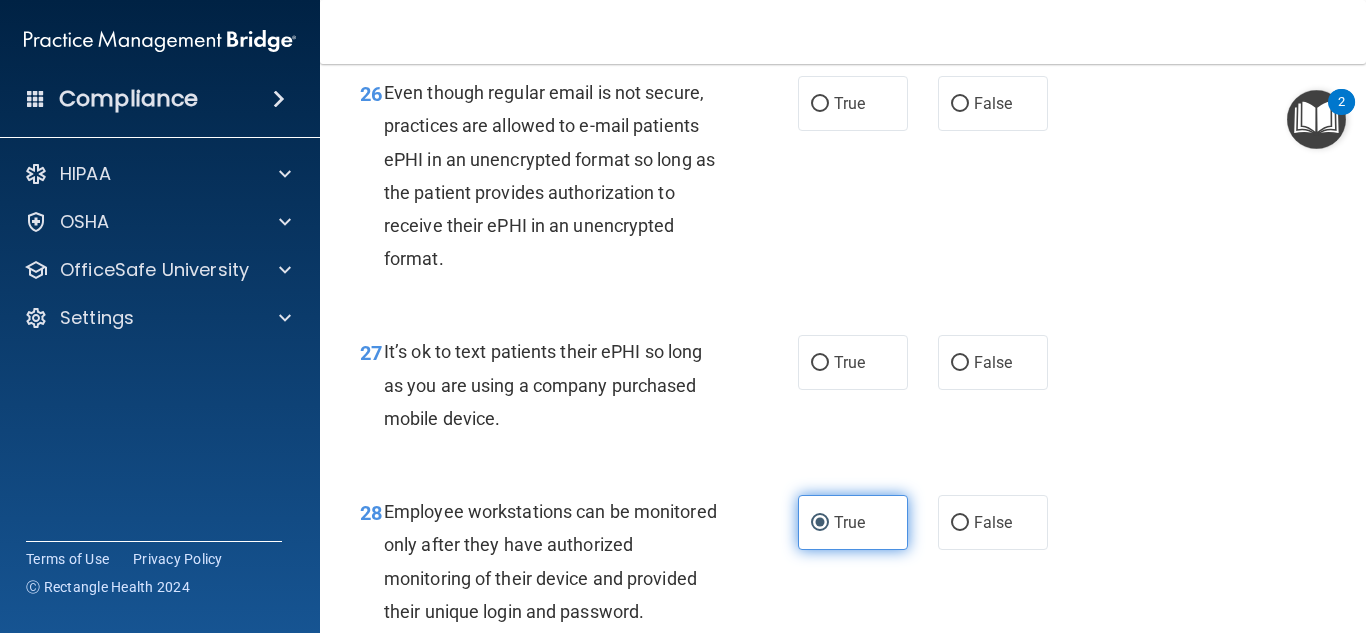 scroll, scrollTop: 5318, scrollLeft: 0, axis: vertical 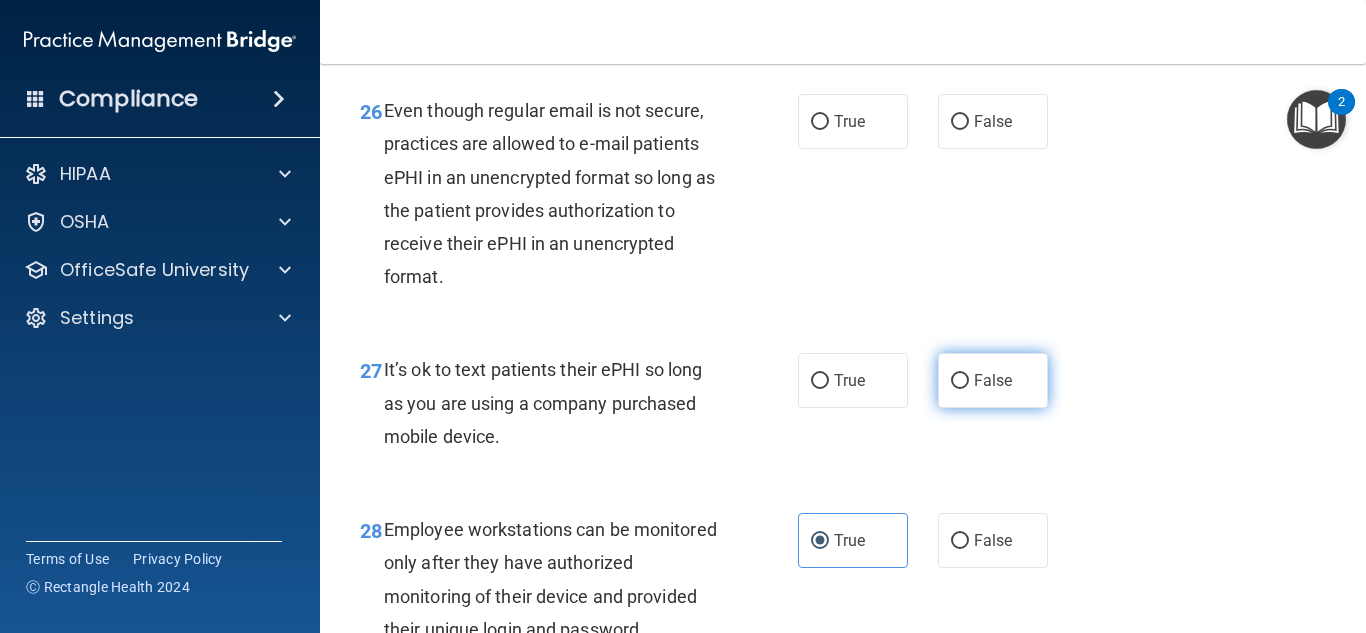 click on "False" at bounding box center [960, 381] 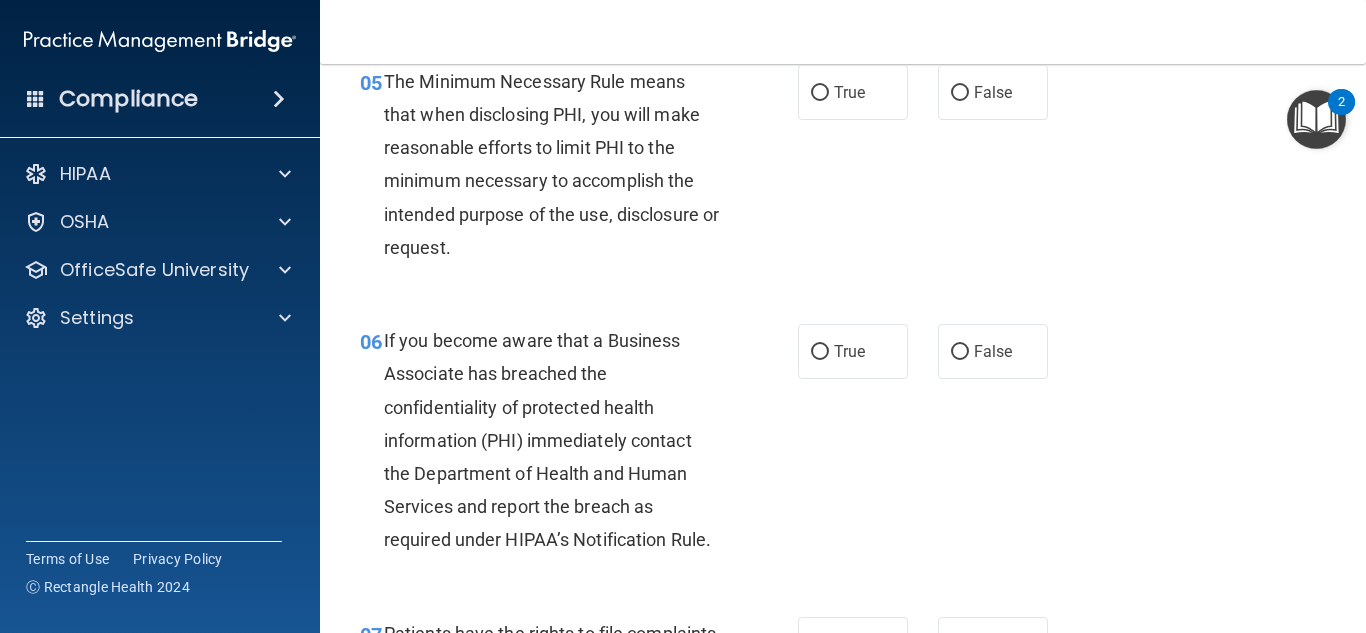 scroll, scrollTop: 0, scrollLeft: 0, axis: both 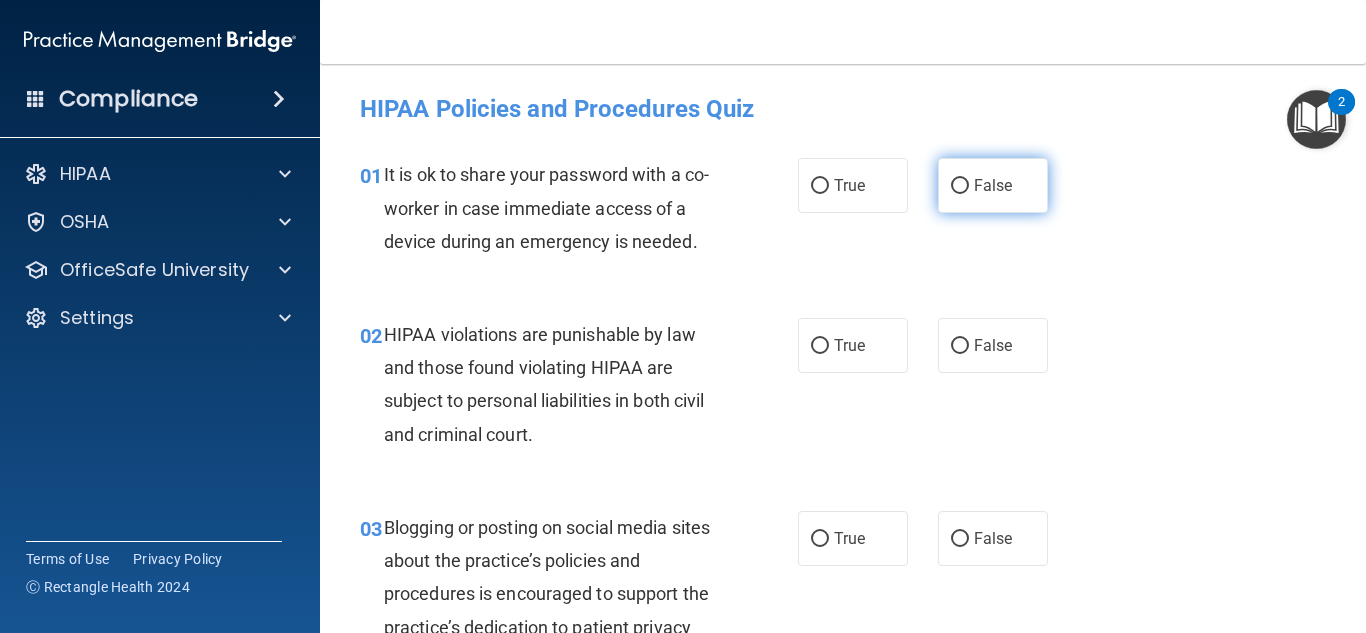 click on "False" at bounding box center (993, 185) 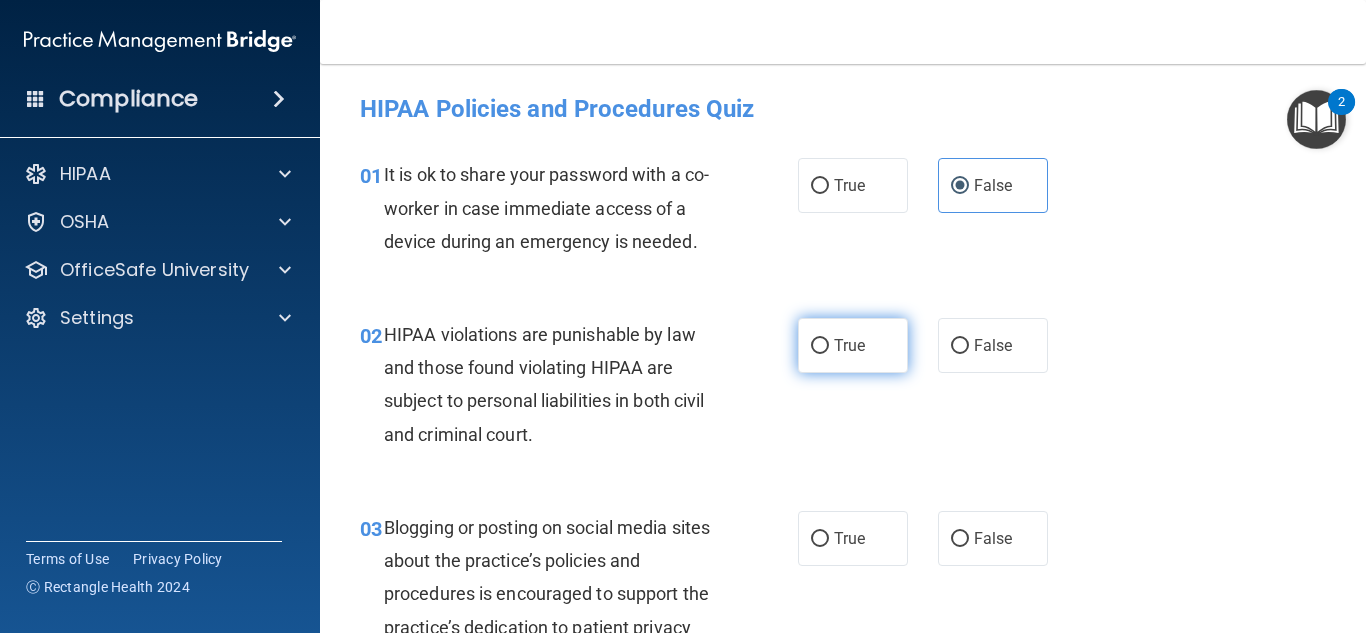 click on "True" at bounding box center (853, 345) 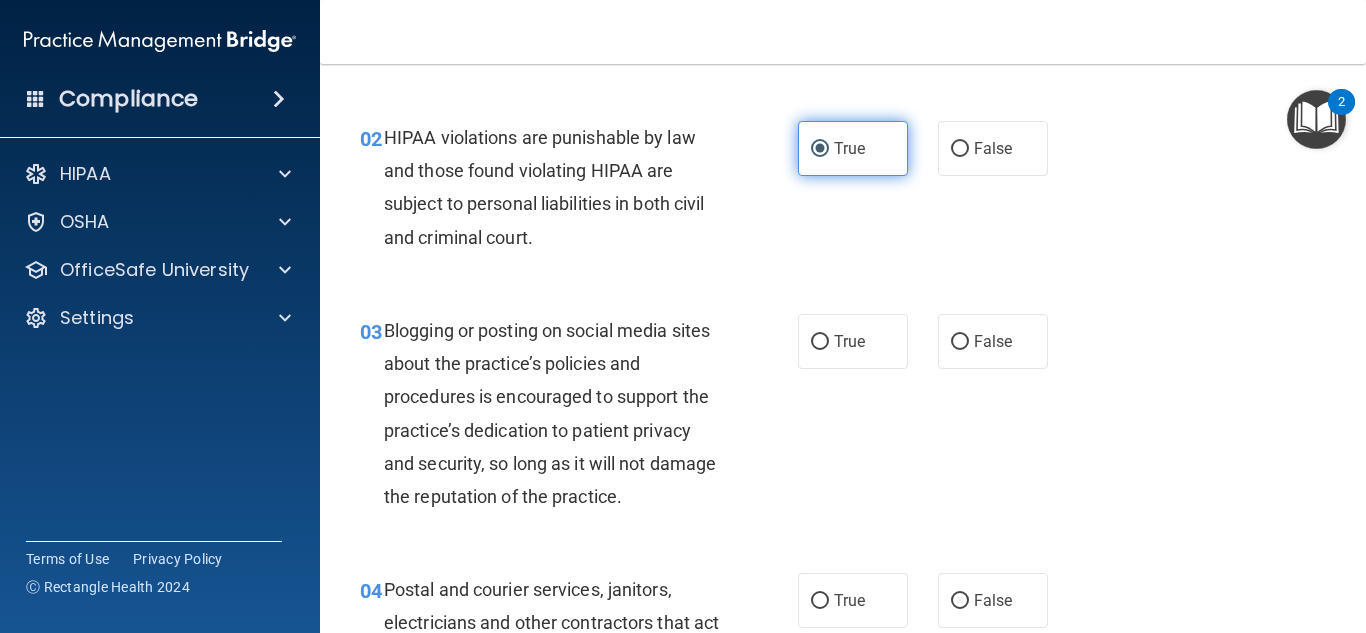 scroll, scrollTop: 198, scrollLeft: 0, axis: vertical 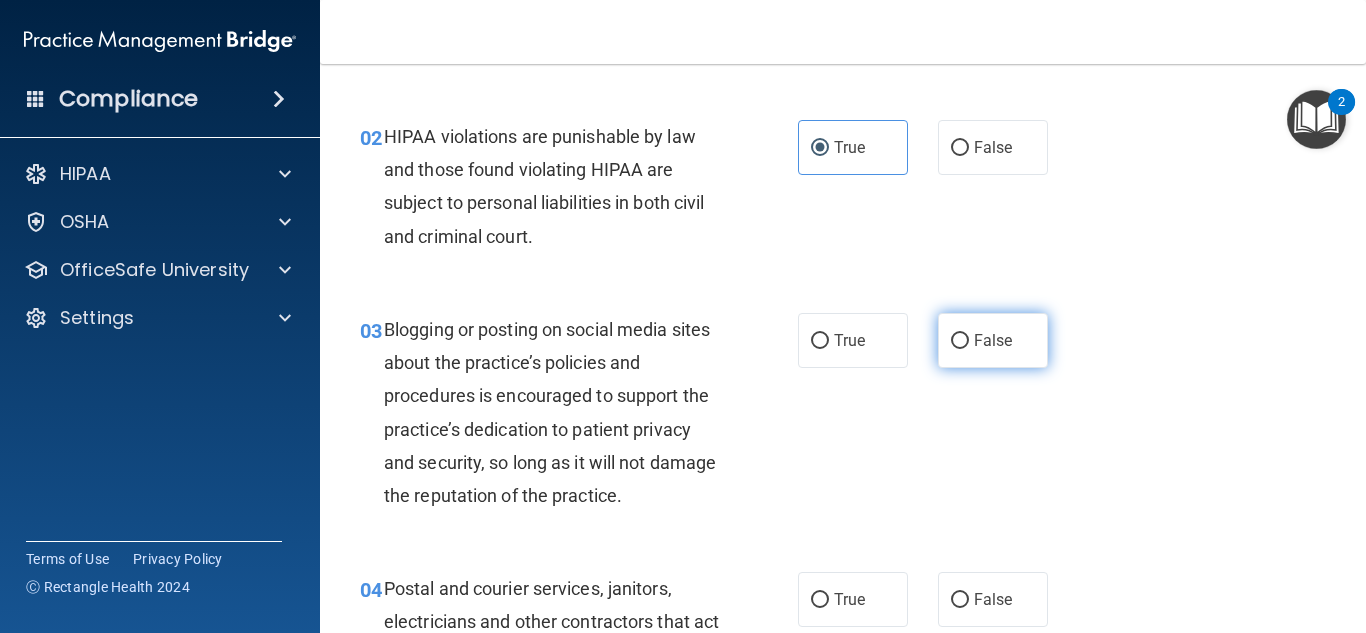 click on "False" at bounding box center [993, 340] 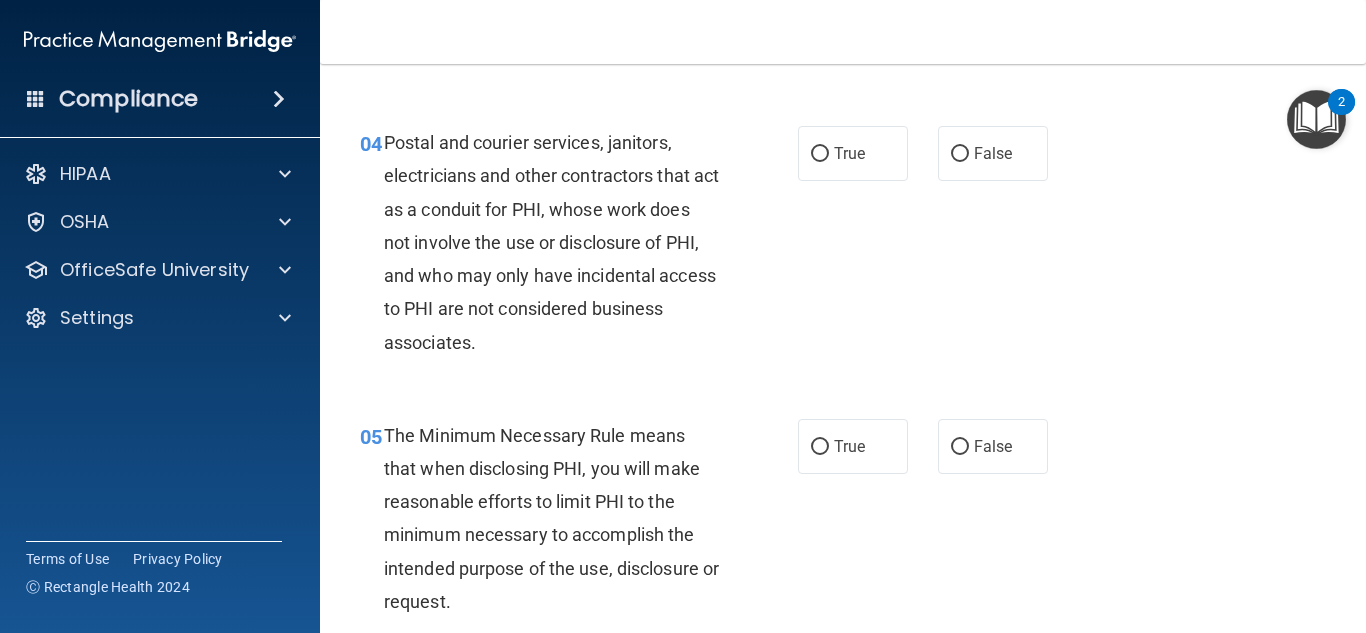 scroll, scrollTop: 666, scrollLeft: 0, axis: vertical 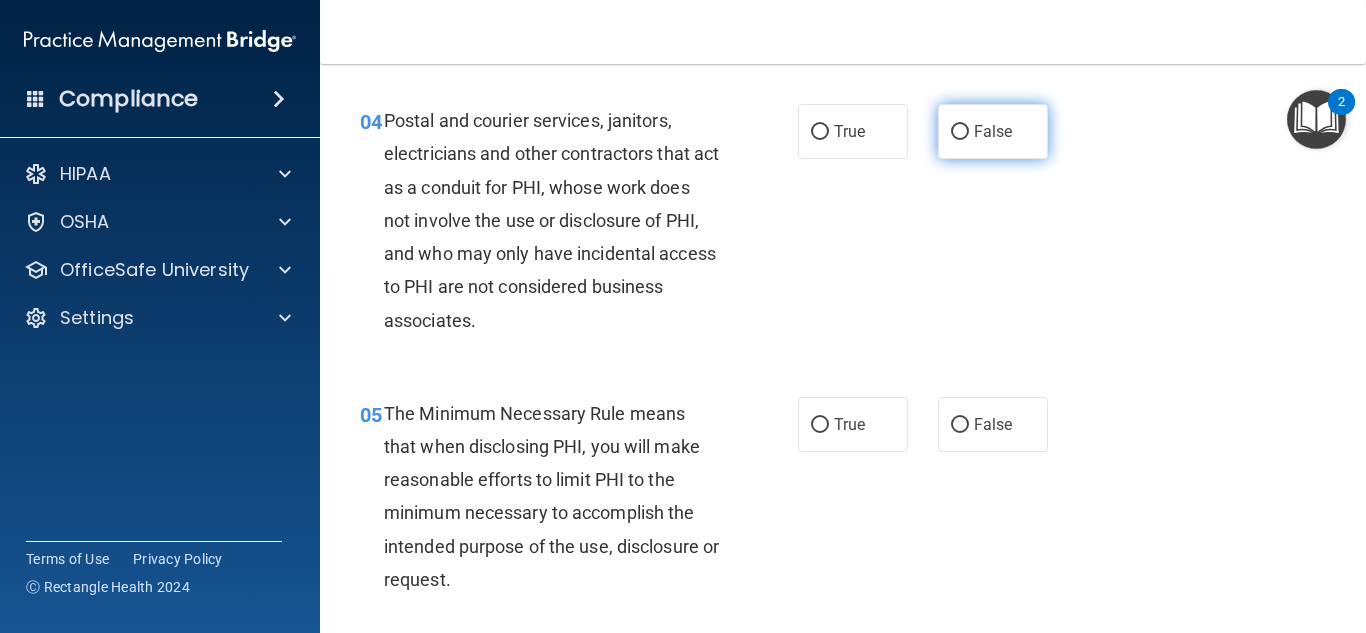 click on "False" at bounding box center [993, 131] 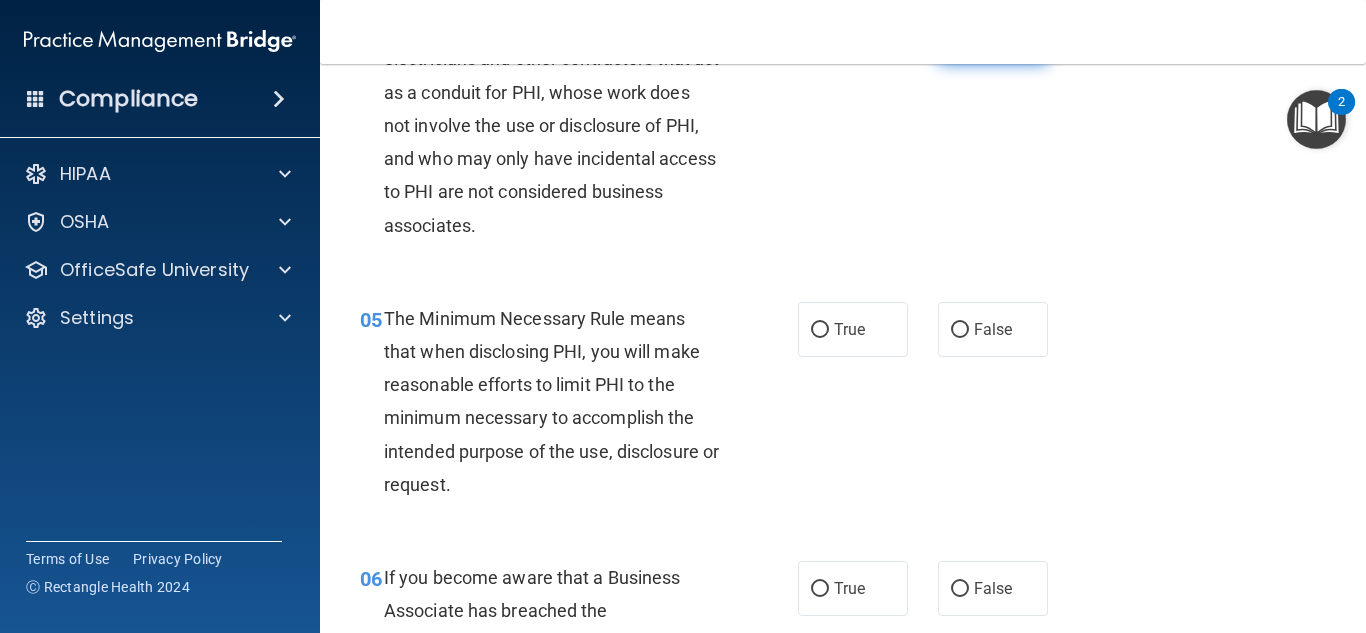 scroll, scrollTop: 771, scrollLeft: 0, axis: vertical 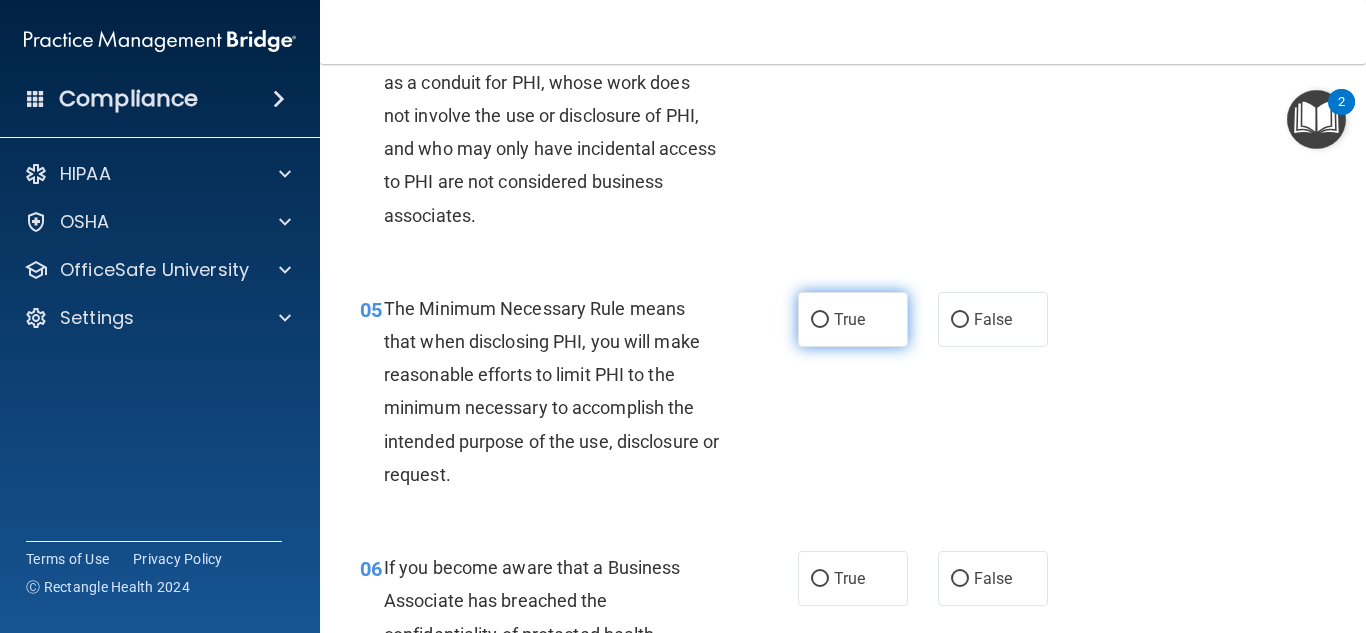 click on "True" at bounding box center (853, 319) 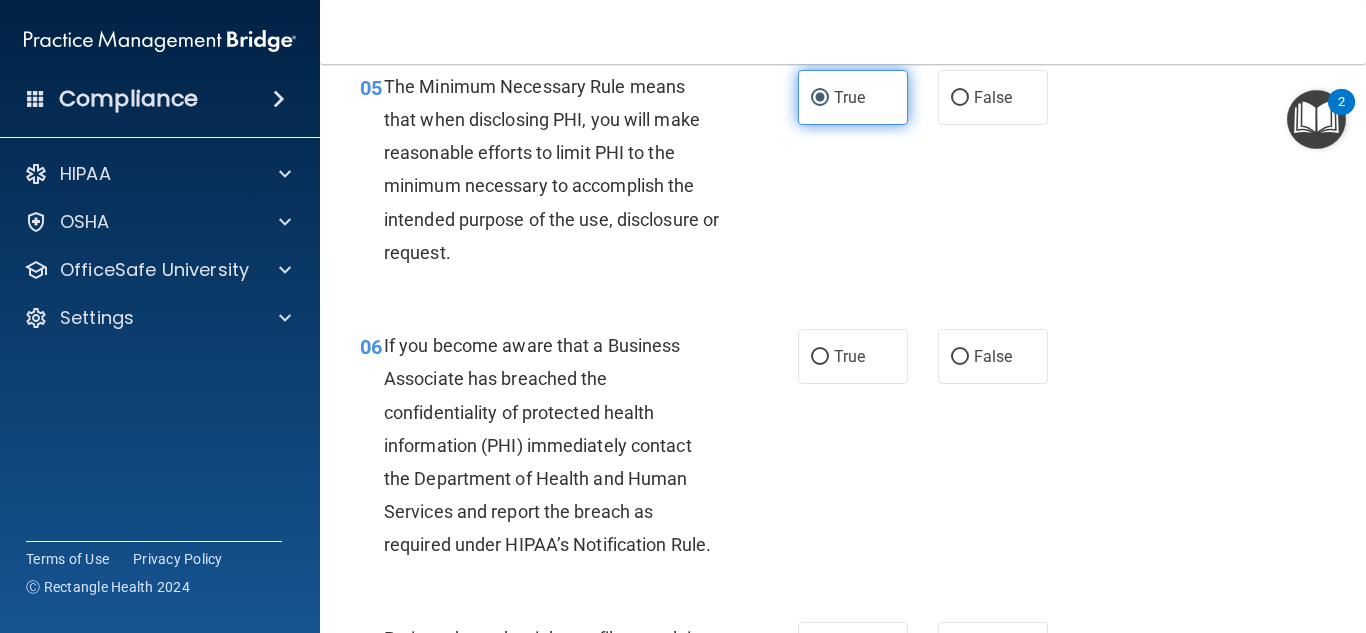 scroll, scrollTop: 996, scrollLeft: 0, axis: vertical 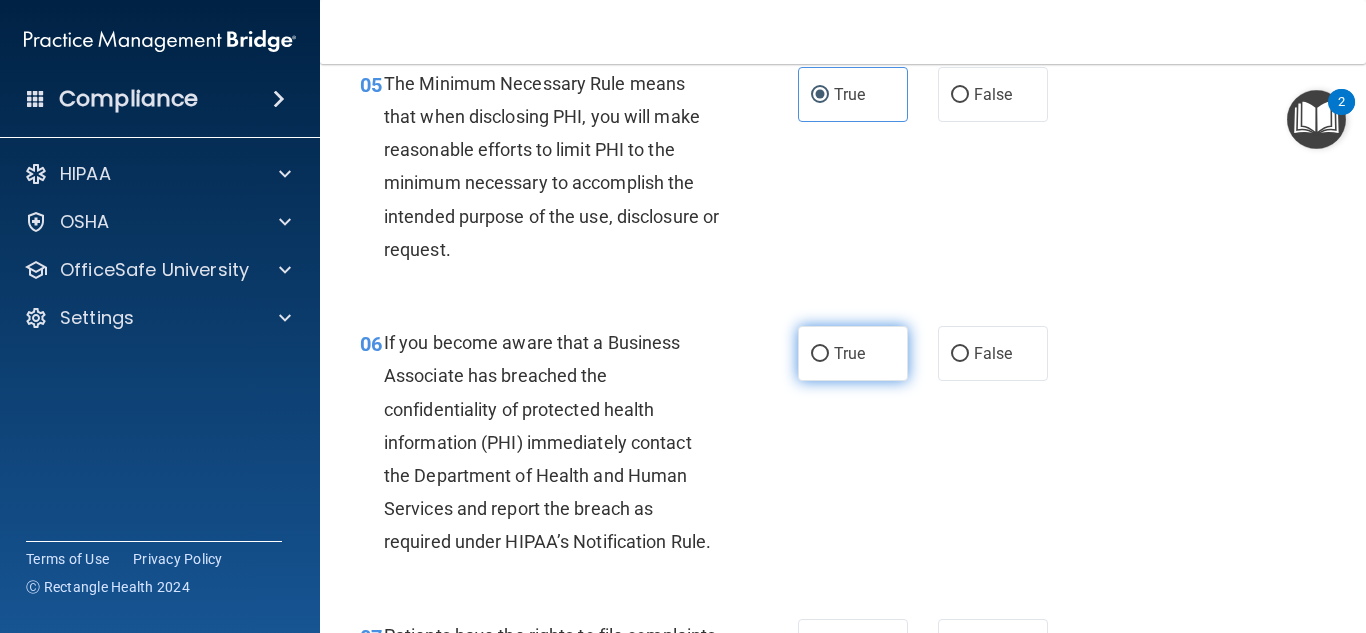 click on "True" at bounding box center (853, 353) 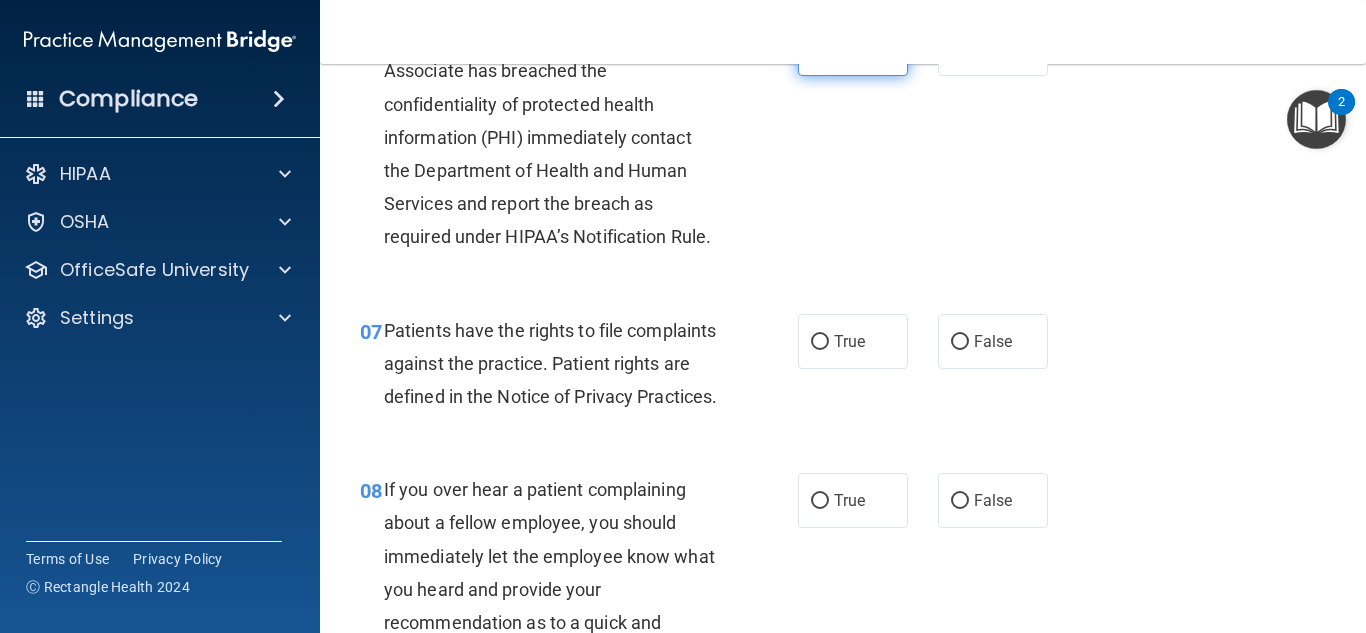 scroll, scrollTop: 1292, scrollLeft: 0, axis: vertical 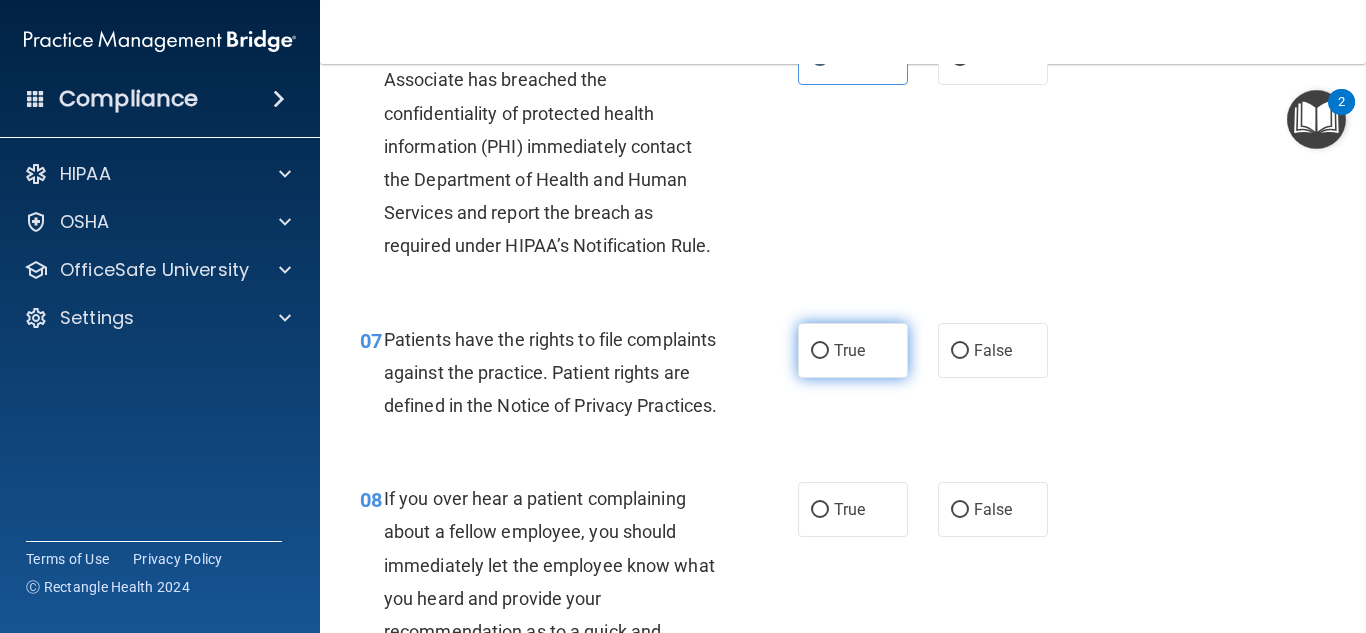 click on "True" at bounding box center [853, 350] 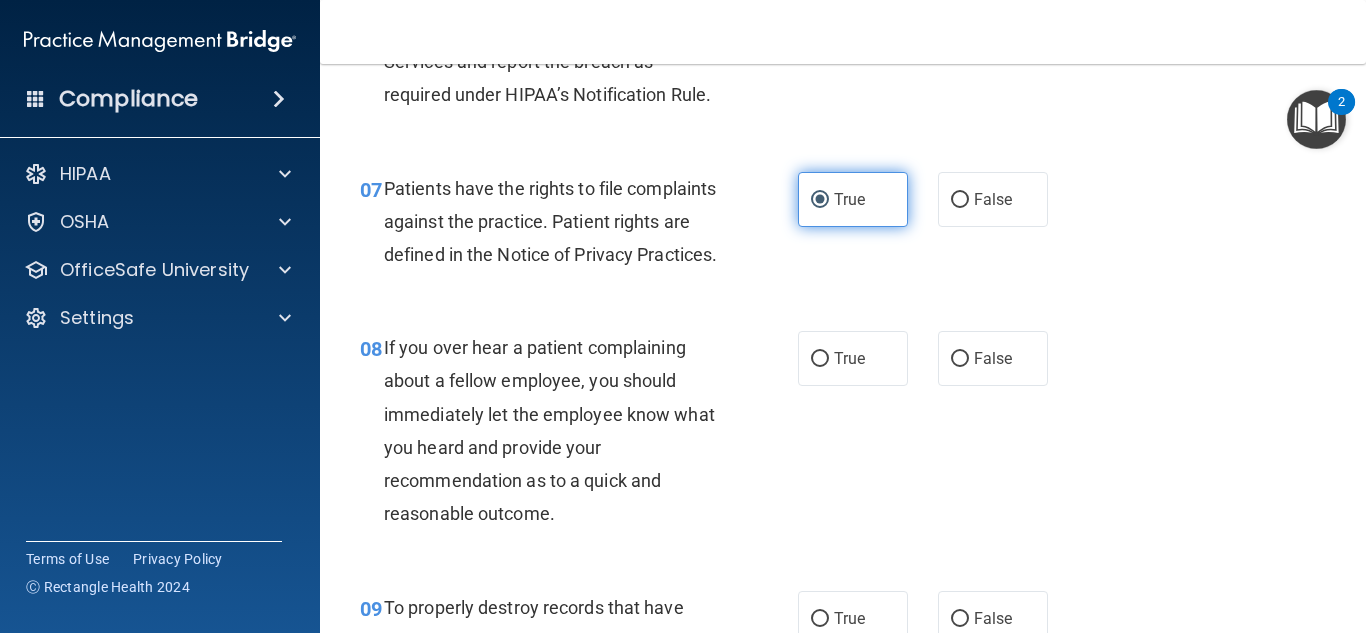 scroll, scrollTop: 1467, scrollLeft: 0, axis: vertical 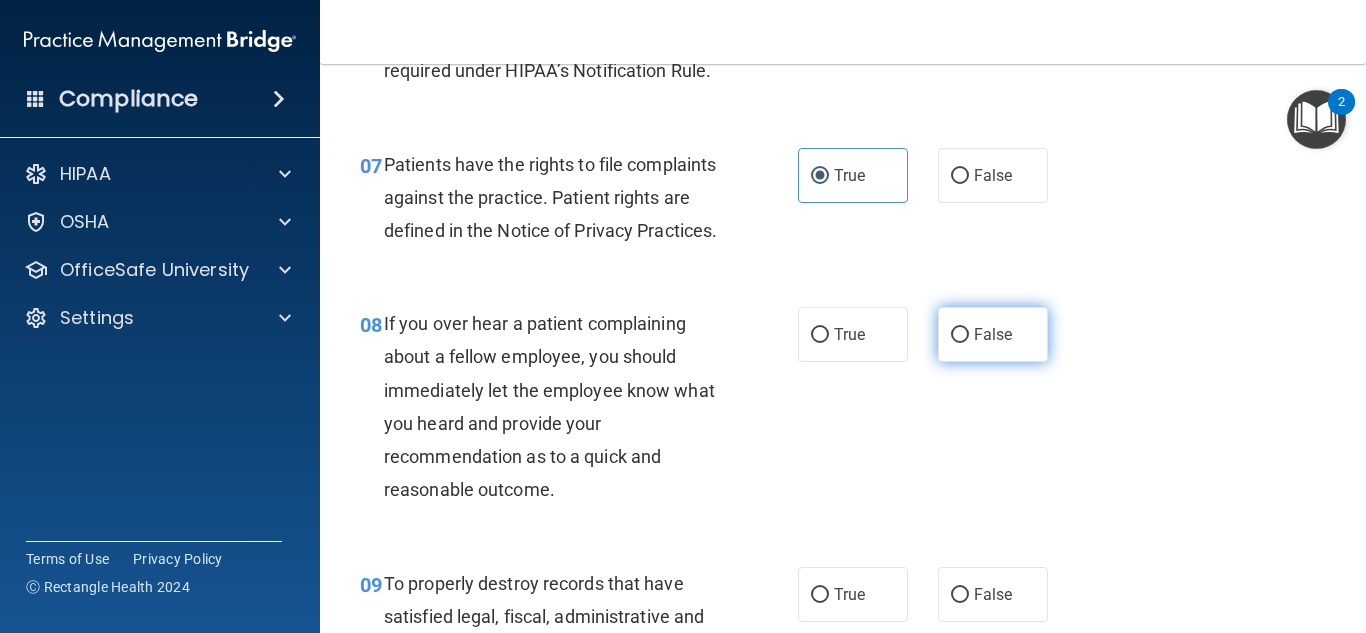 click on "False" at bounding box center (960, 335) 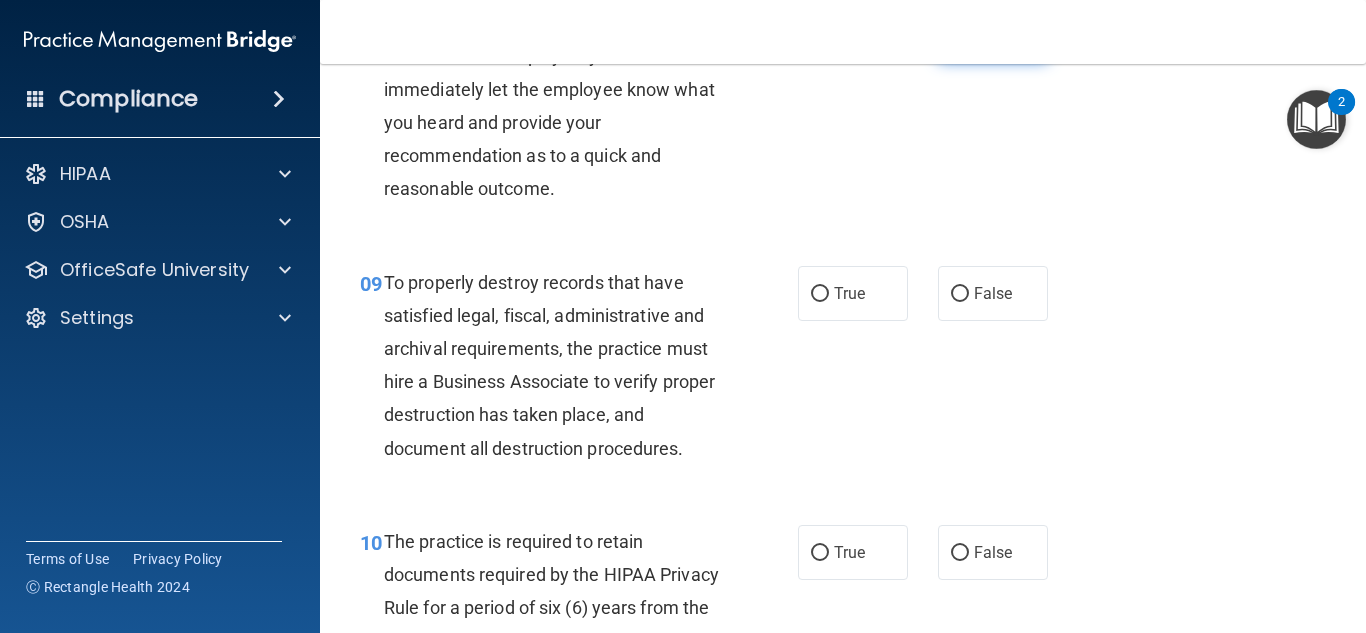 scroll, scrollTop: 1772, scrollLeft: 0, axis: vertical 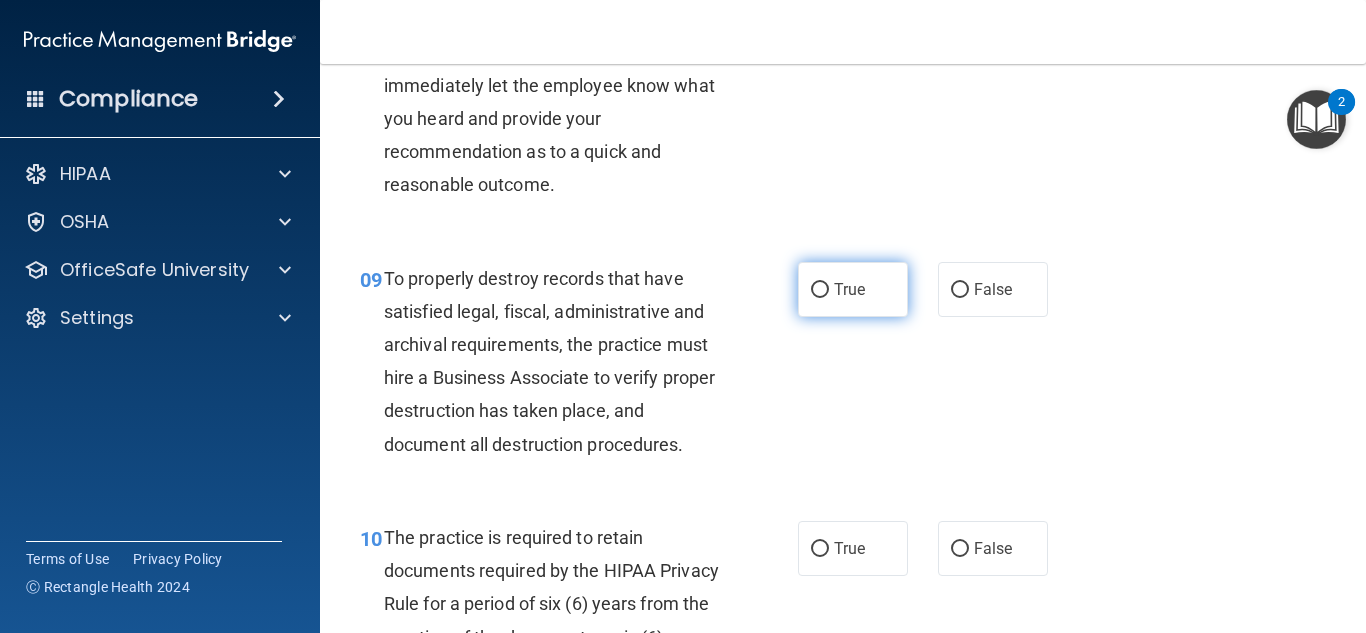 click on "True" at bounding box center (853, 289) 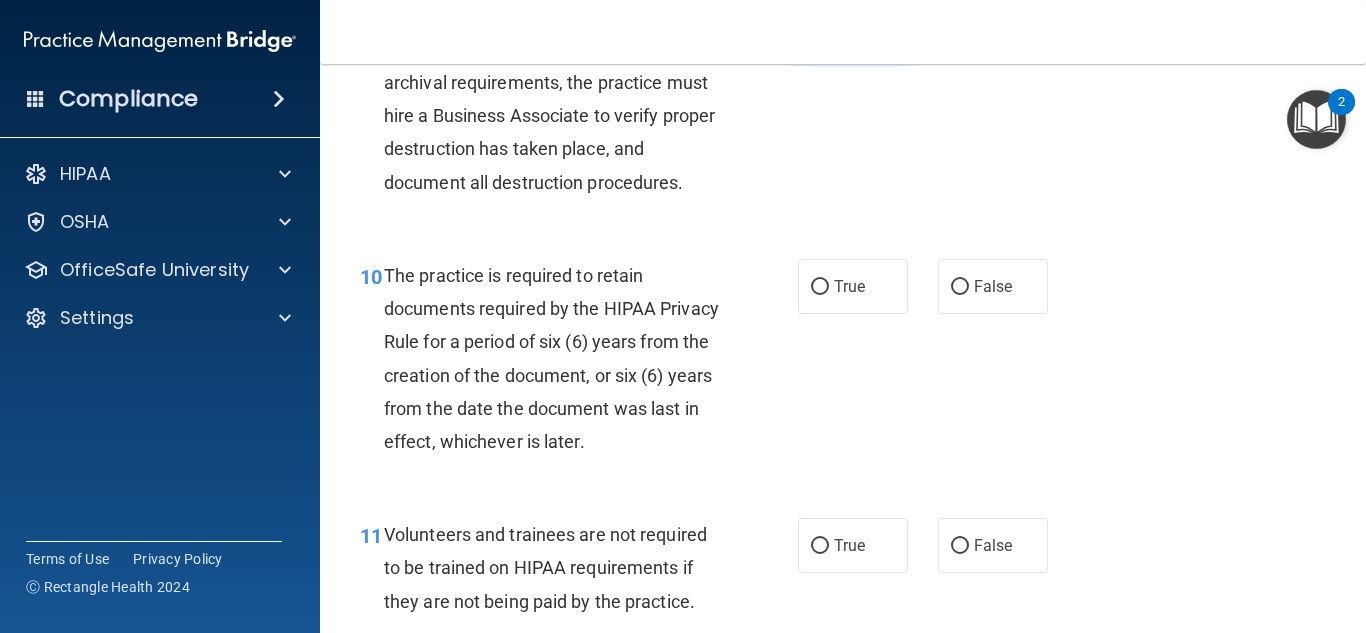 scroll, scrollTop: 2038, scrollLeft: 0, axis: vertical 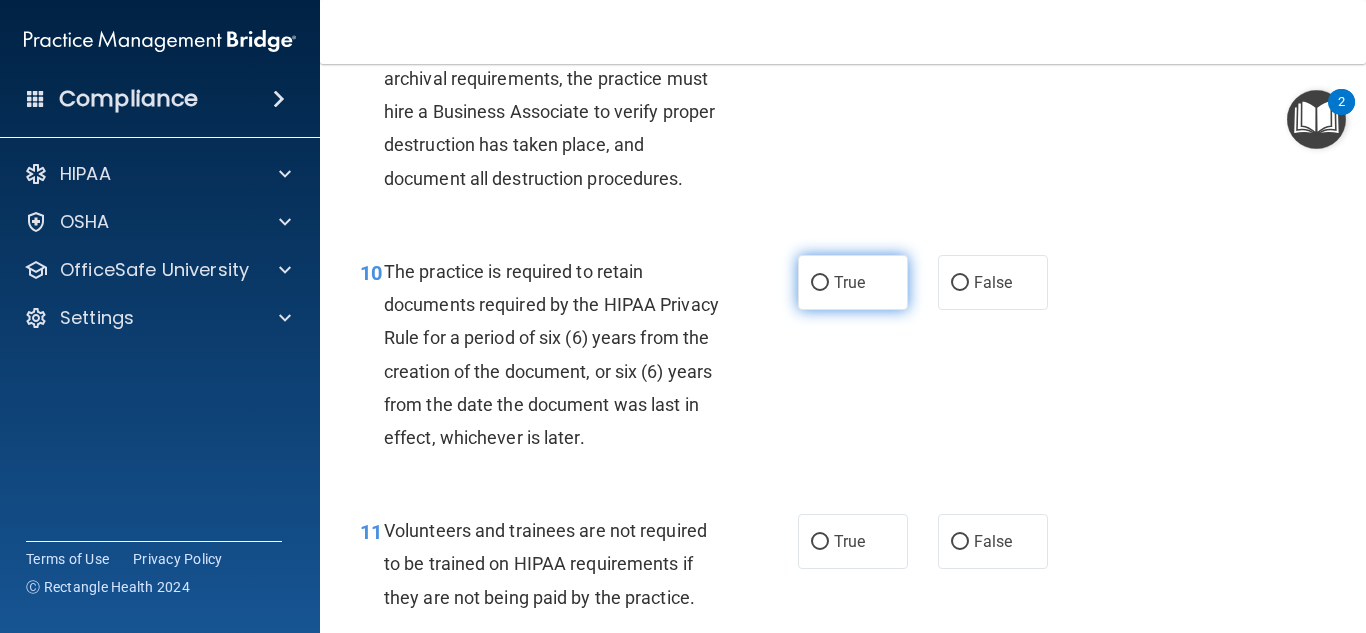 click on "True" at bounding box center [853, 282] 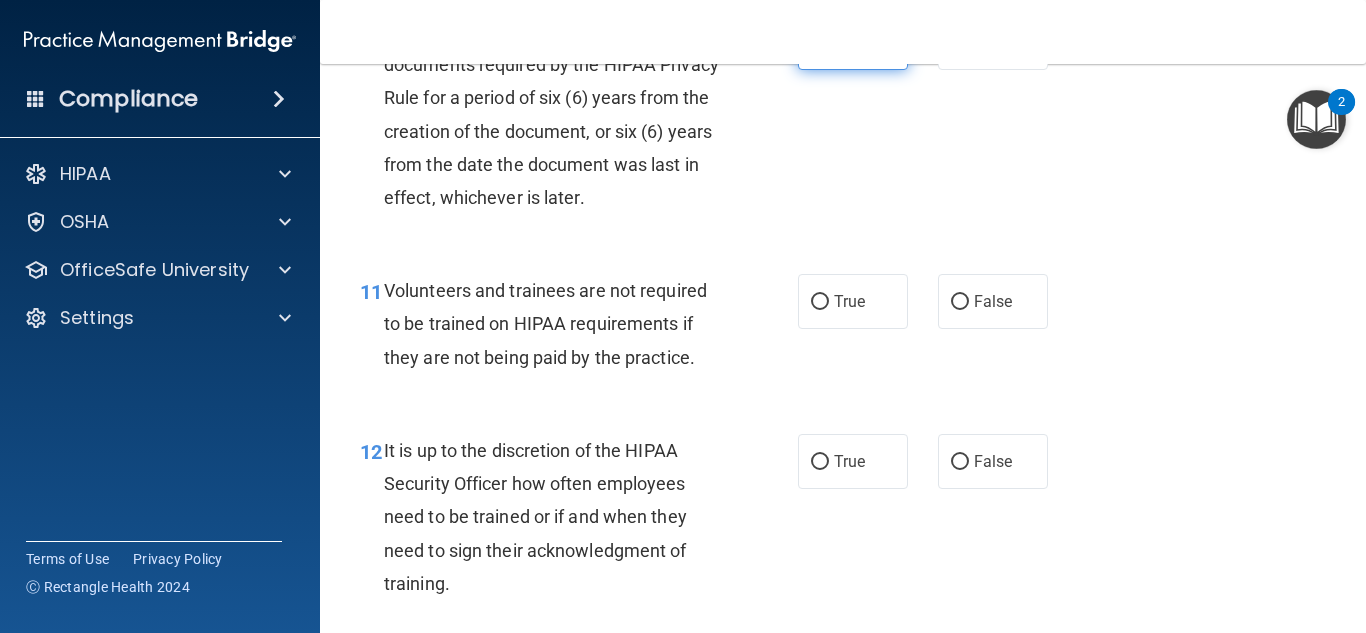 scroll, scrollTop: 2280, scrollLeft: 0, axis: vertical 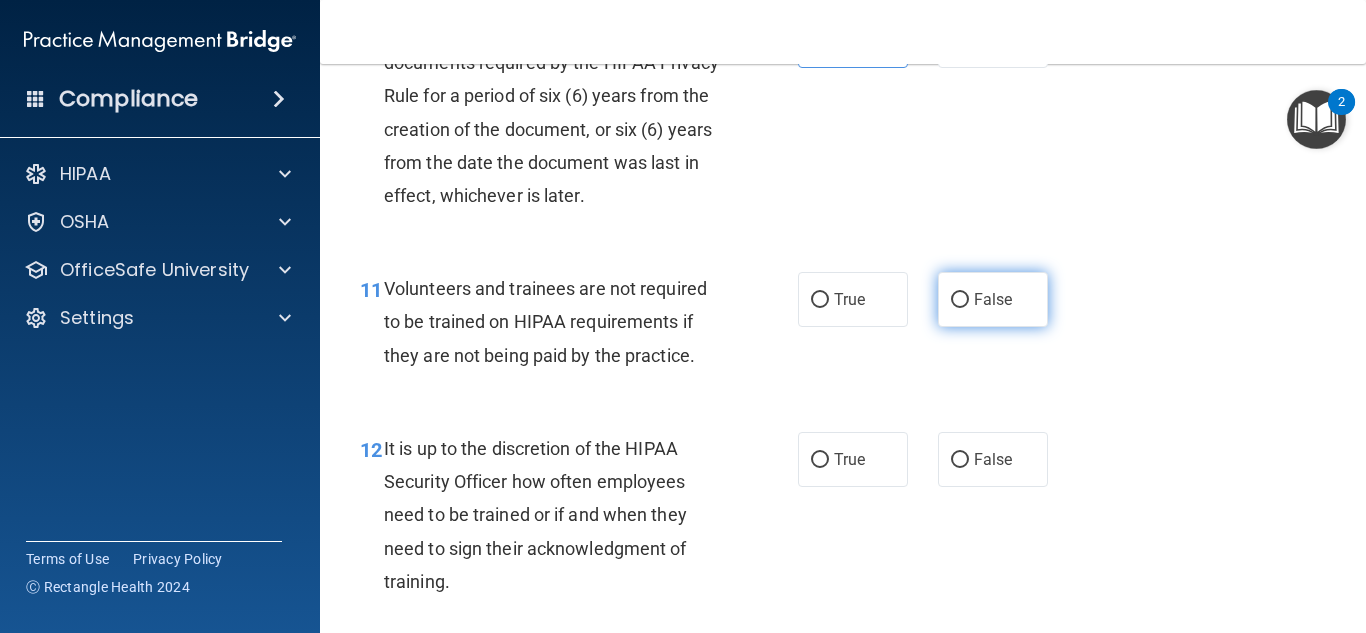 click on "False" at bounding box center (960, 300) 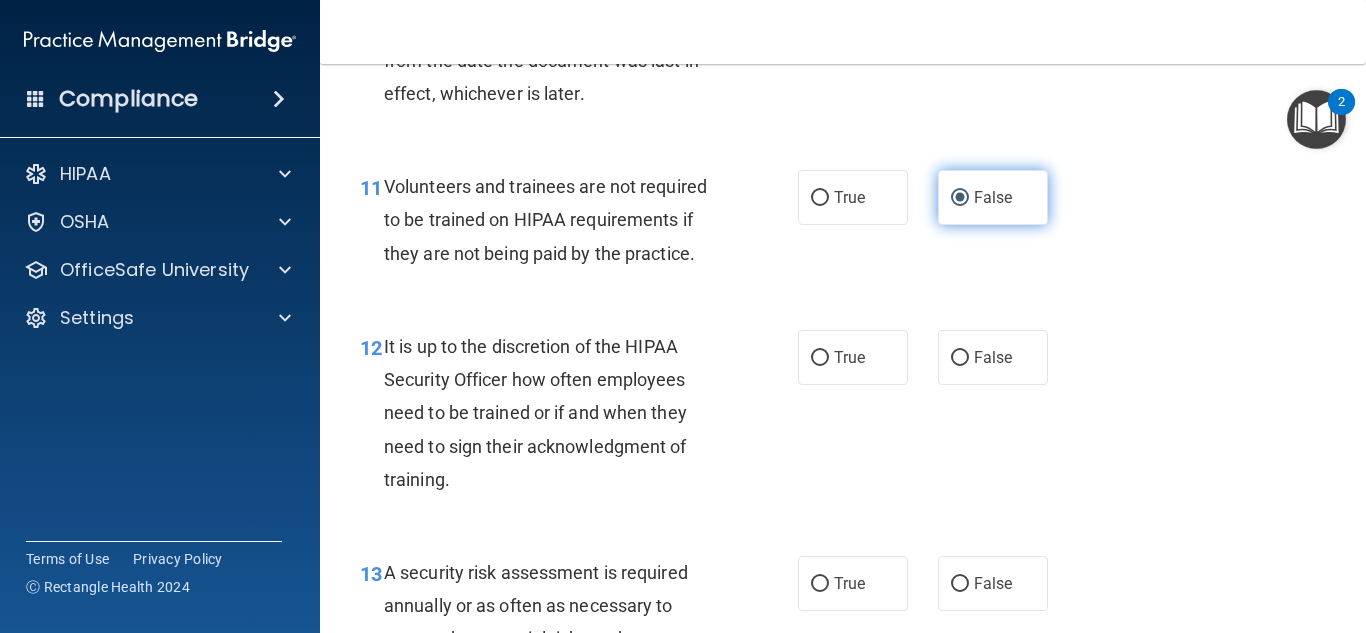 scroll, scrollTop: 2404, scrollLeft: 0, axis: vertical 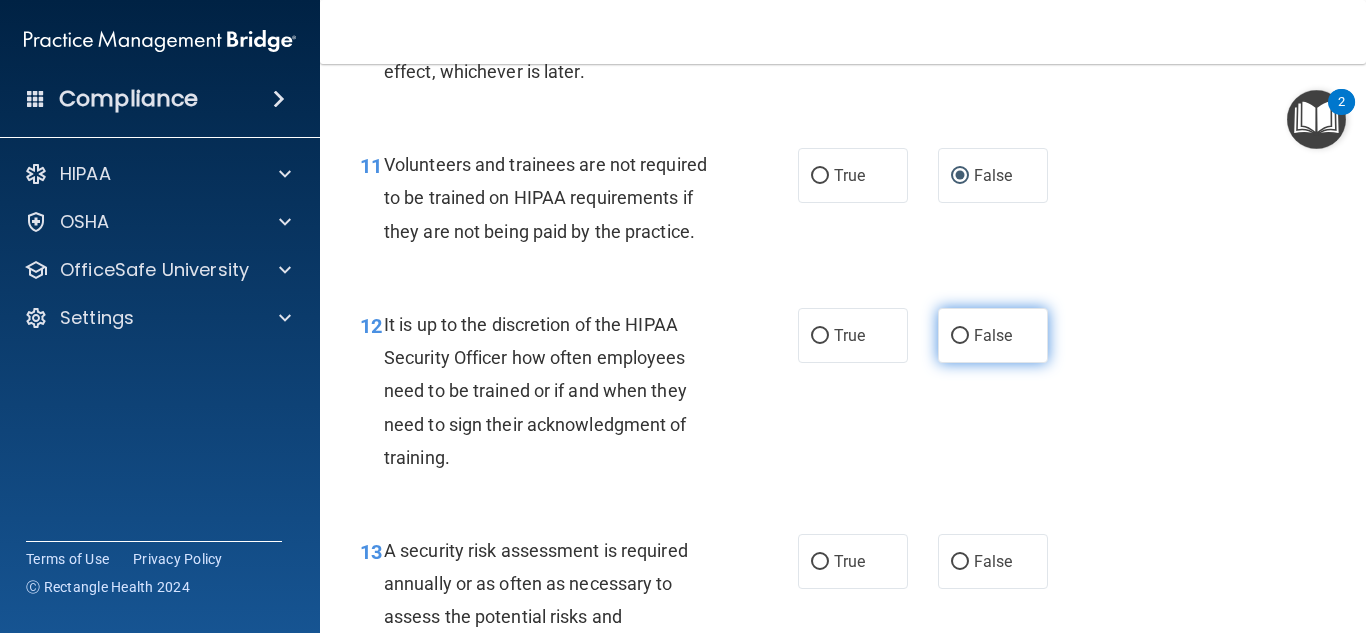 click on "False" at bounding box center [993, 335] 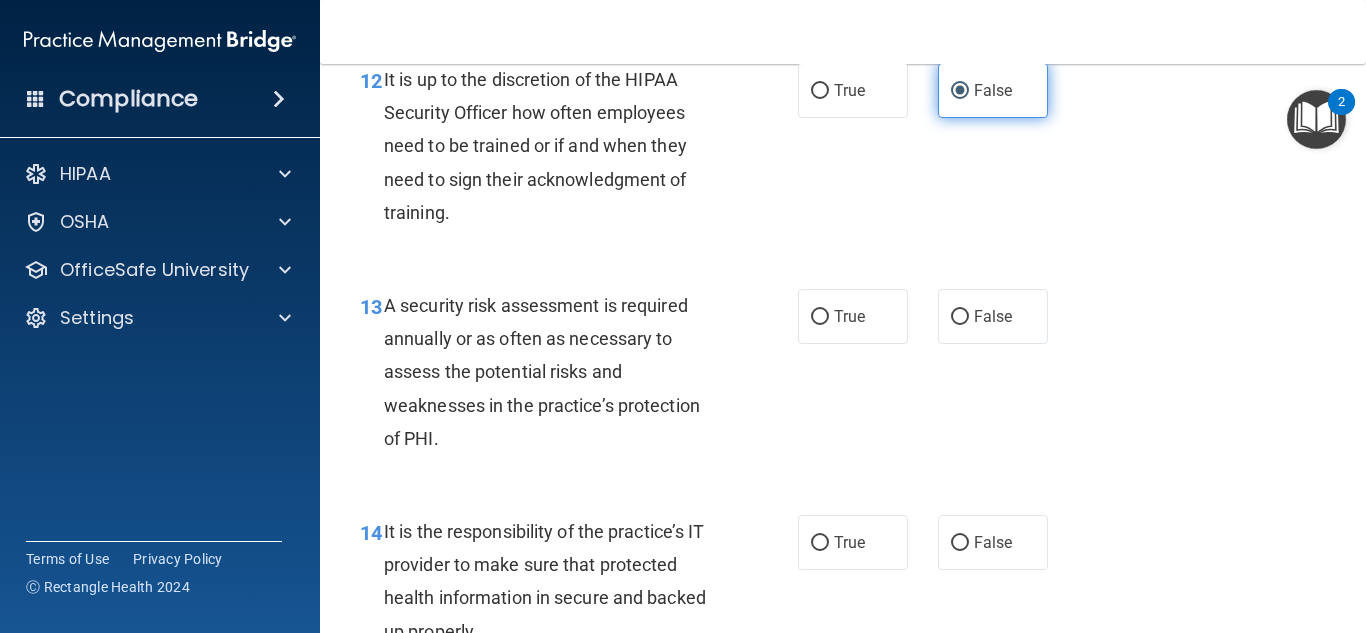 scroll, scrollTop: 2683, scrollLeft: 0, axis: vertical 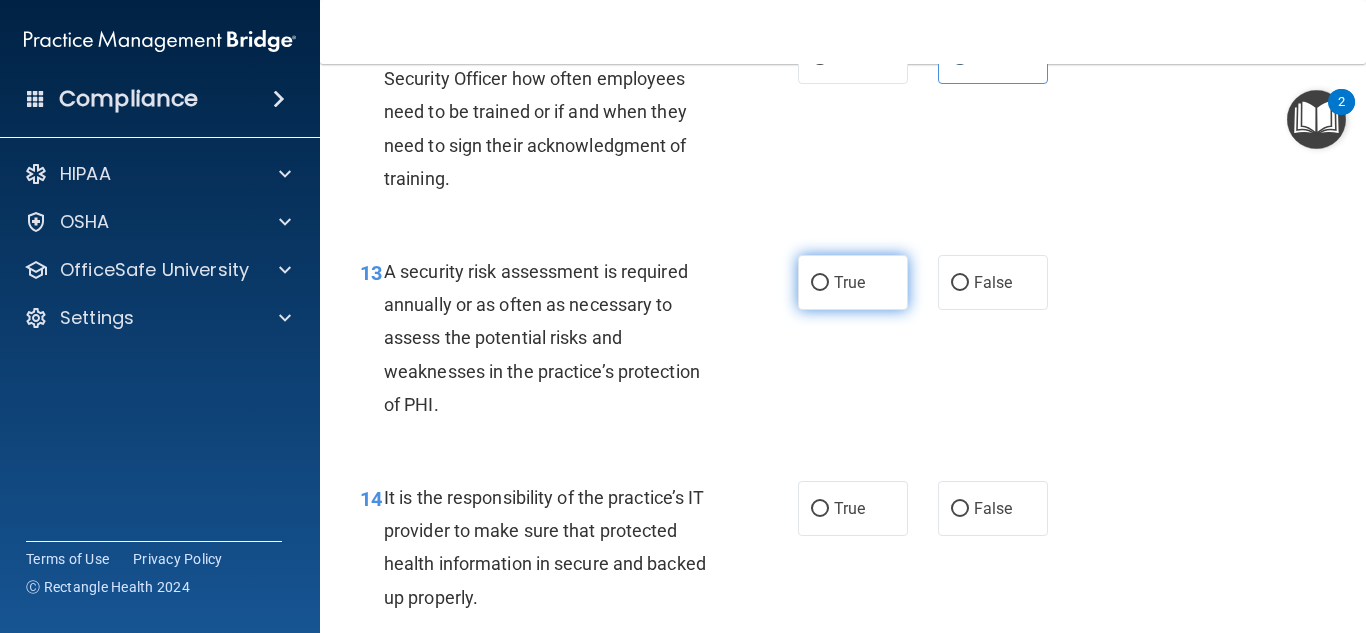 click on "True" at bounding box center [853, 282] 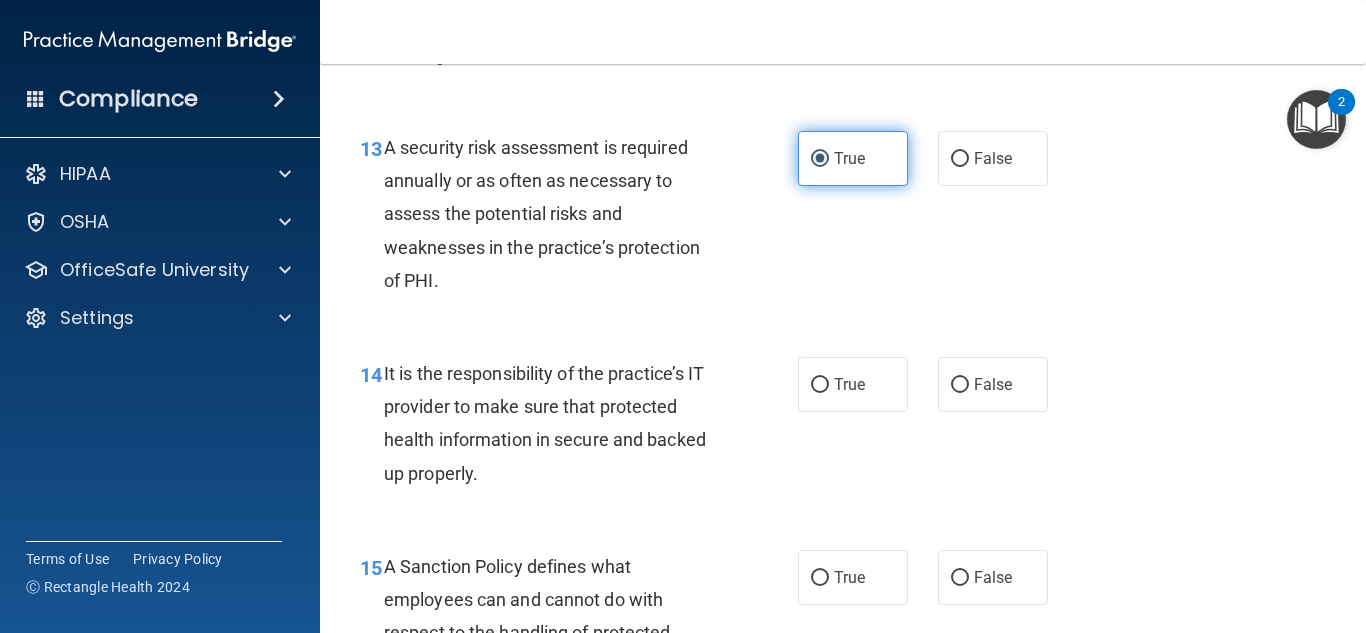 scroll, scrollTop: 2815, scrollLeft: 0, axis: vertical 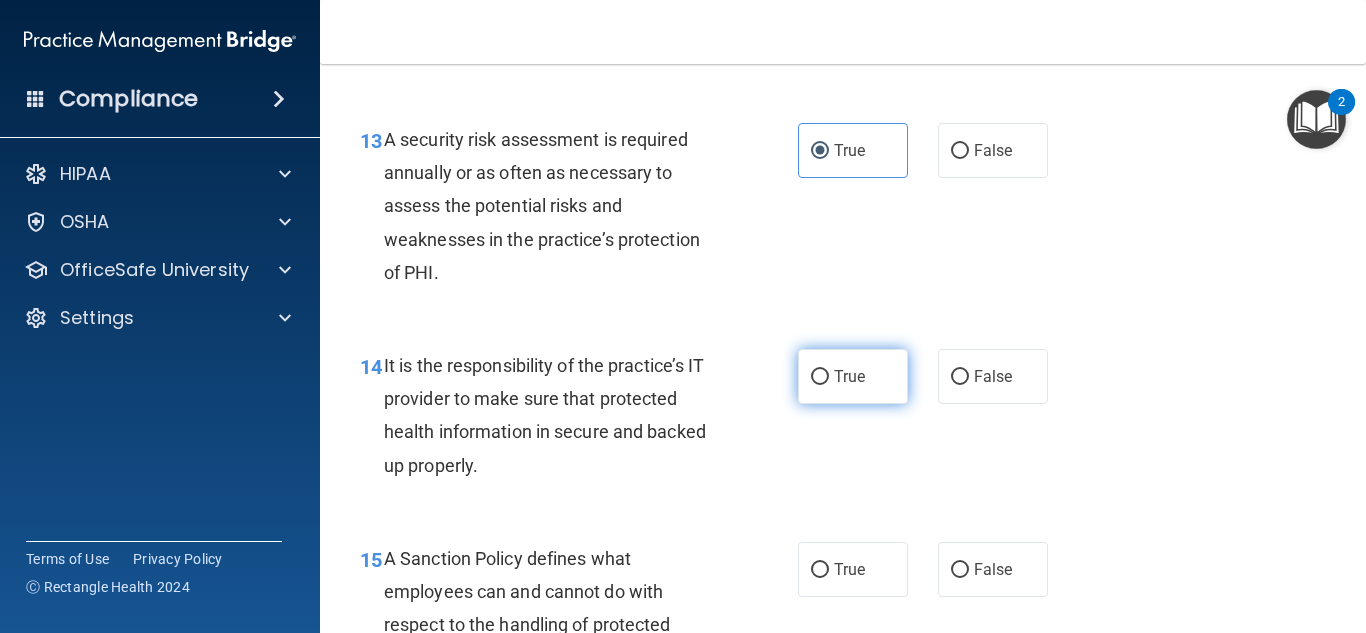 click on "True" at bounding box center [853, 376] 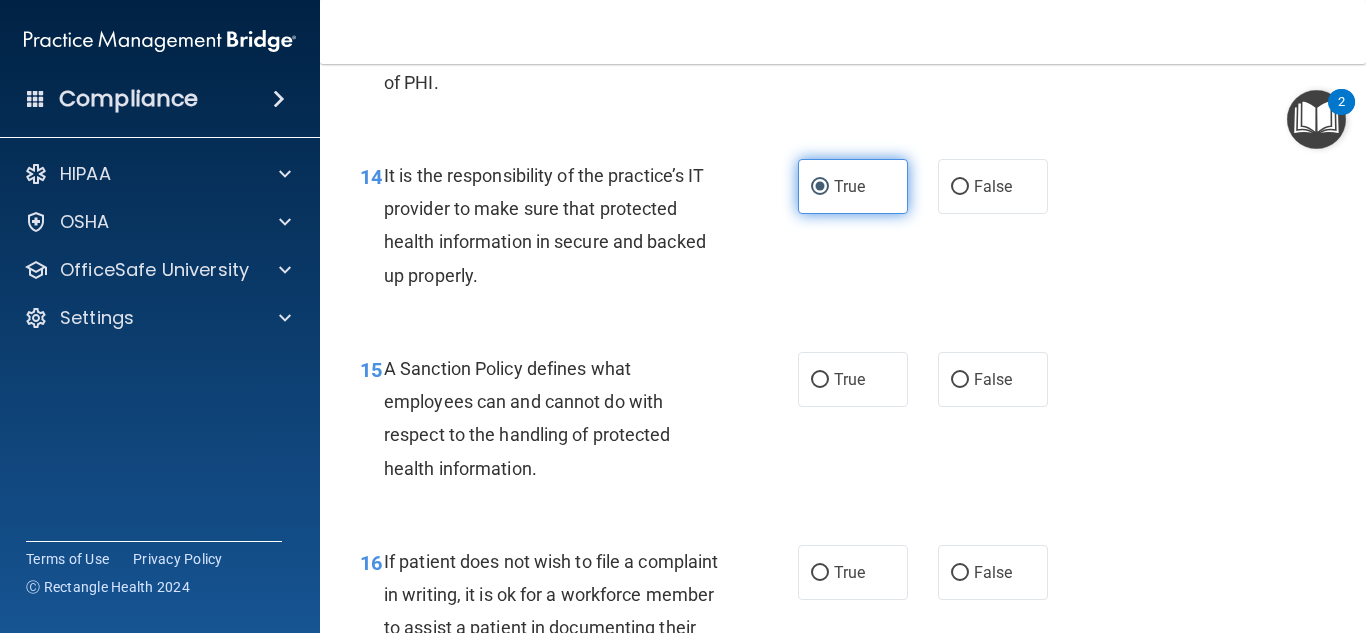 scroll, scrollTop: 3028, scrollLeft: 0, axis: vertical 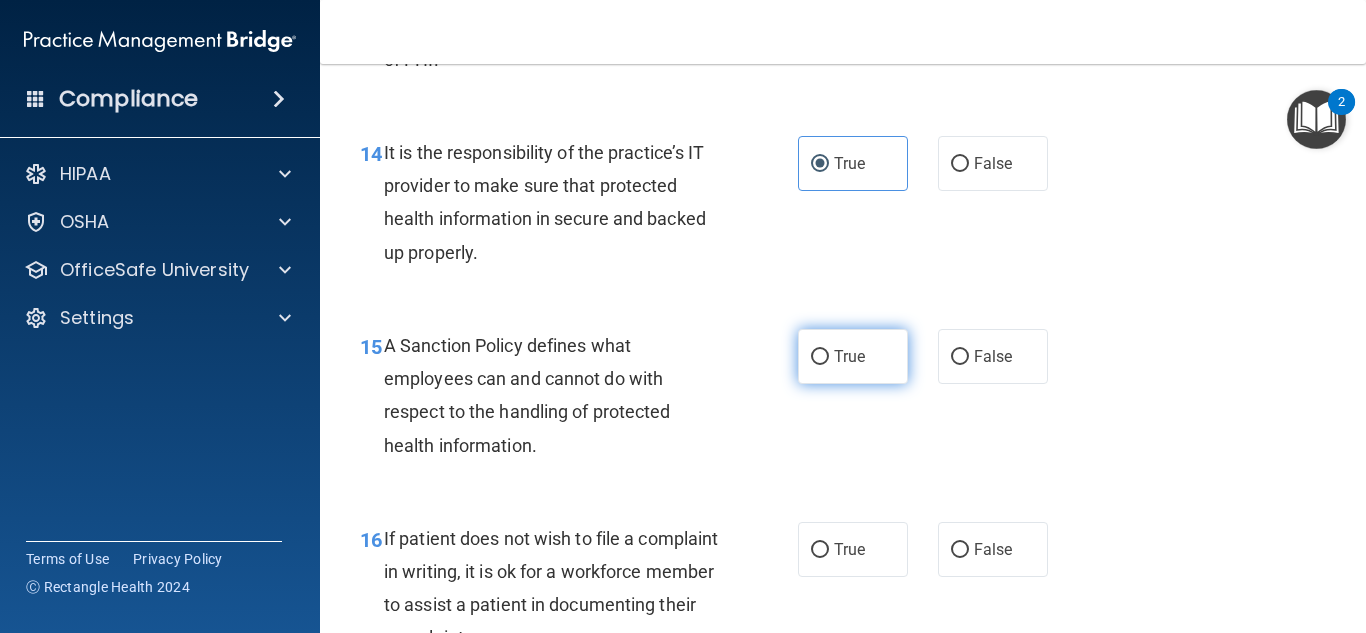 click on "True" at bounding box center (853, 356) 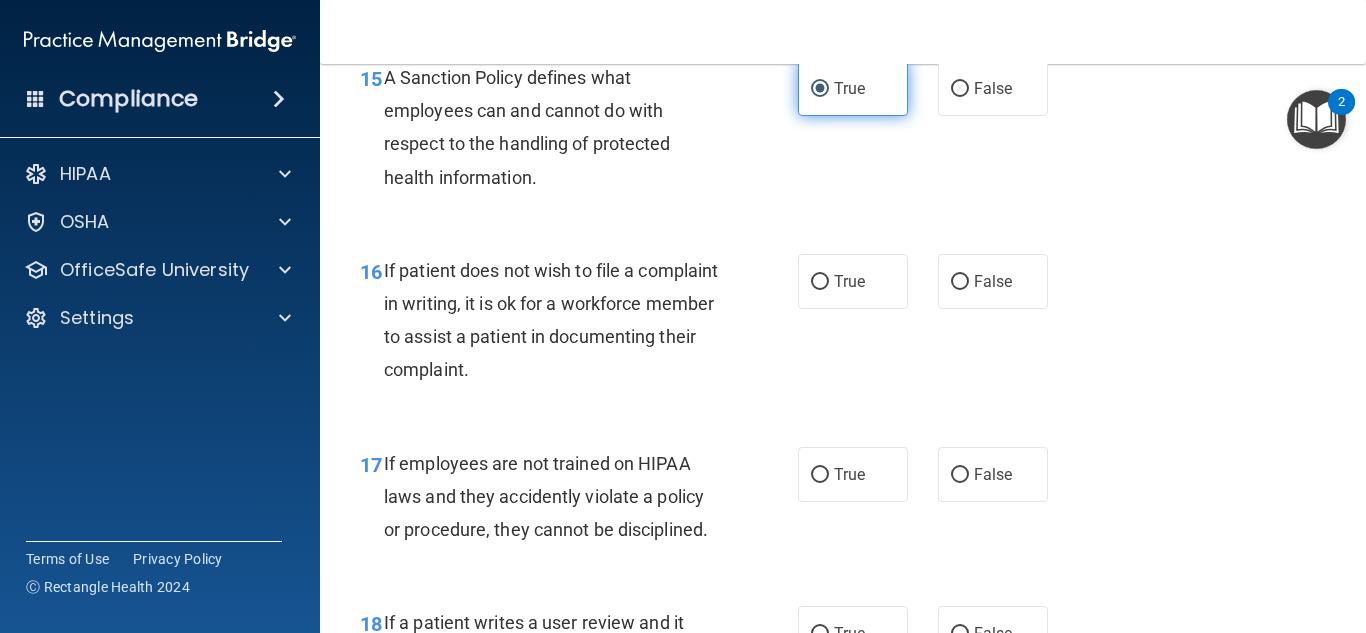 scroll, scrollTop: 3303, scrollLeft: 0, axis: vertical 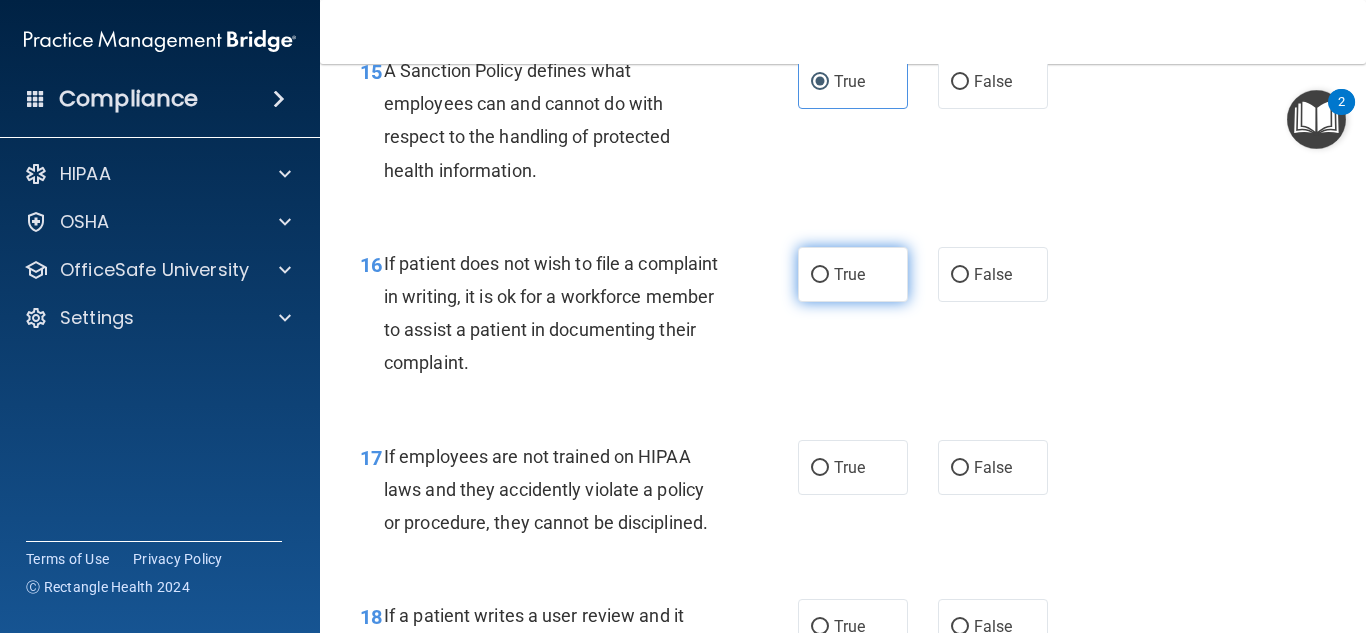 click on "True" at bounding box center (853, 274) 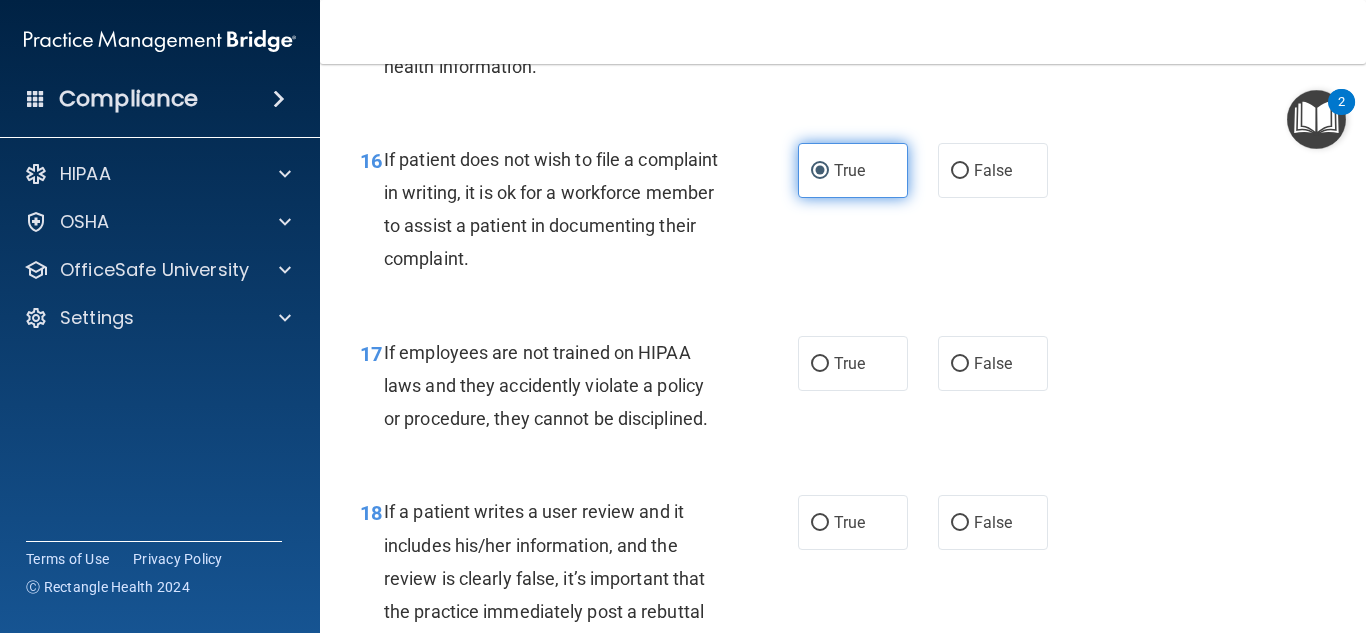 scroll, scrollTop: 3424, scrollLeft: 0, axis: vertical 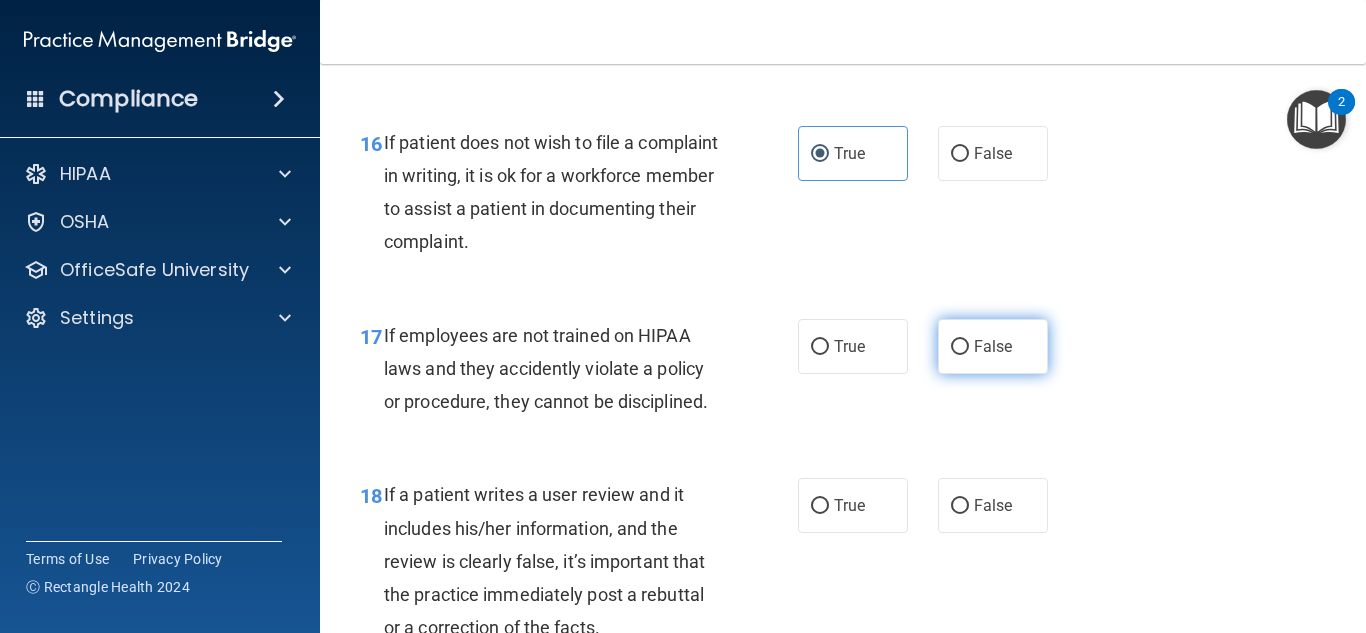 click on "False" at bounding box center (960, 347) 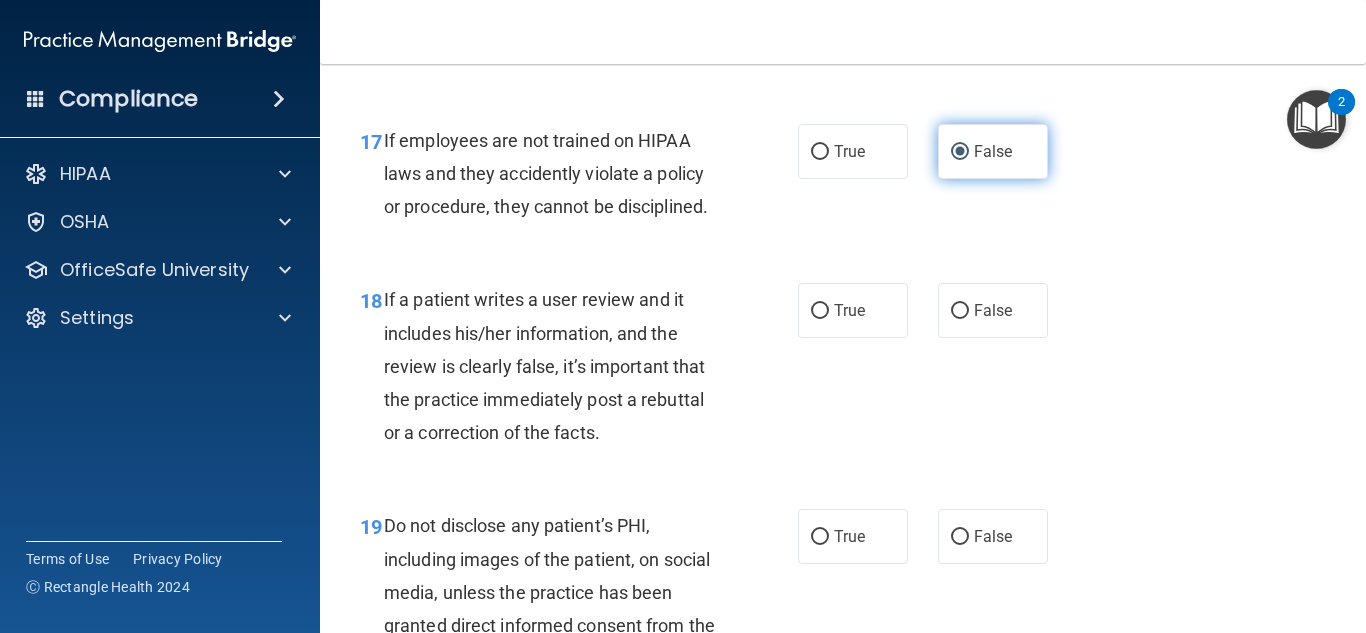 scroll, scrollTop: 3616, scrollLeft: 0, axis: vertical 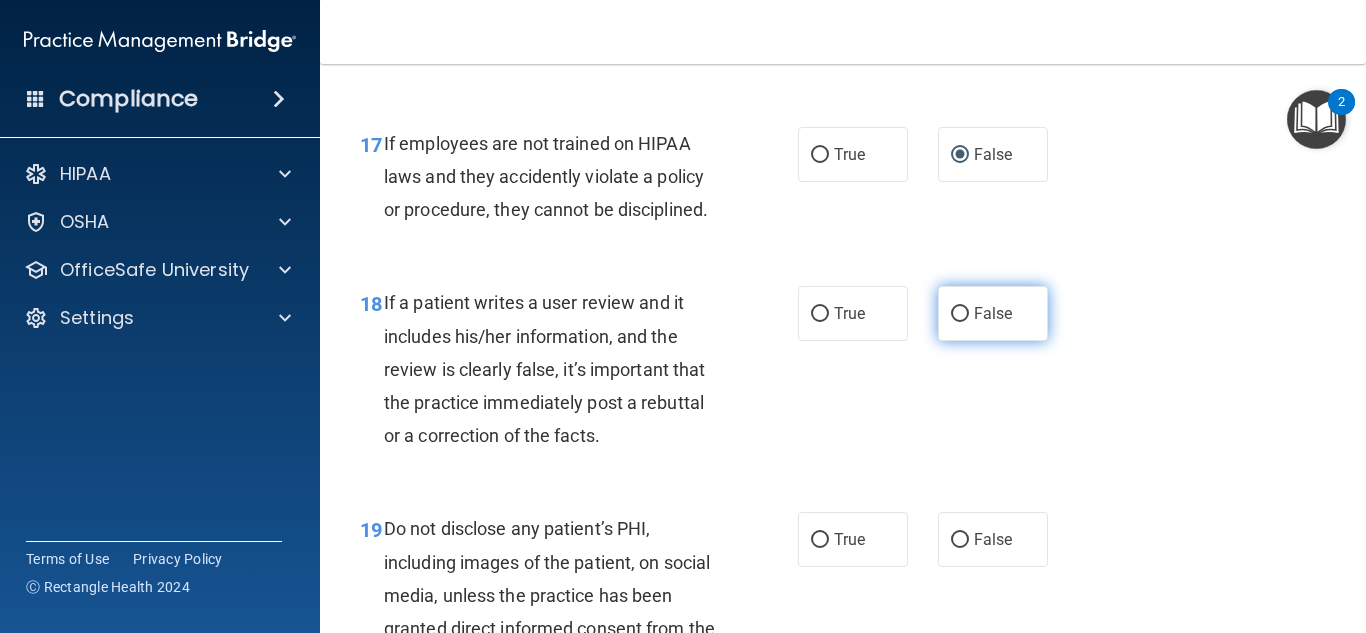 click on "False" at bounding box center (993, 313) 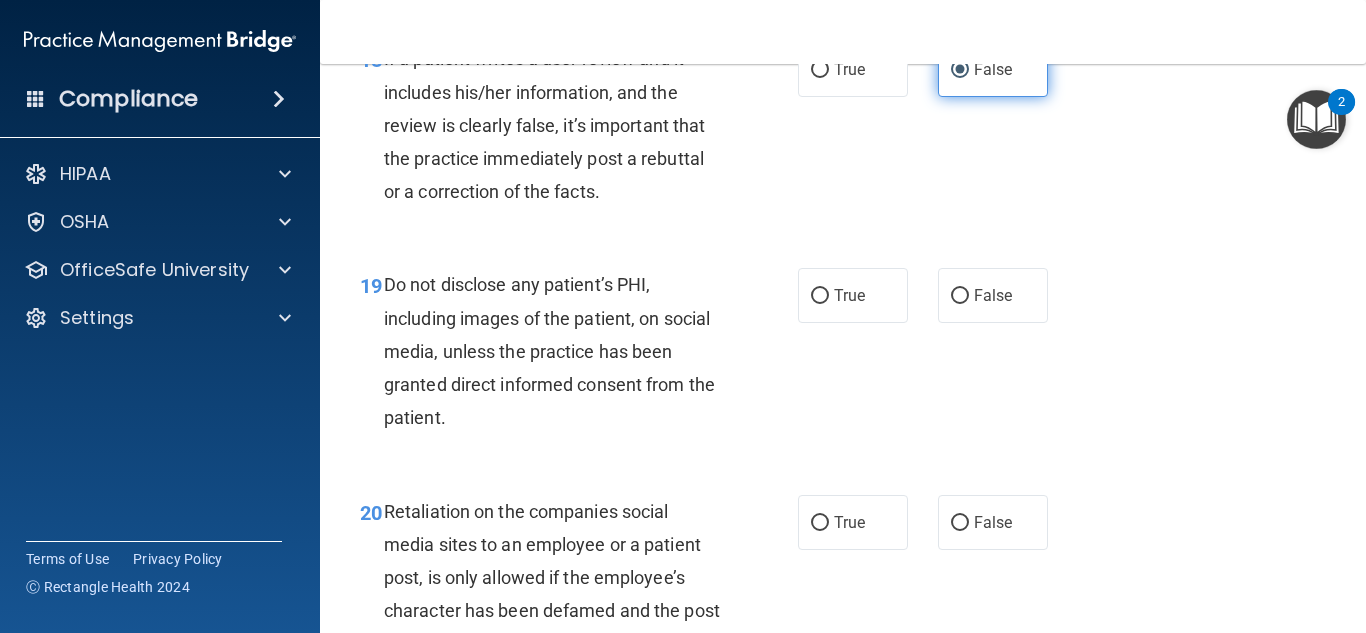scroll, scrollTop: 3869, scrollLeft: 0, axis: vertical 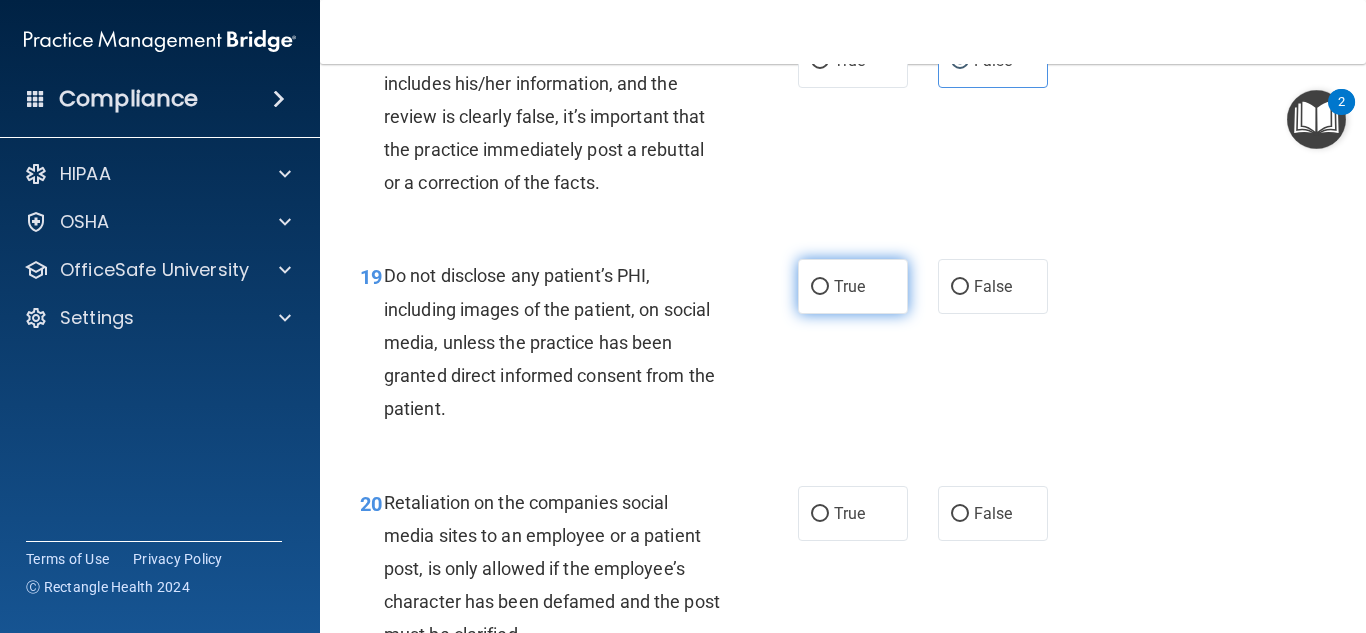 click on "True" at bounding box center [853, 286] 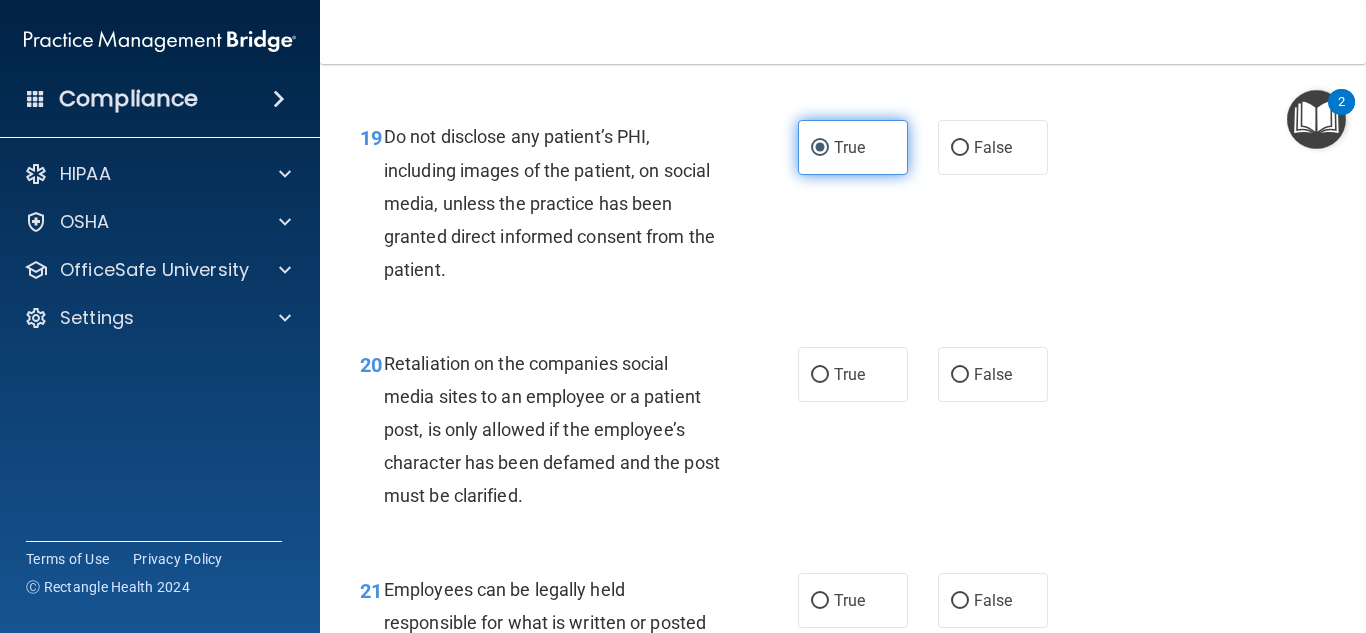 scroll, scrollTop: 4048, scrollLeft: 0, axis: vertical 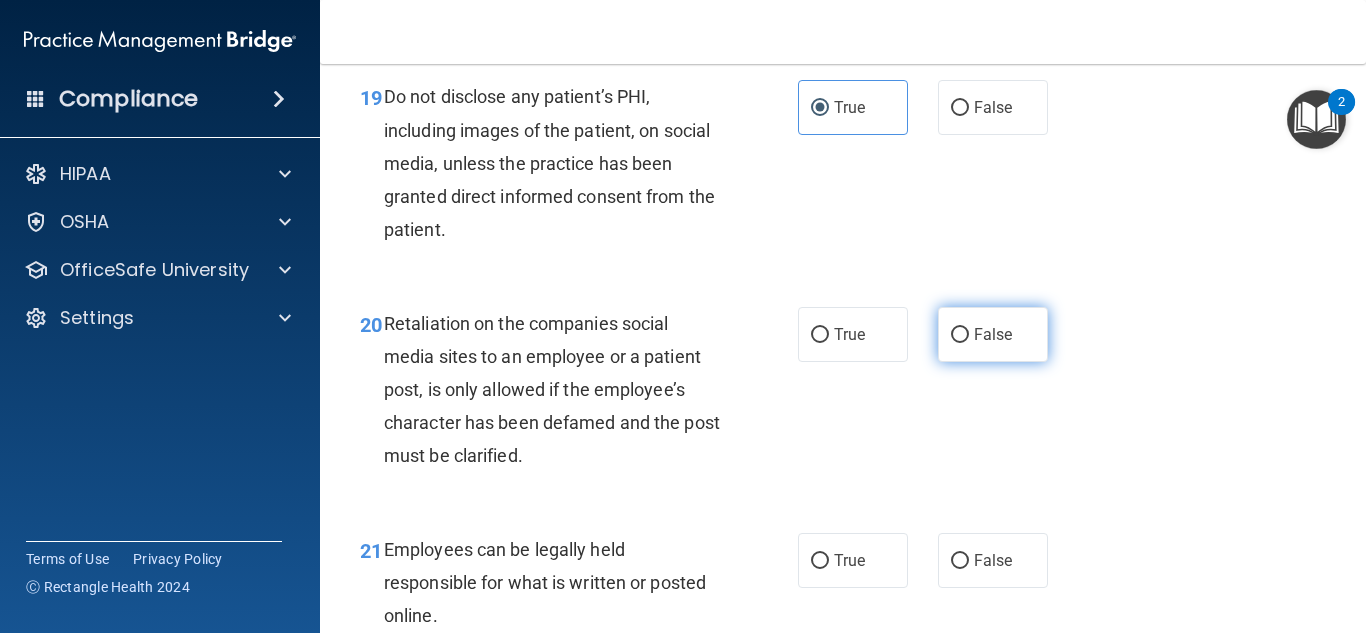 click on "False" at bounding box center (993, 334) 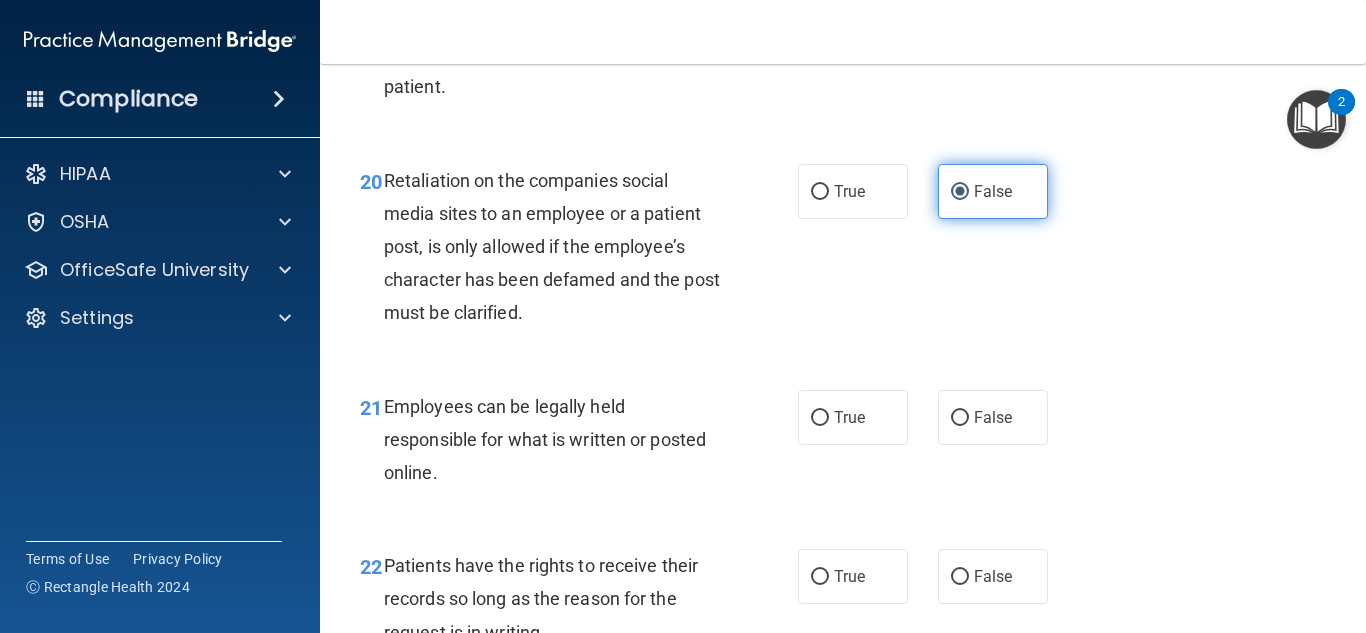 scroll, scrollTop: 4244, scrollLeft: 0, axis: vertical 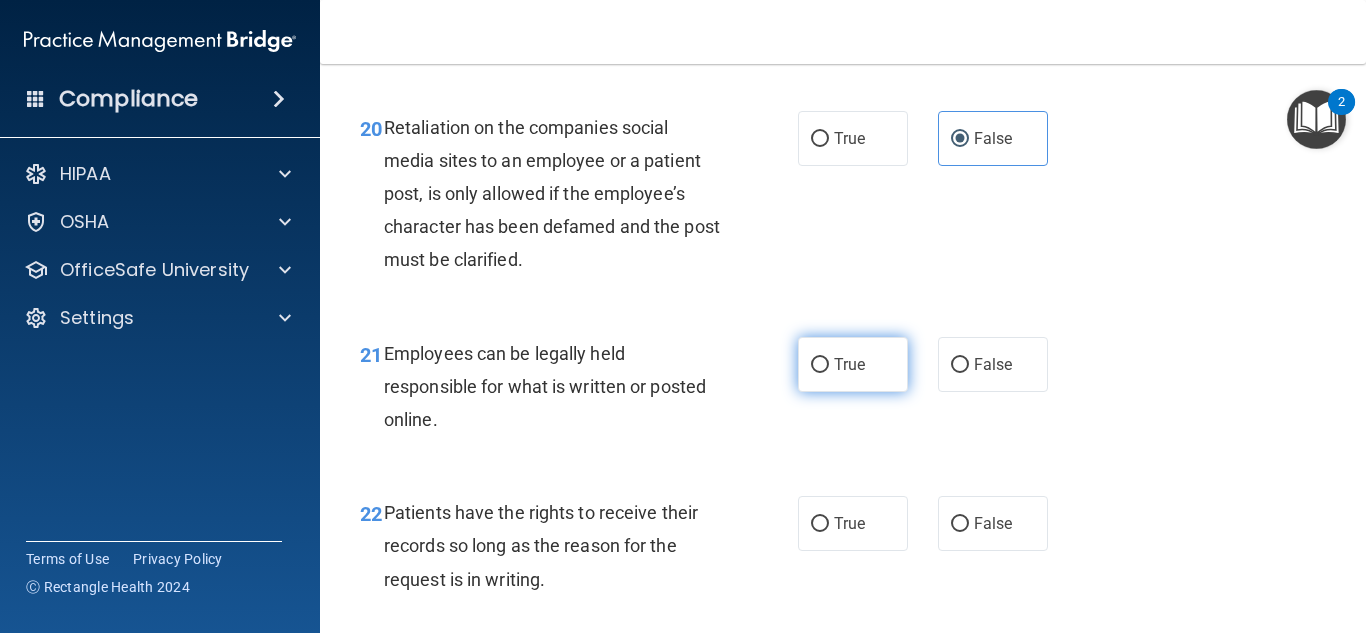 click on "True" at bounding box center [849, 364] 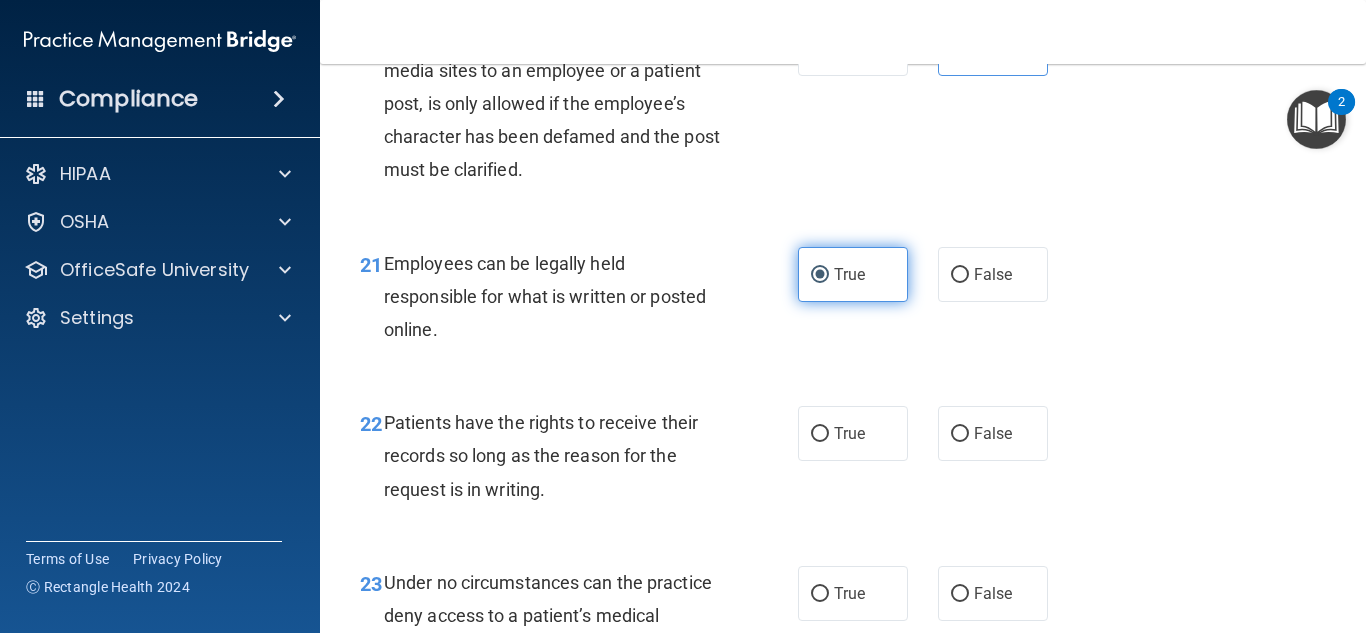 scroll, scrollTop: 4435, scrollLeft: 0, axis: vertical 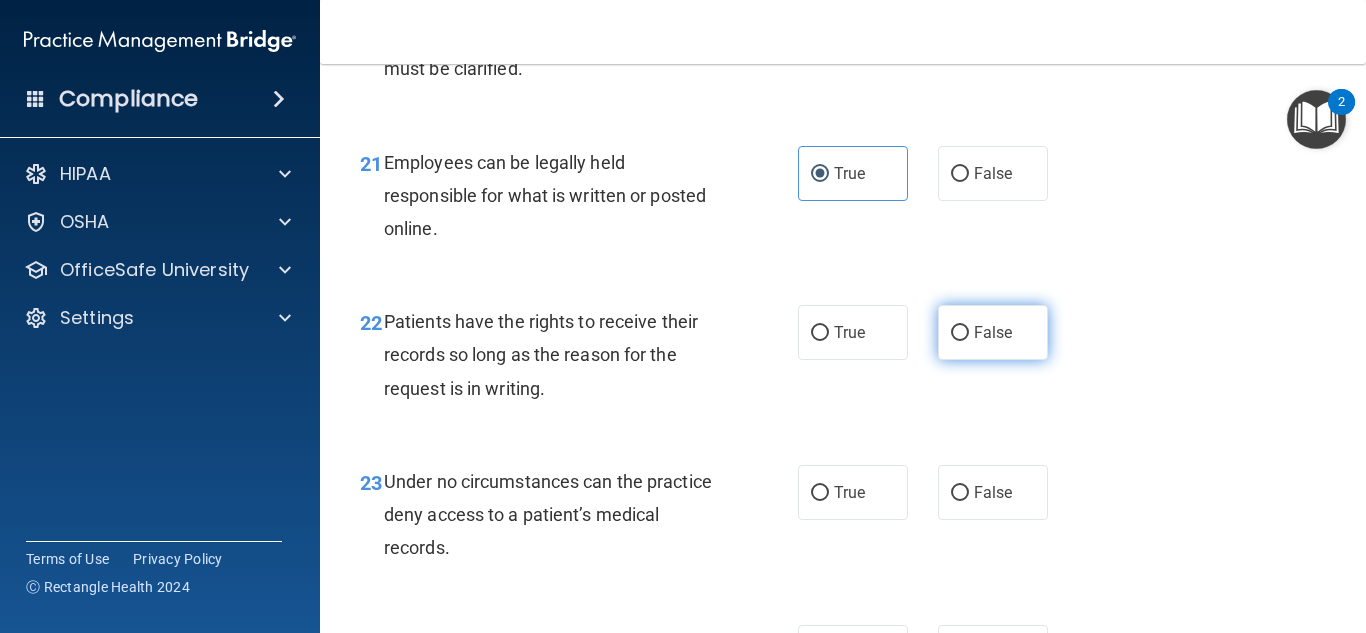 click on "False" at bounding box center [960, 333] 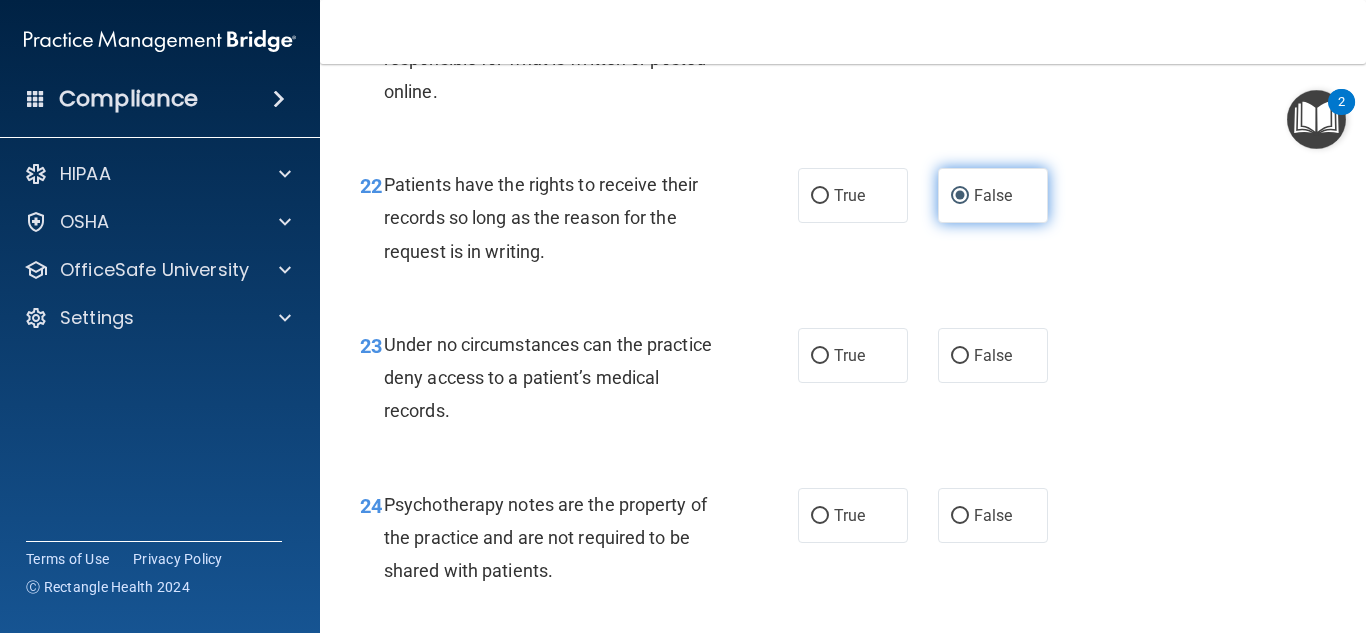 scroll, scrollTop: 4588, scrollLeft: 0, axis: vertical 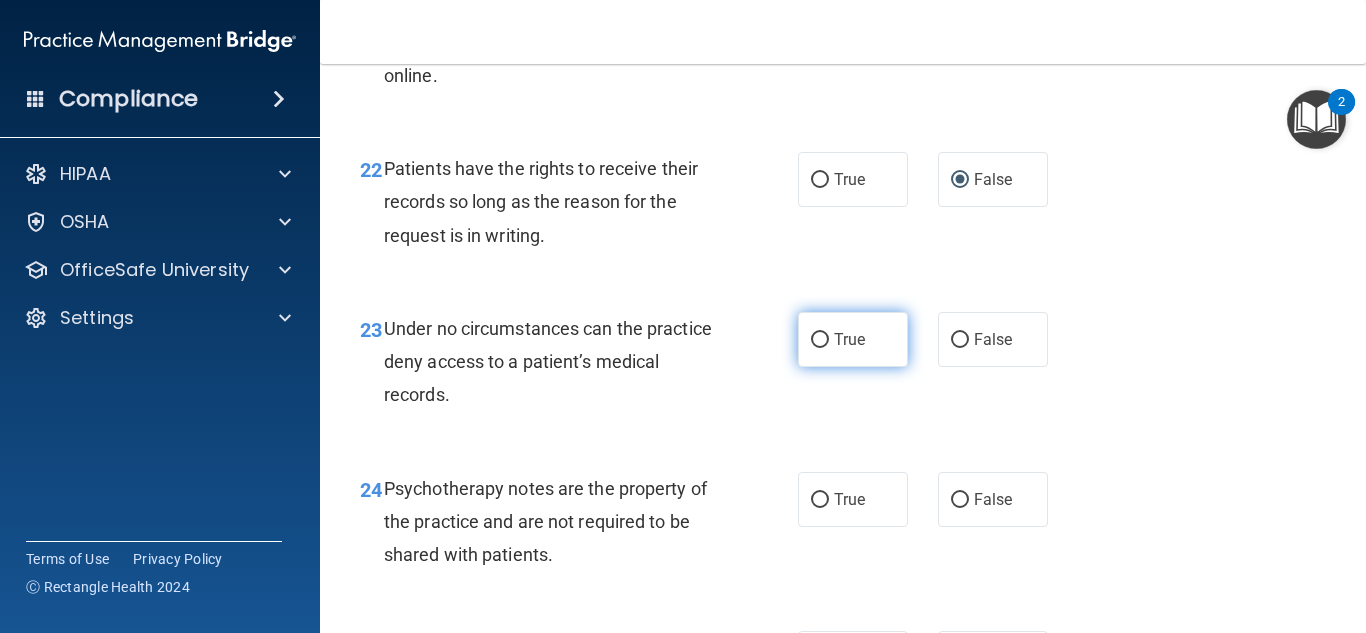 click on "True" at bounding box center (853, 339) 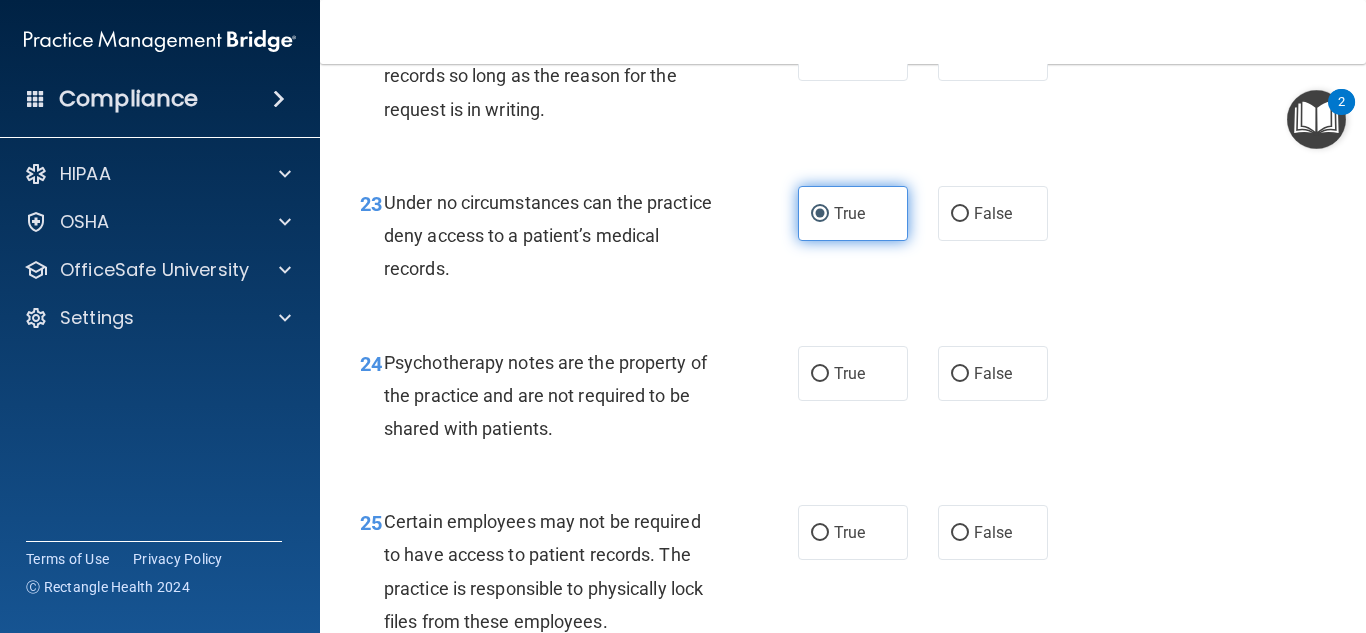 scroll, scrollTop: 4724, scrollLeft: 0, axis: vertical 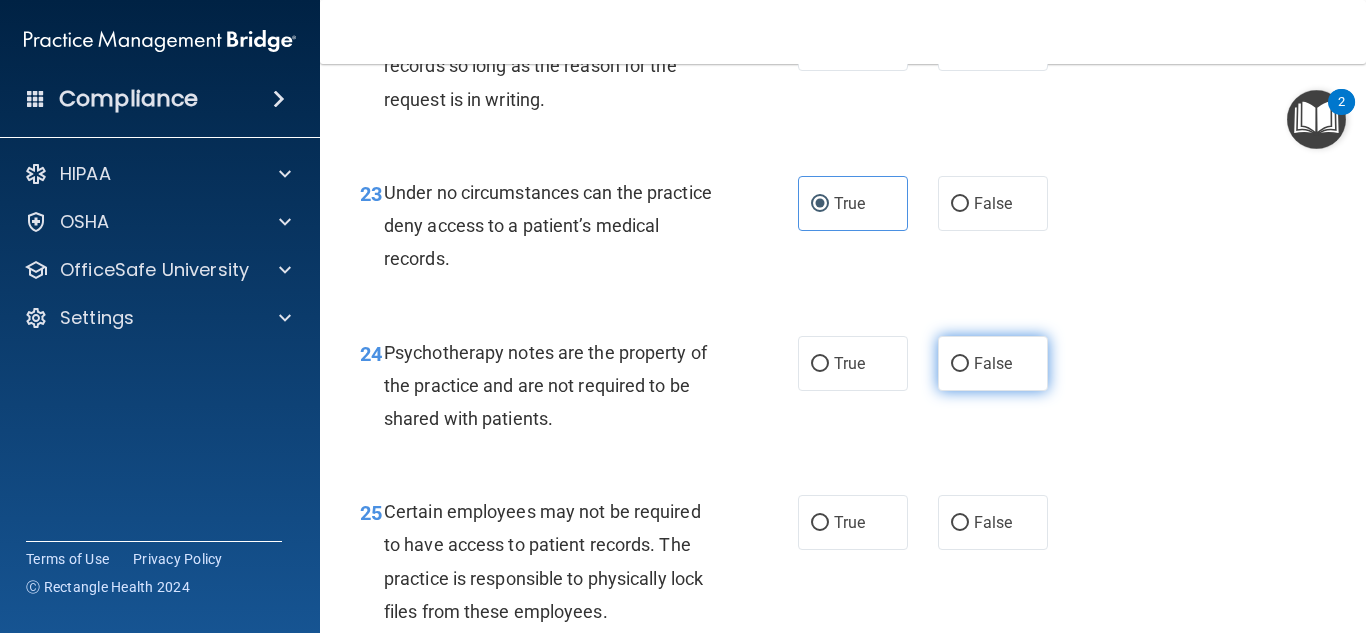 click on "False" at bounding box center (960, 364) 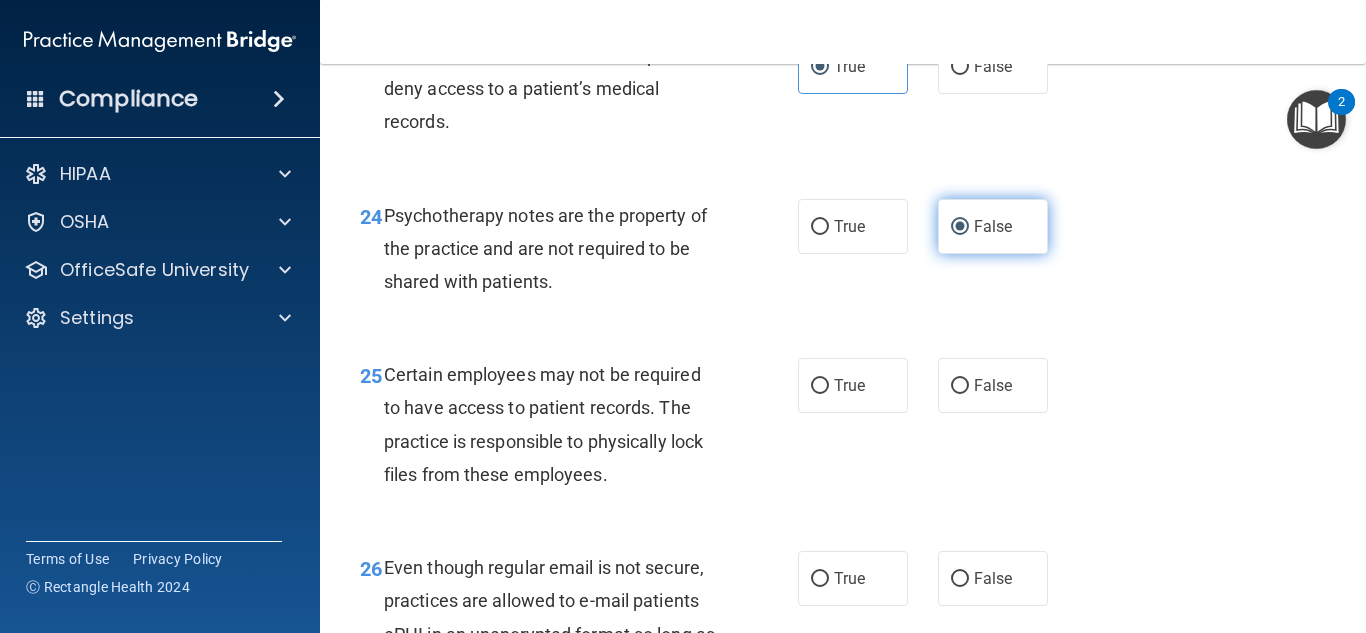 scroll, scrollTop: 4890, scrollLeft: 0, axis: vertical 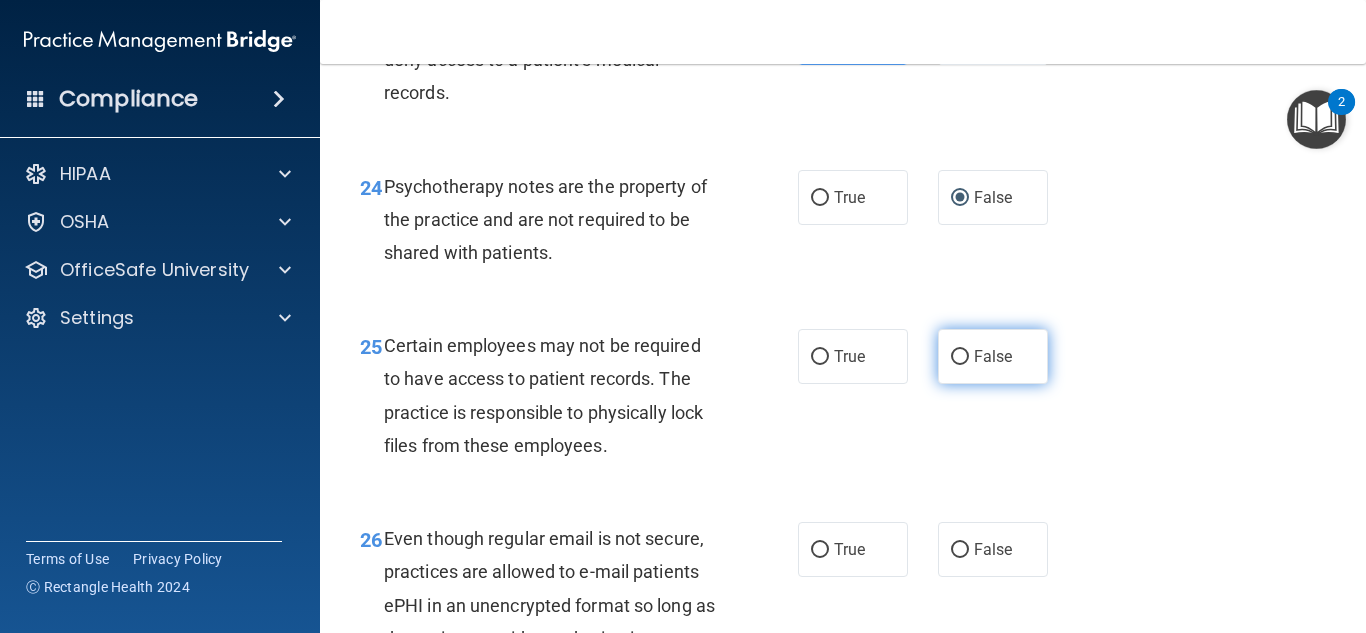 click on "False" at bounding box center (960, 357) 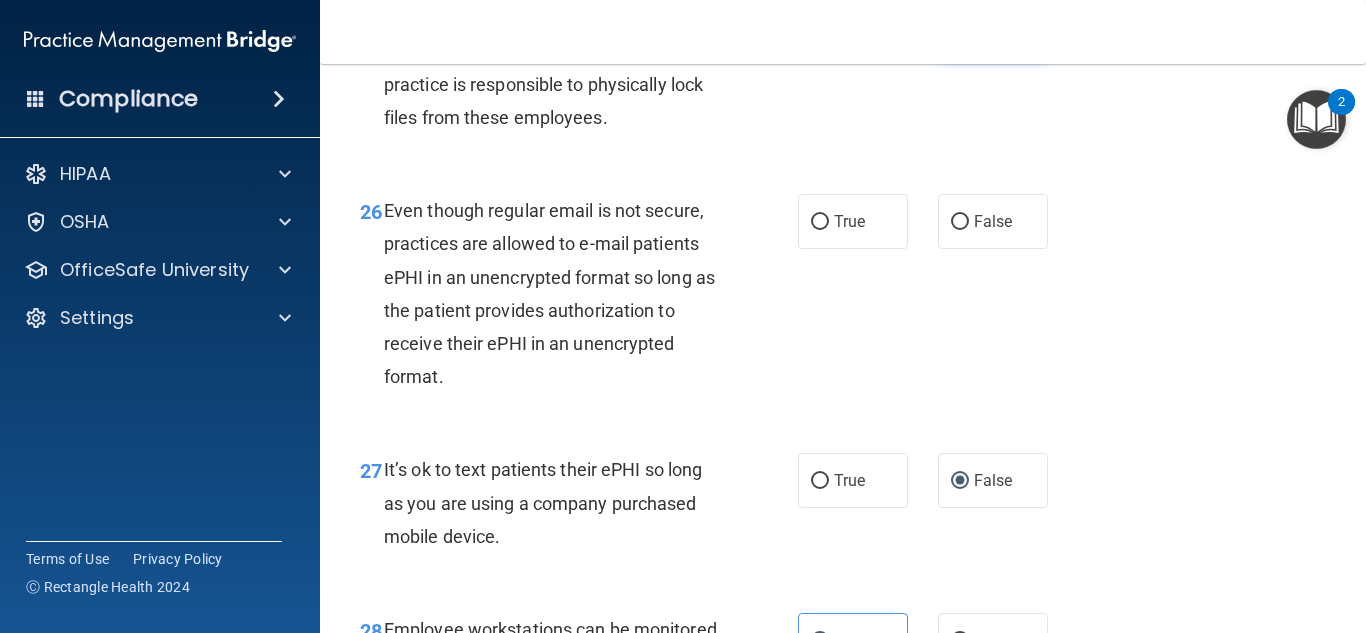 scroll, scrollTop: 5254, scrollLeft: 0, axis: vertical 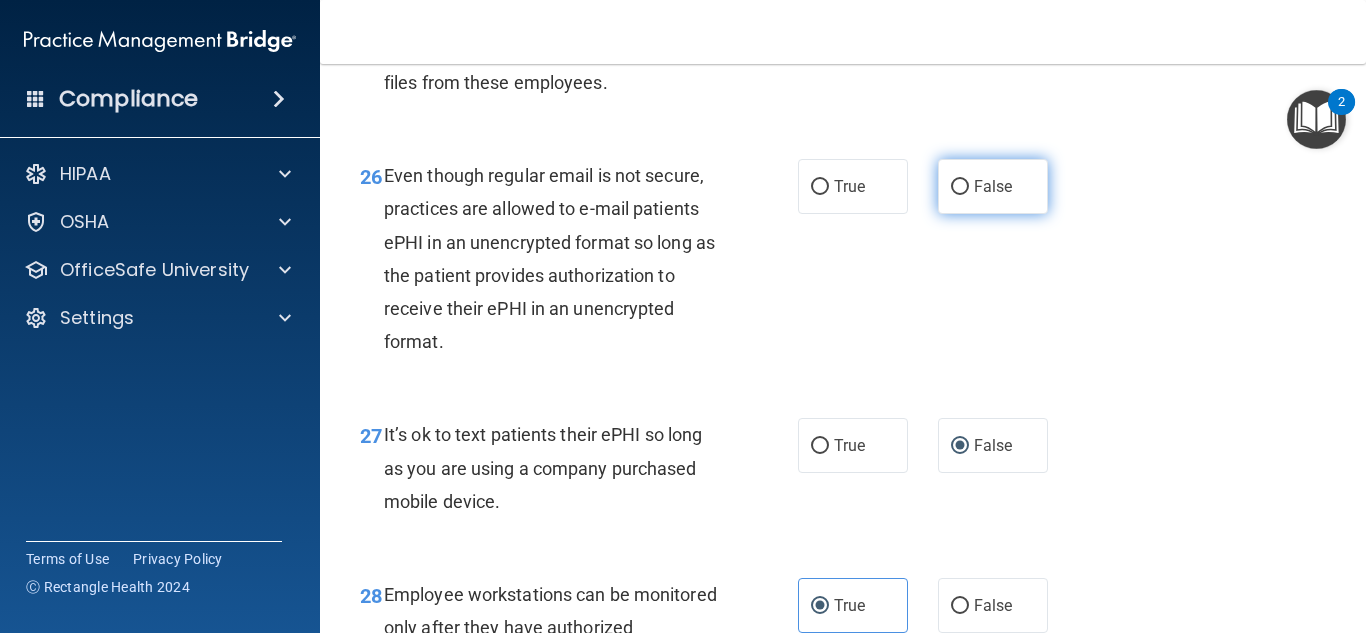 click on "False" at bounding box center [993, 186] 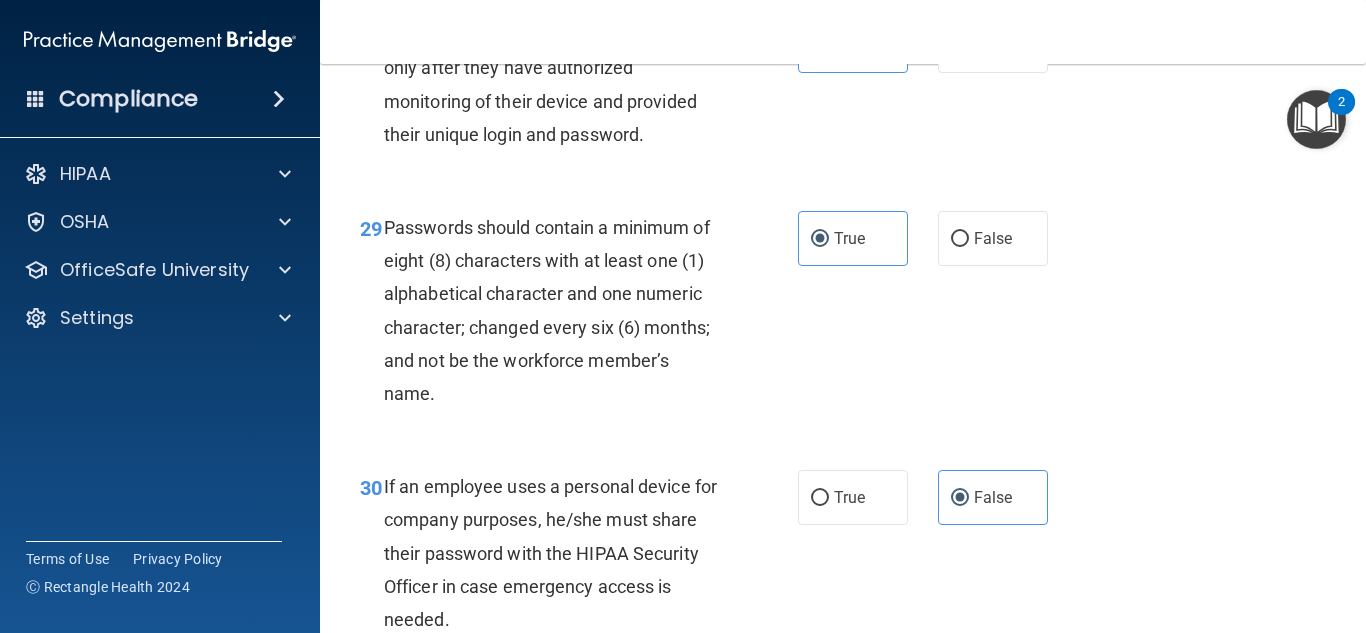 scroll, scrollTop: 6048, scrollLeft: 0, axis: vertical 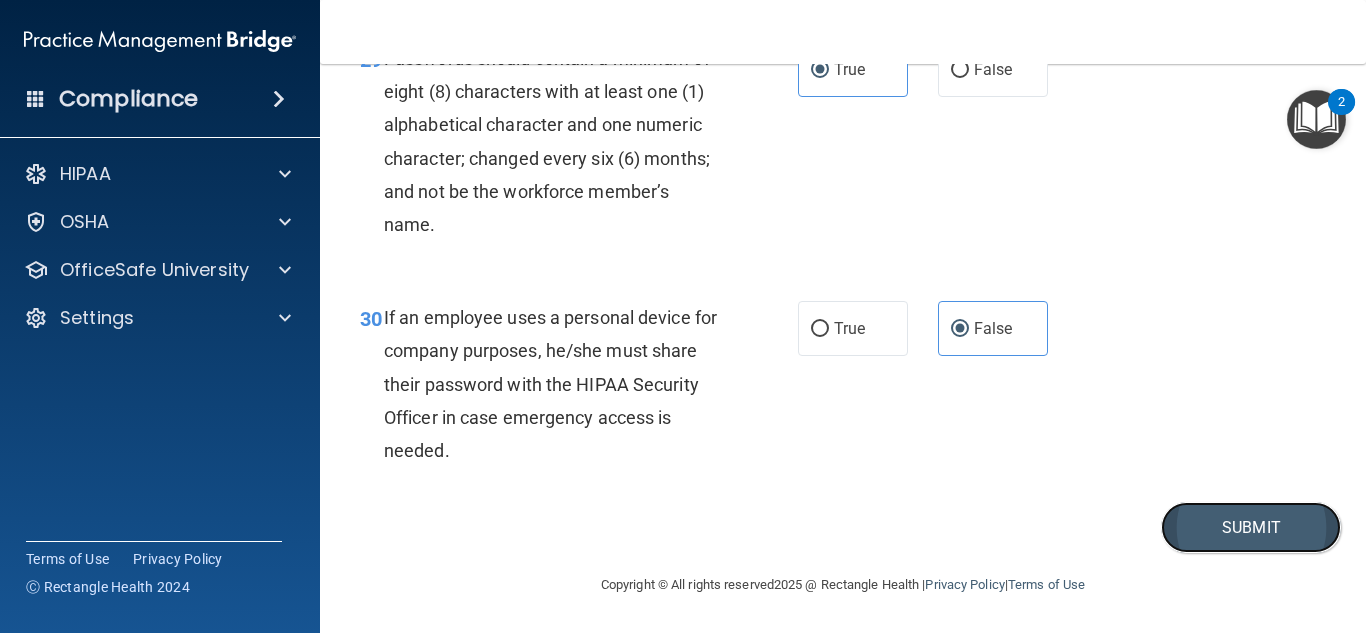 click on "Submit" at bounding box center [1251, 527] 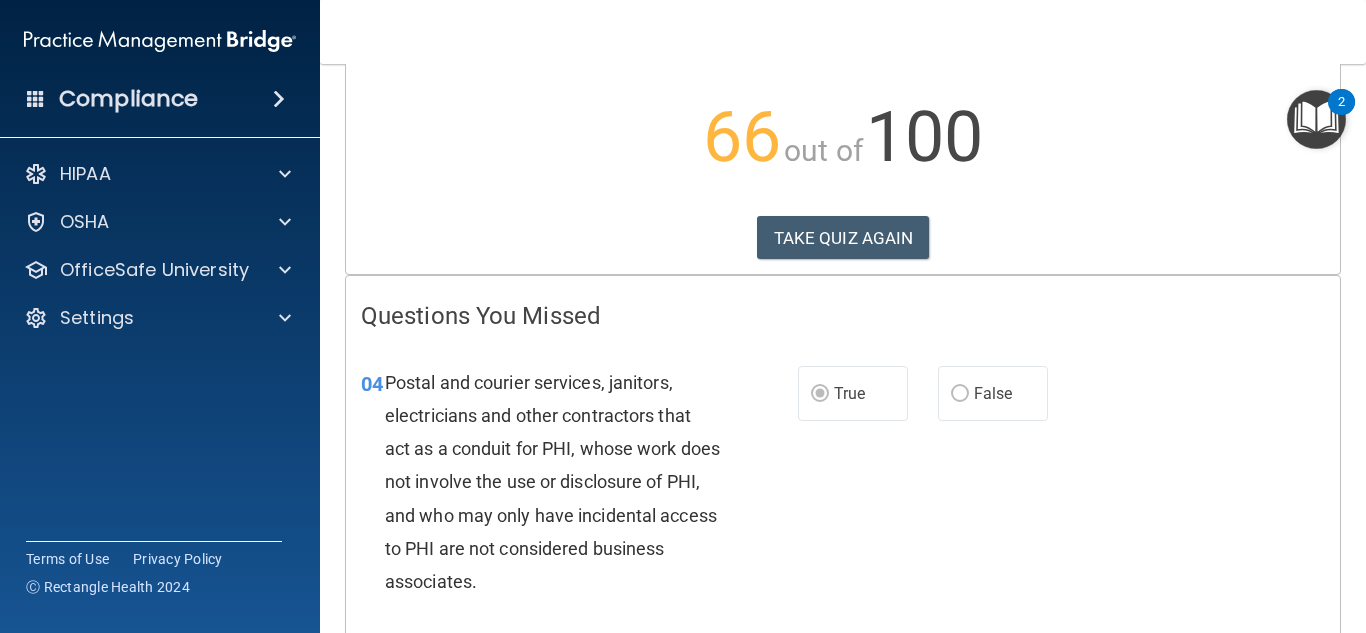 scroll, scrollTop: 0, scrollLeft: 0, axis: both 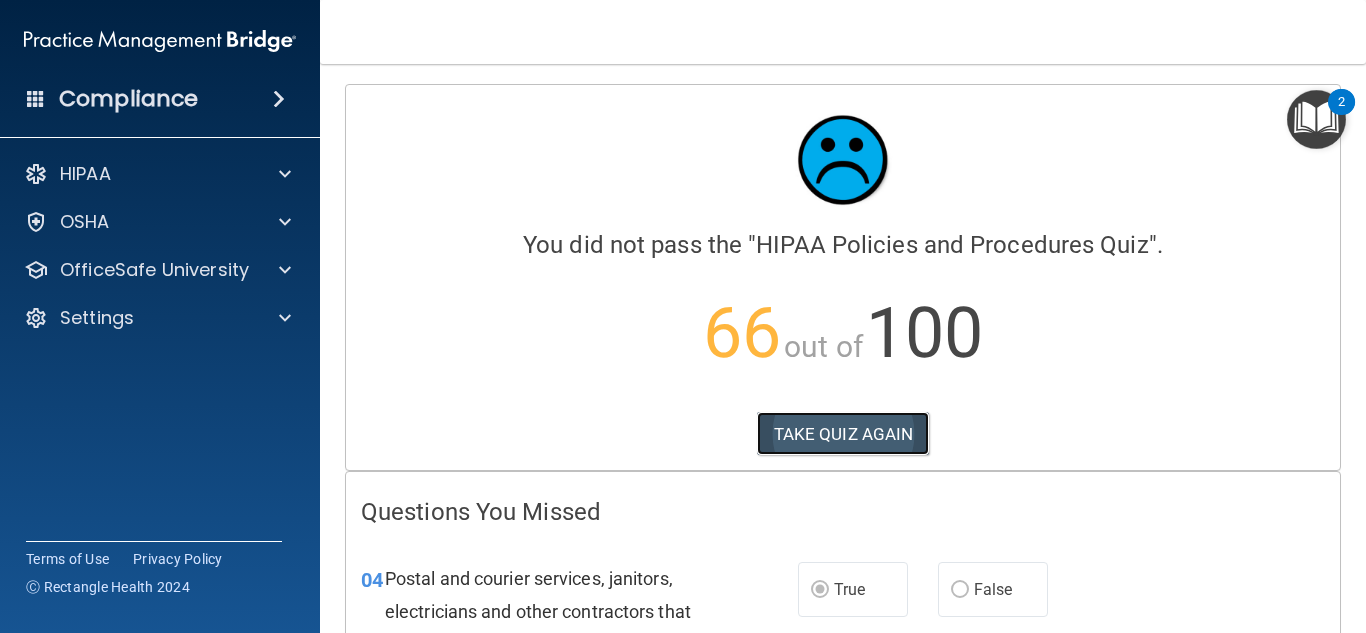 click on "TAKE QUIZ AGAIN" at bounding box center [843, 434] 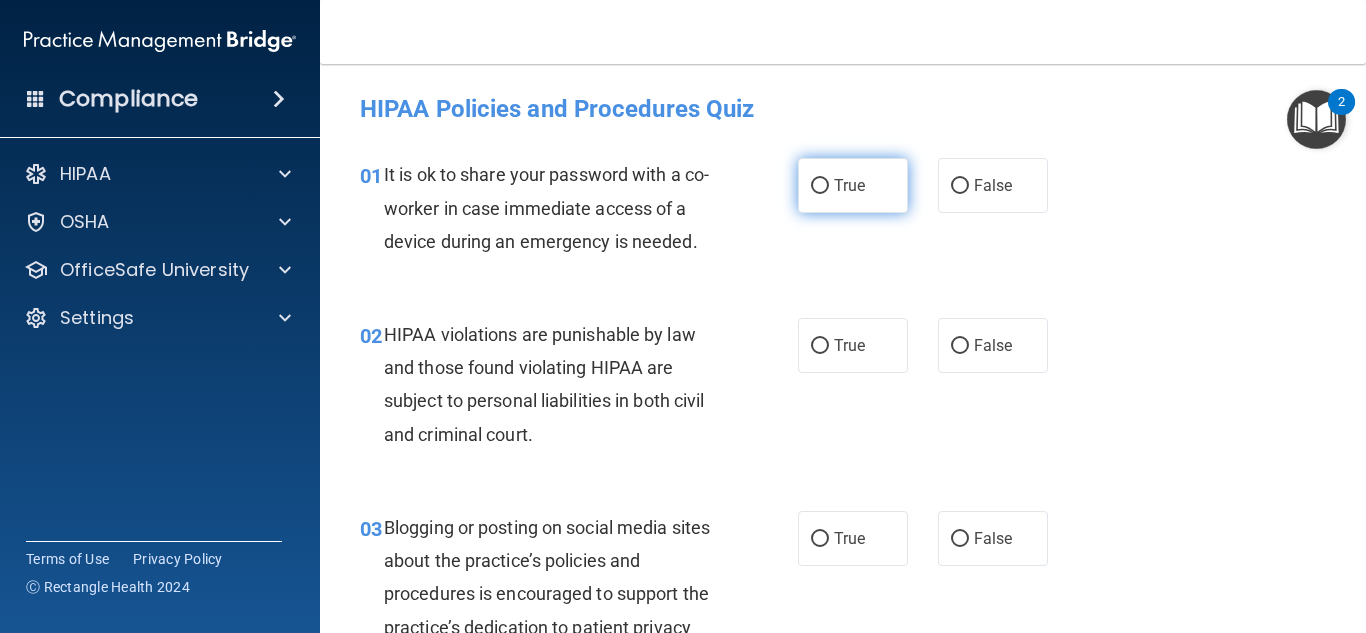click on "True" at bounding box center (853, 185) 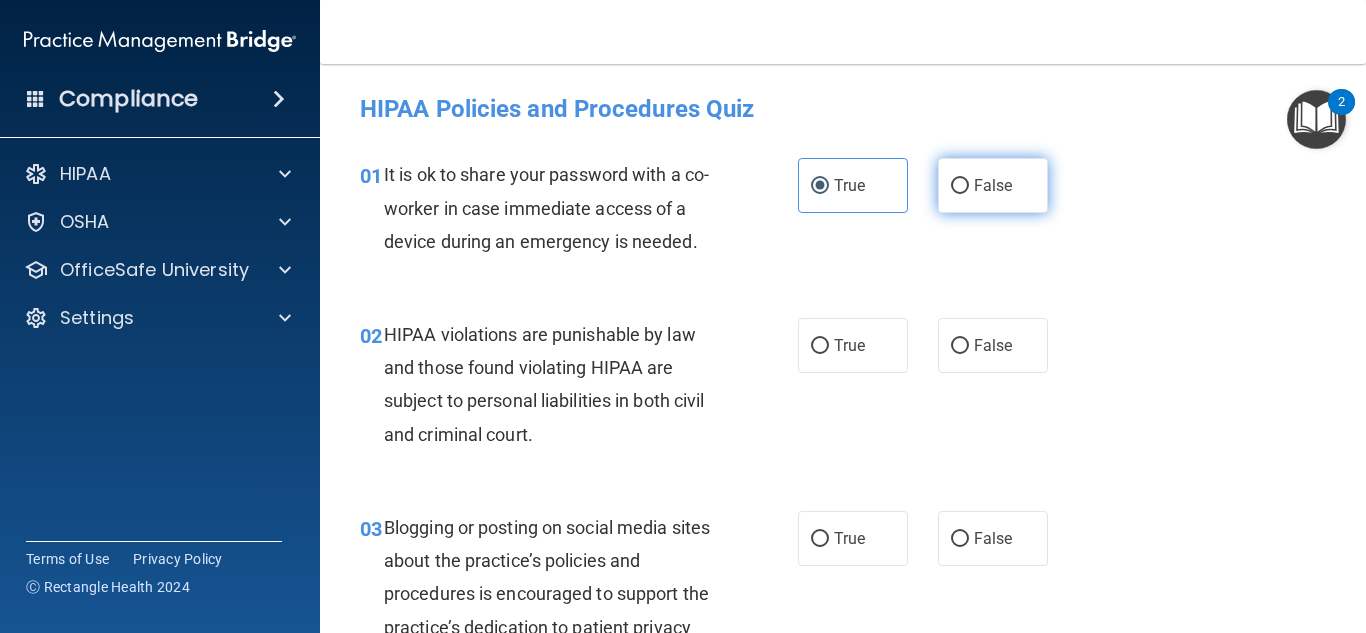 click on "False" at bounding box center [993, 185] 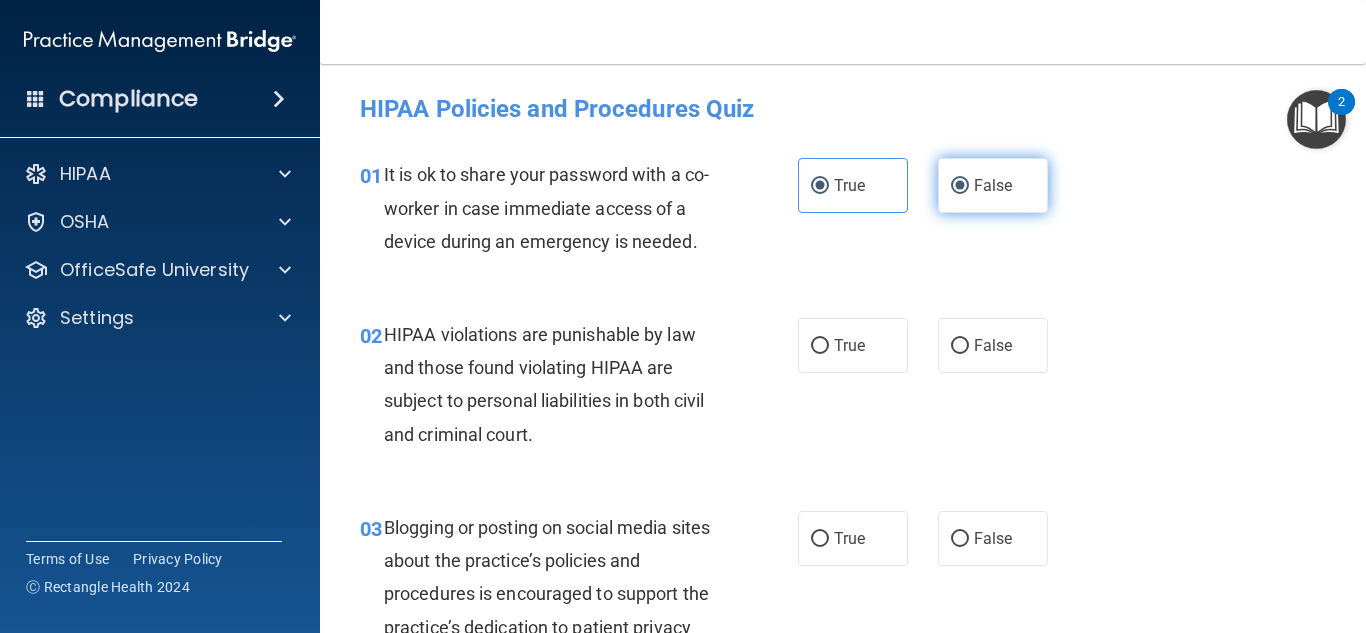 radio on "false" 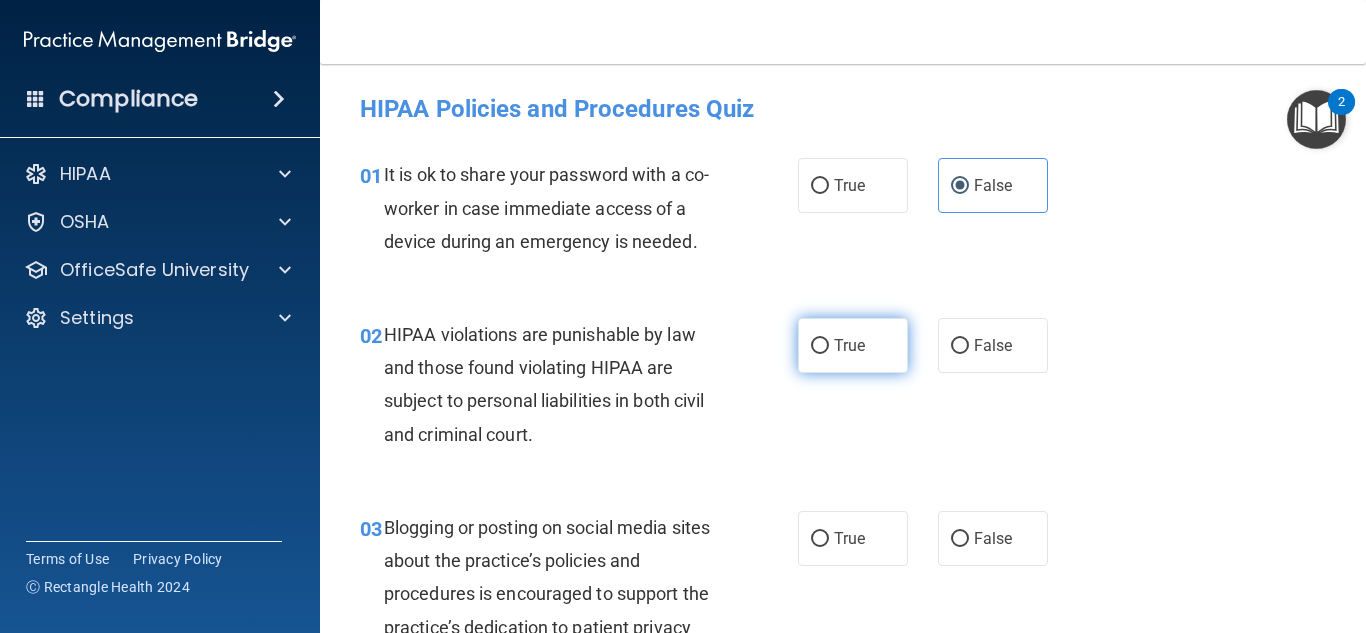 click on "True" at bounding box center [849, 345] 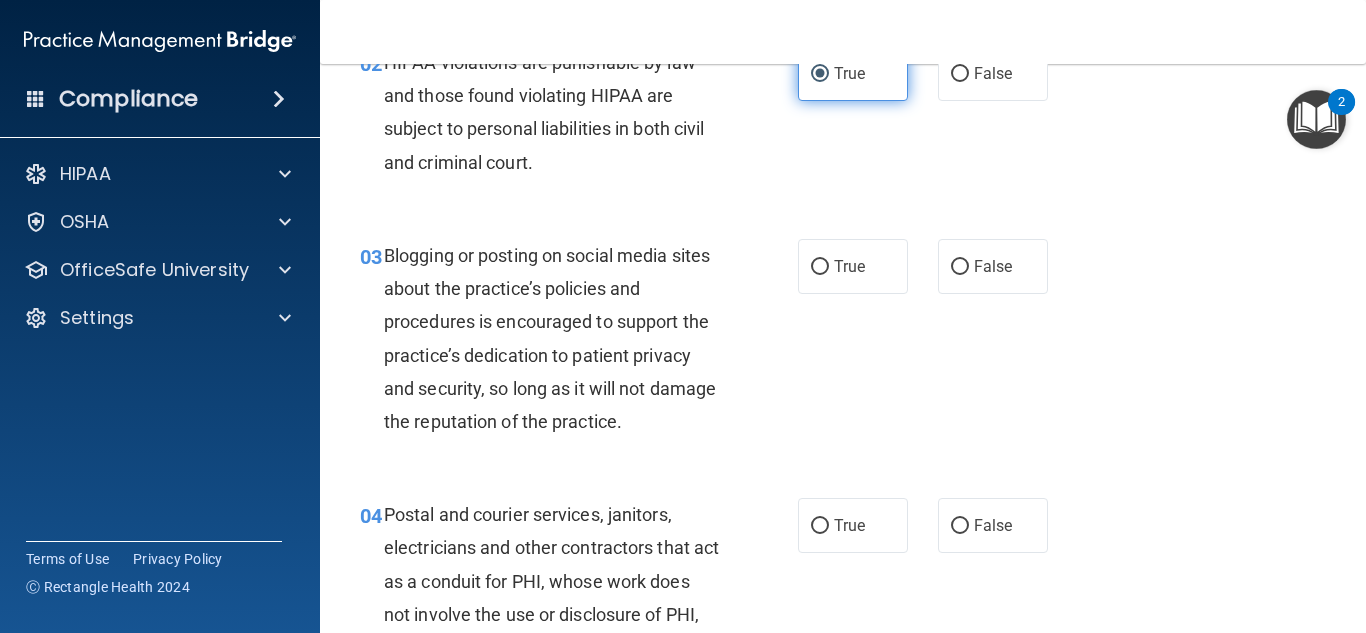 scroll, scrollTop: 273, scrollLeft: 0, axis: vertical 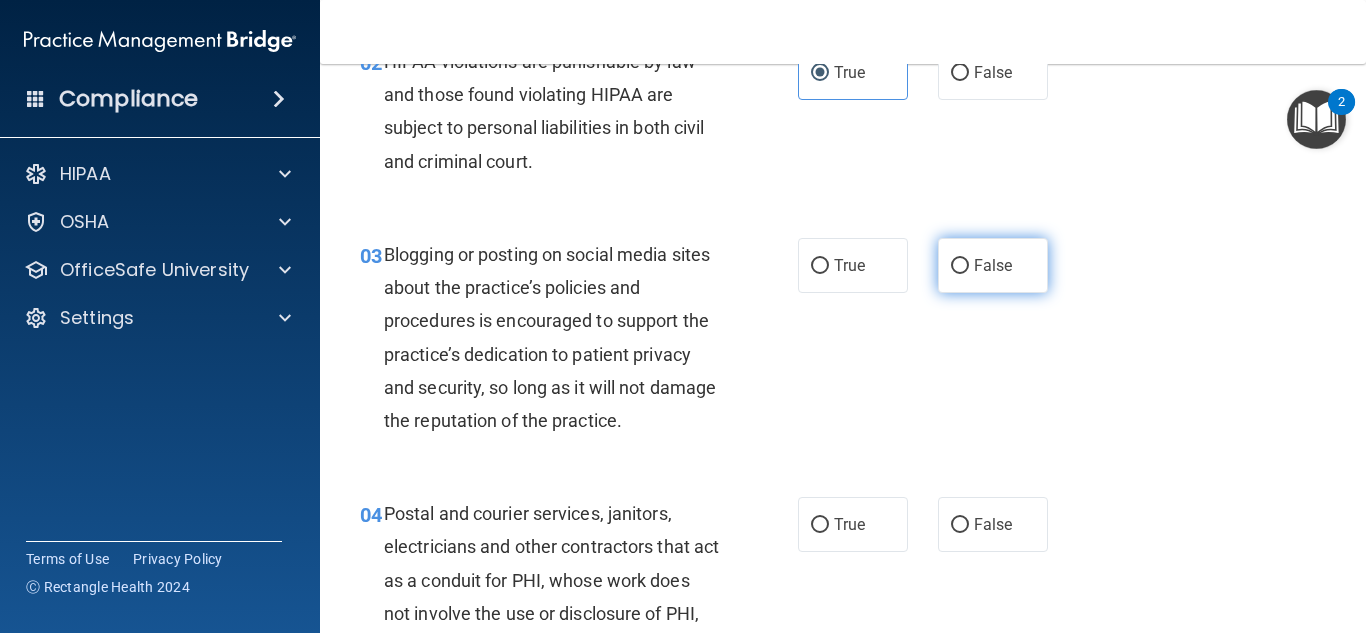 click on "False" at bounding box center (960, 266) 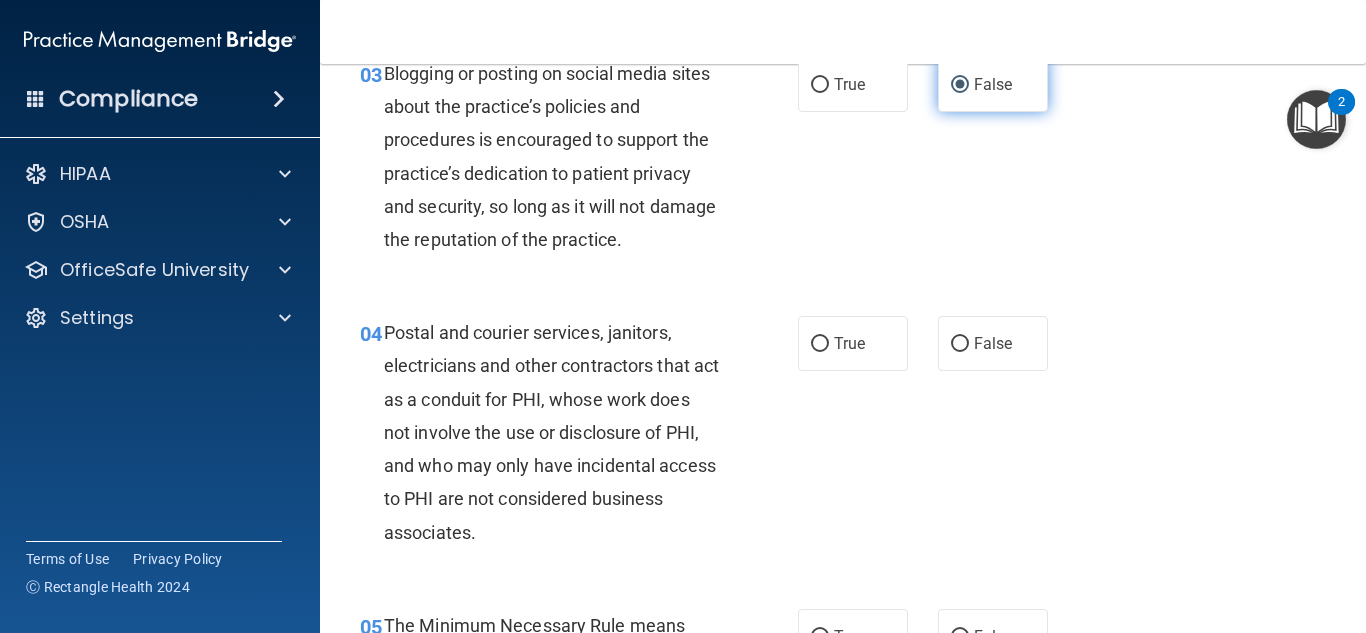 scroll, scrollTop: 458, scrollLeft: 0, axis: vertical 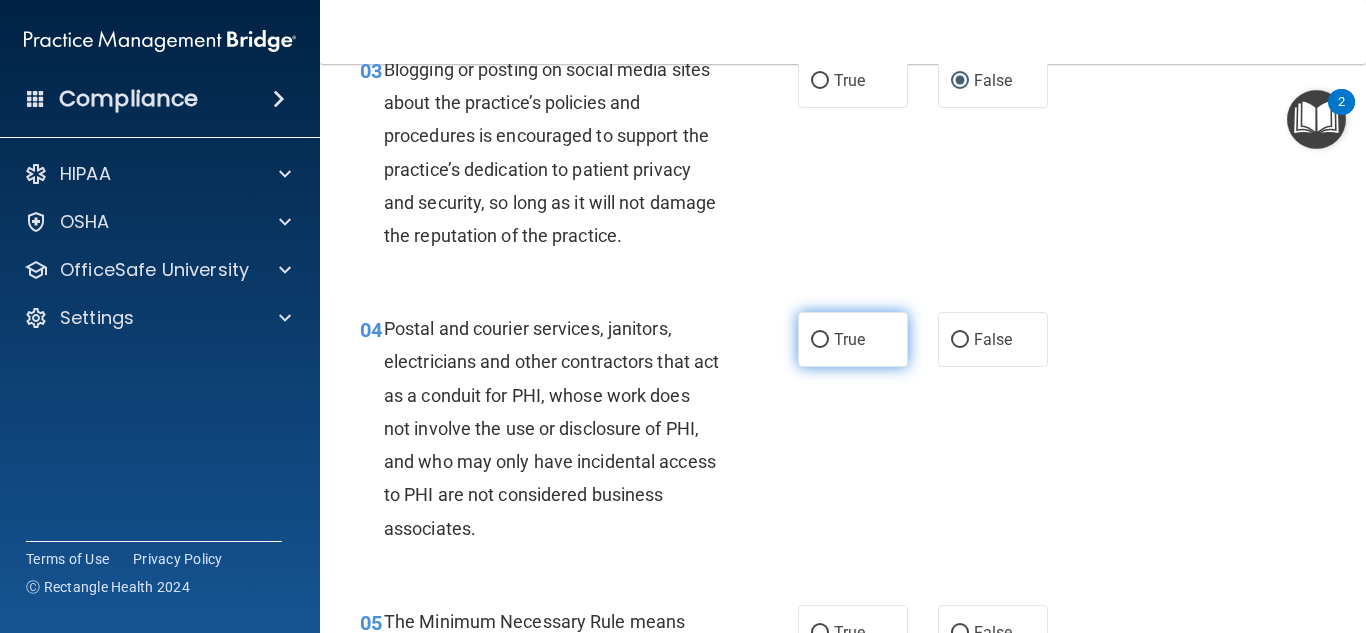 click on "True" at bounding box center (849, 339) 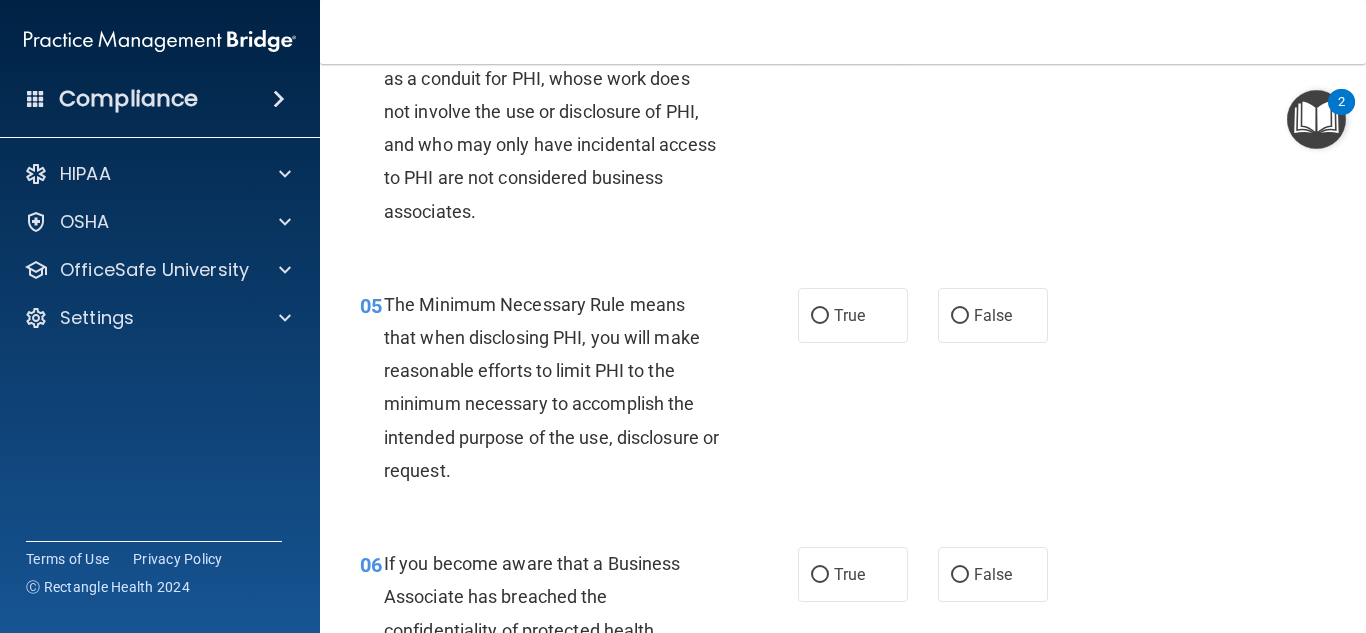 scroll, scrollTop: 804, scrollLeft: 0, axis: vertical 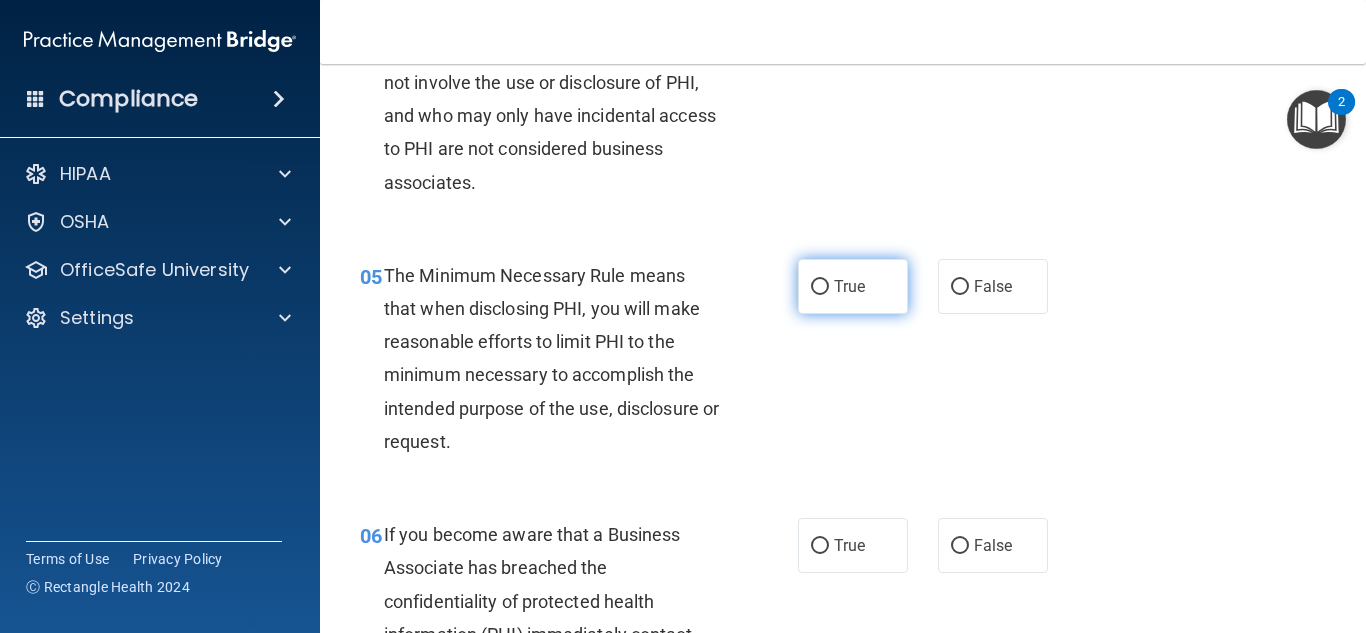 click on "True" at bounding box center [853, 286] 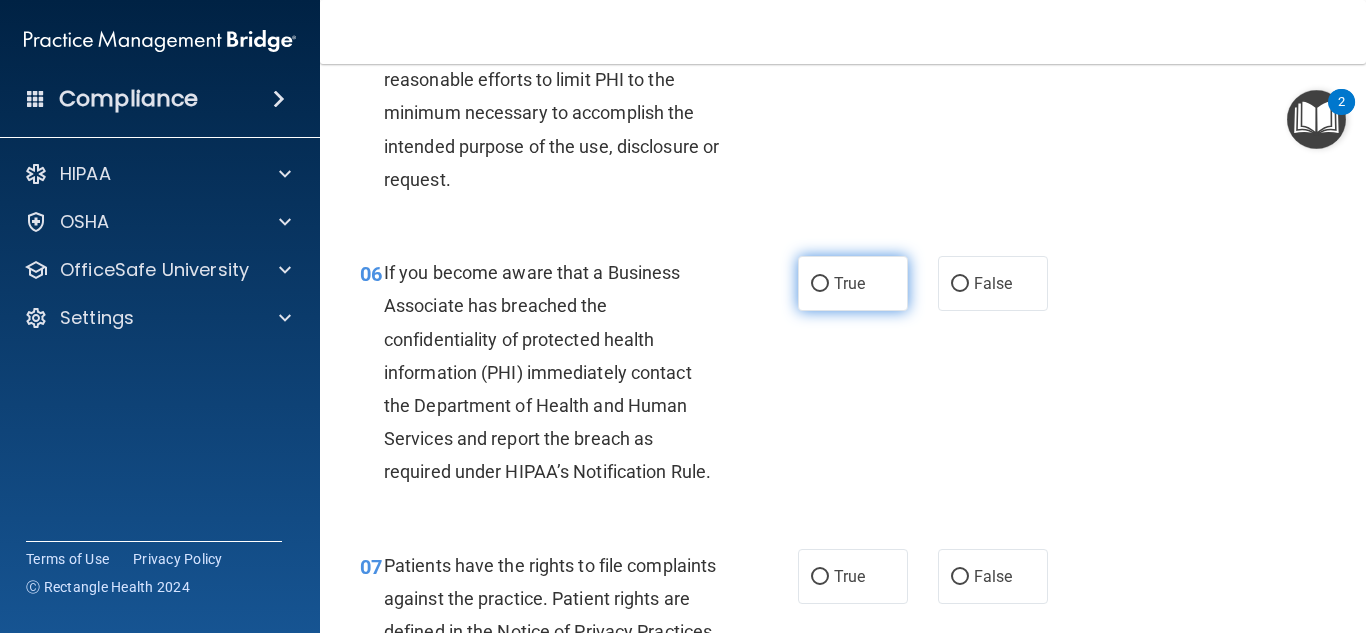 click on "True" at bounding box center [853, 283] 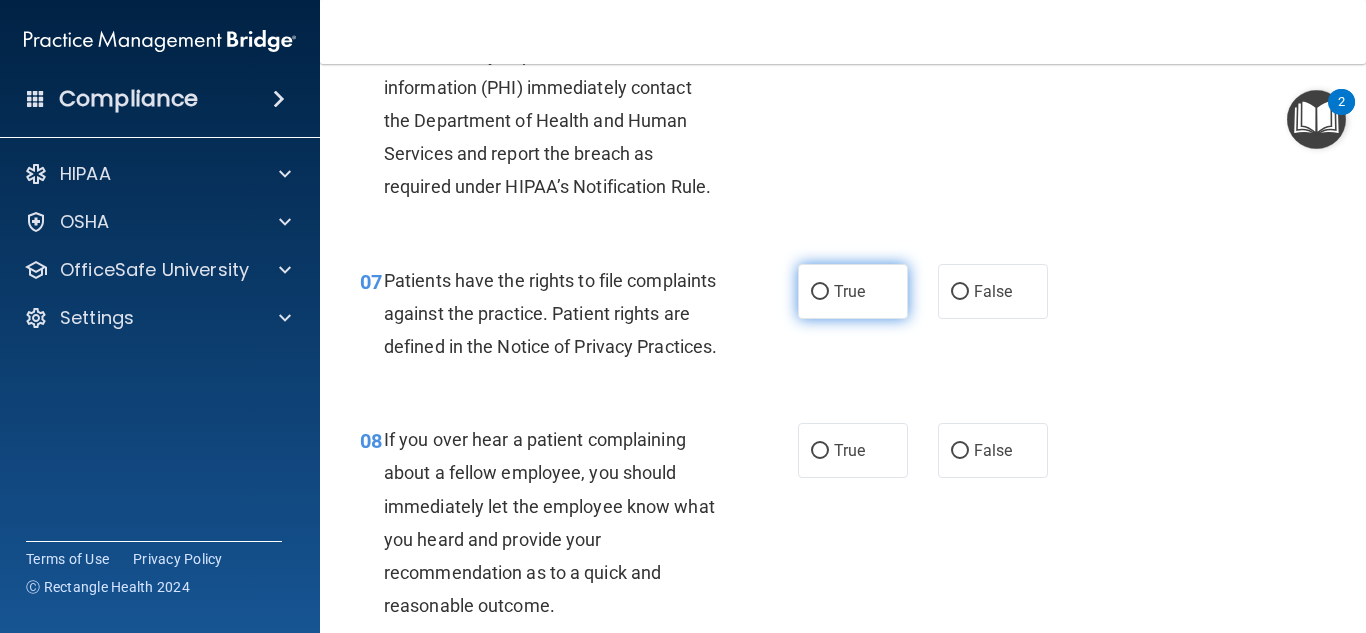 click on "True" at bounding box center [853, 291] 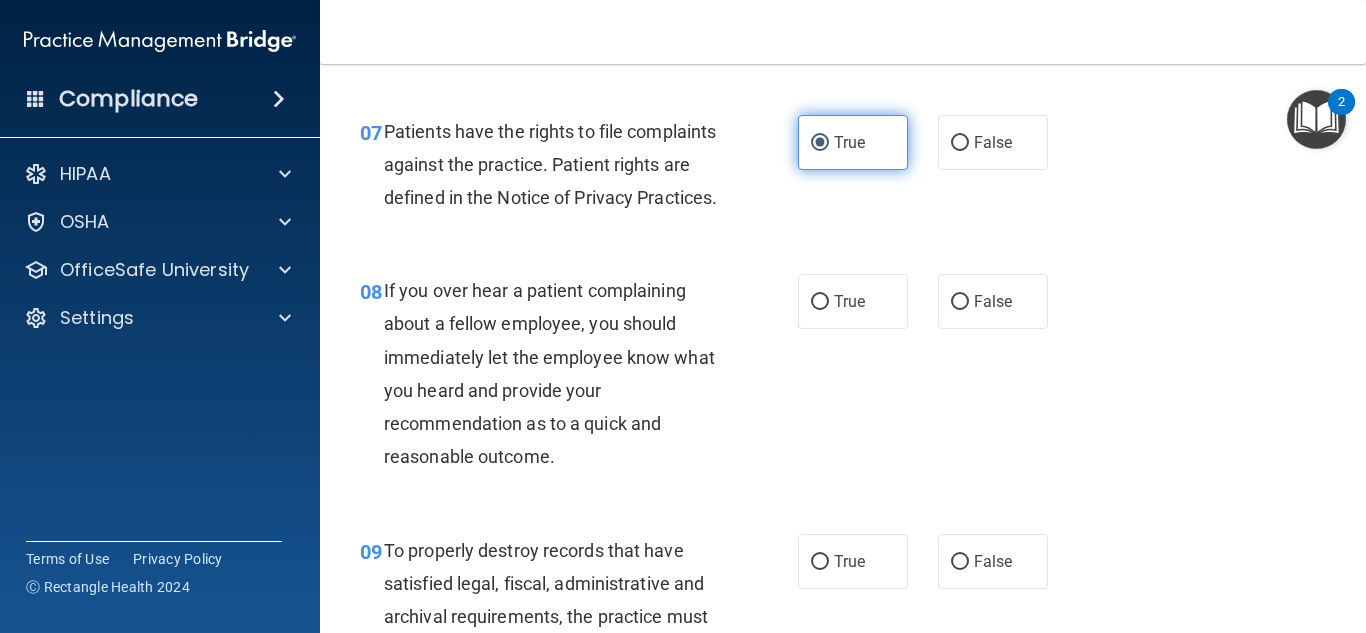 scroll, scrollTop: 1508, scrollLeft: 0, axis: vertical 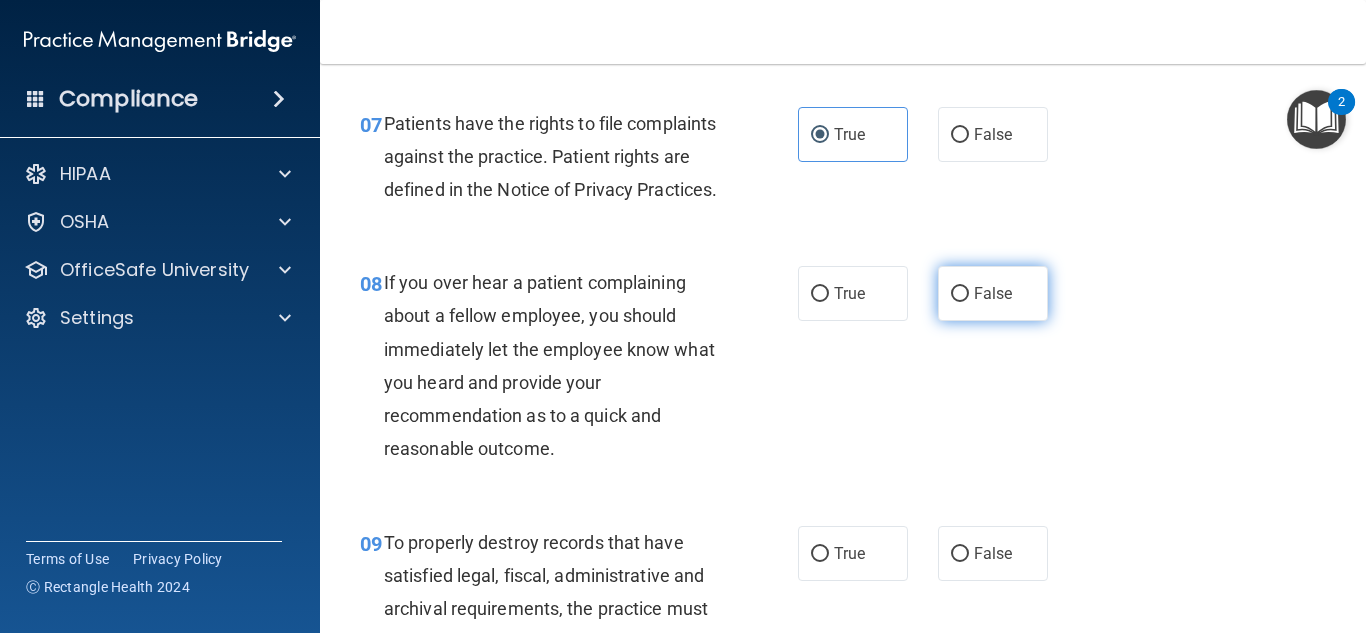 click on "False" at bounding box center [993, 293] 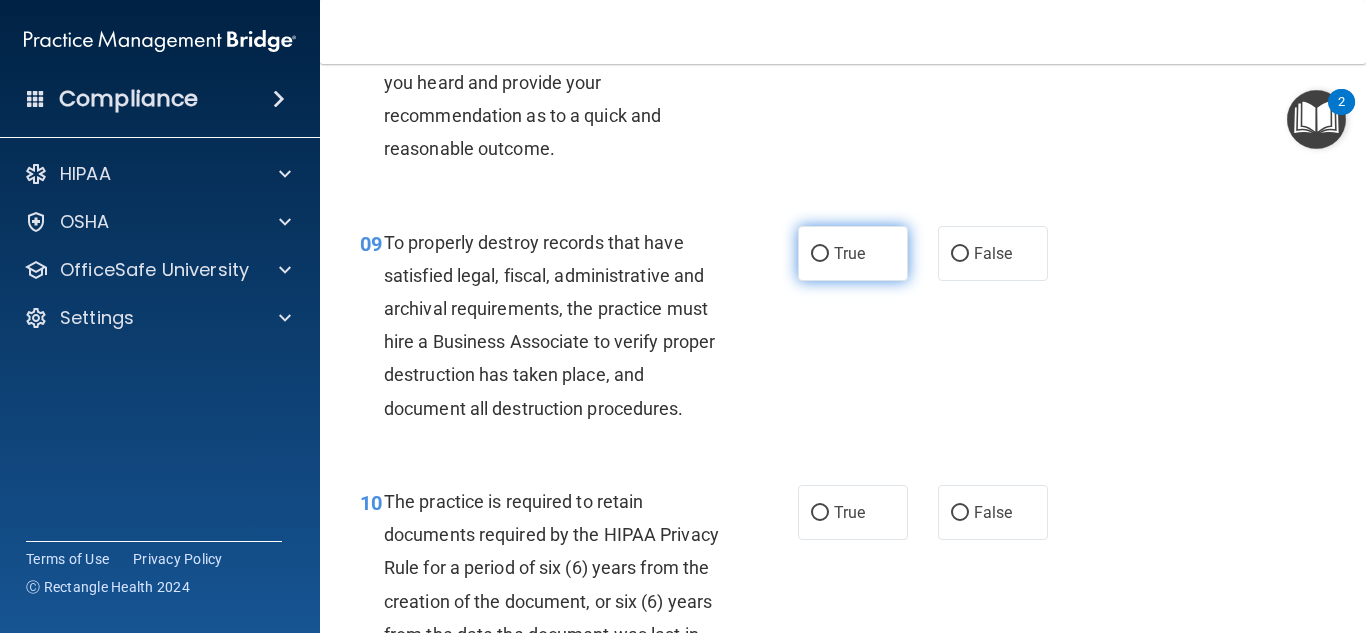 click on "True" at bounding box center (853, 253) 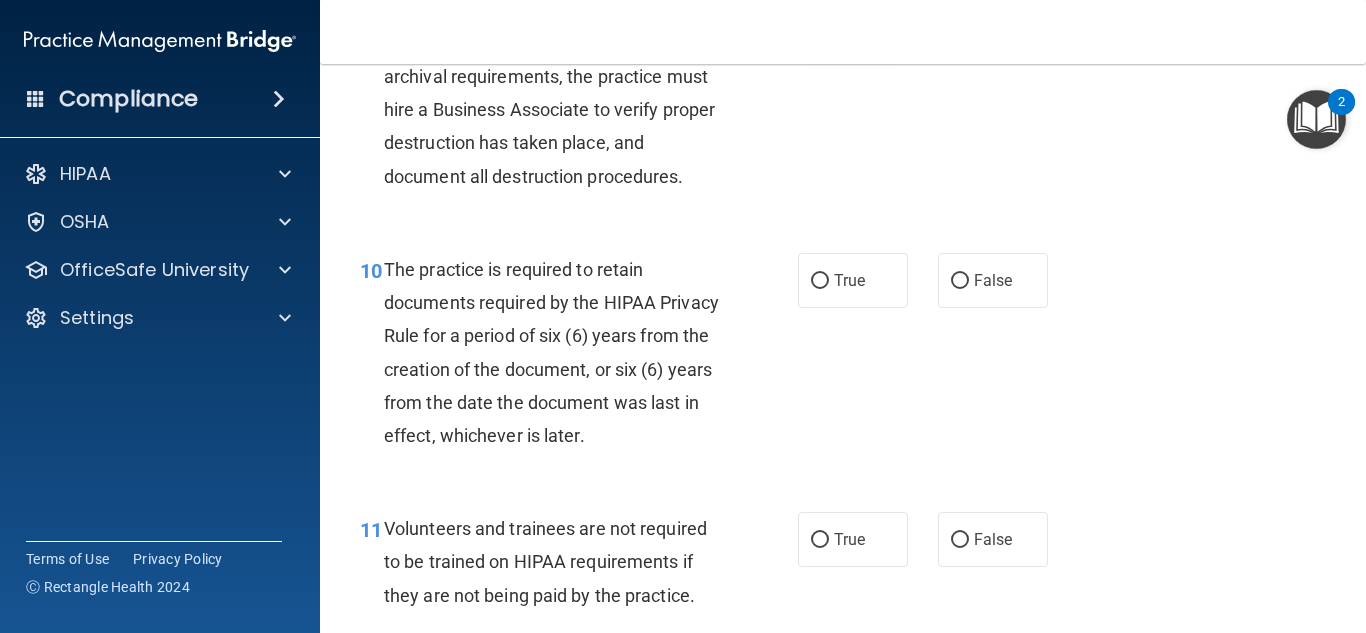 scroll, scrollTop: 2051, scrollLeft: 0, axis: vertical 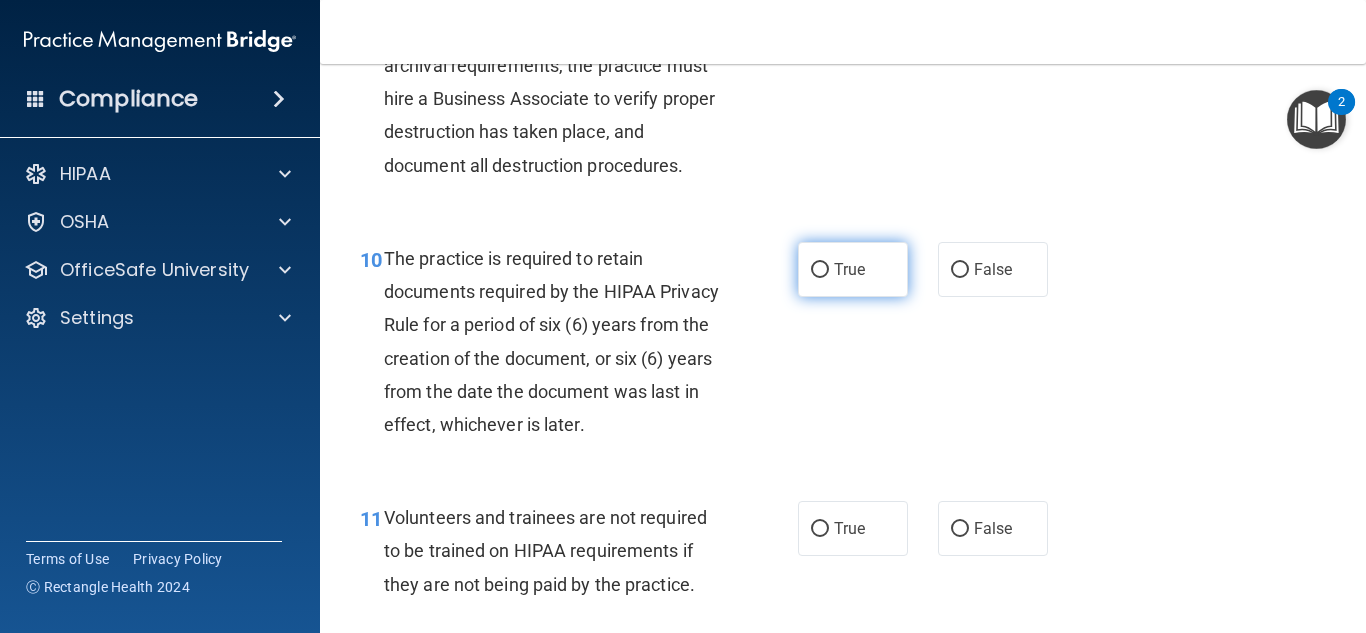 click on "True" at bounding box center [849, 269] 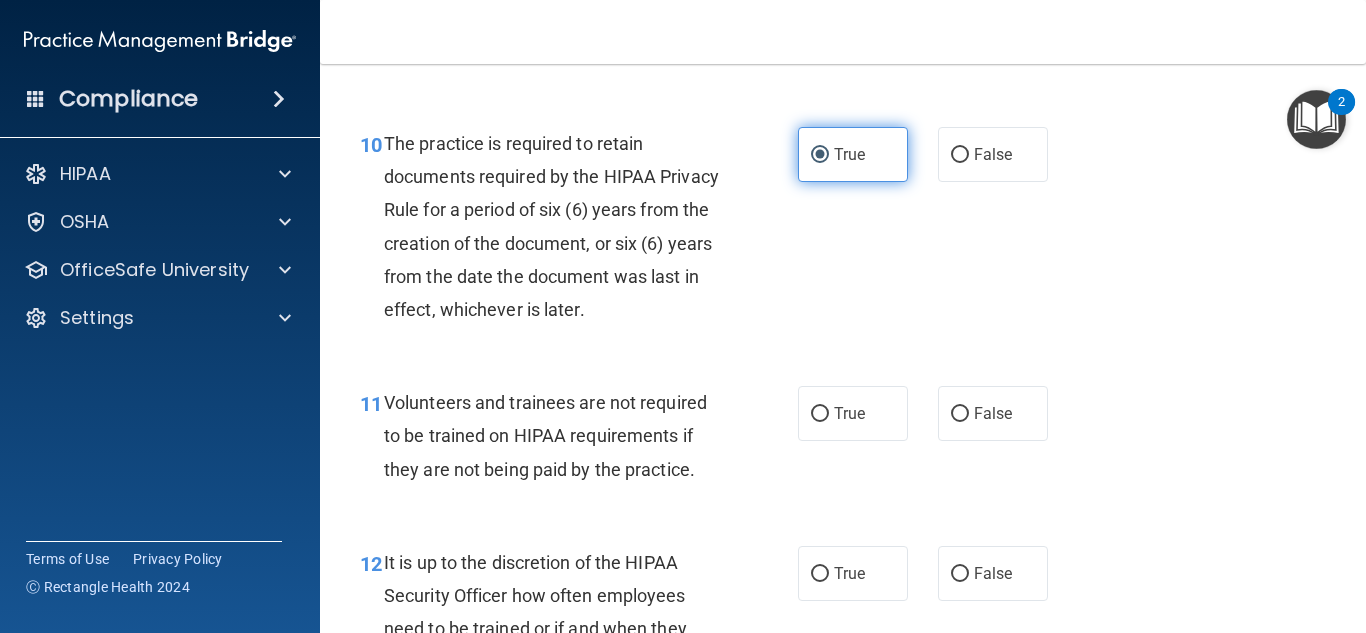 scroll, scrollTop: 2225, scrollLeft: 0, axis: vertical 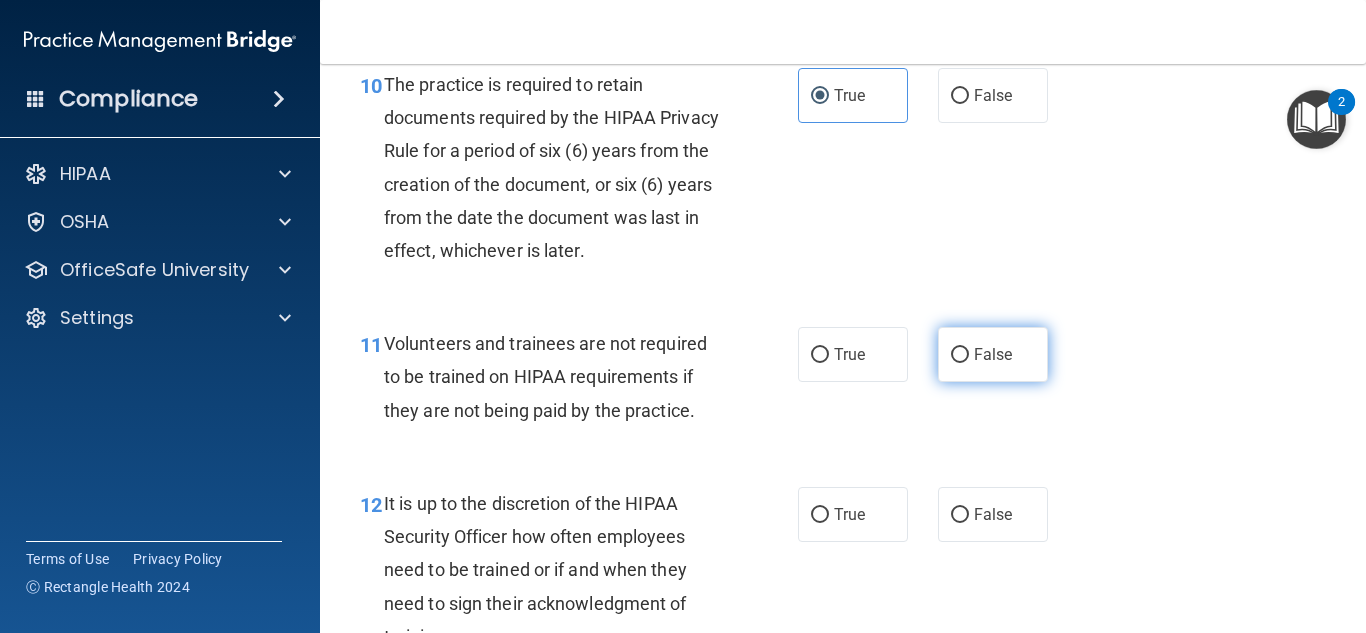 click on "False" at bounding box center [960, 355] 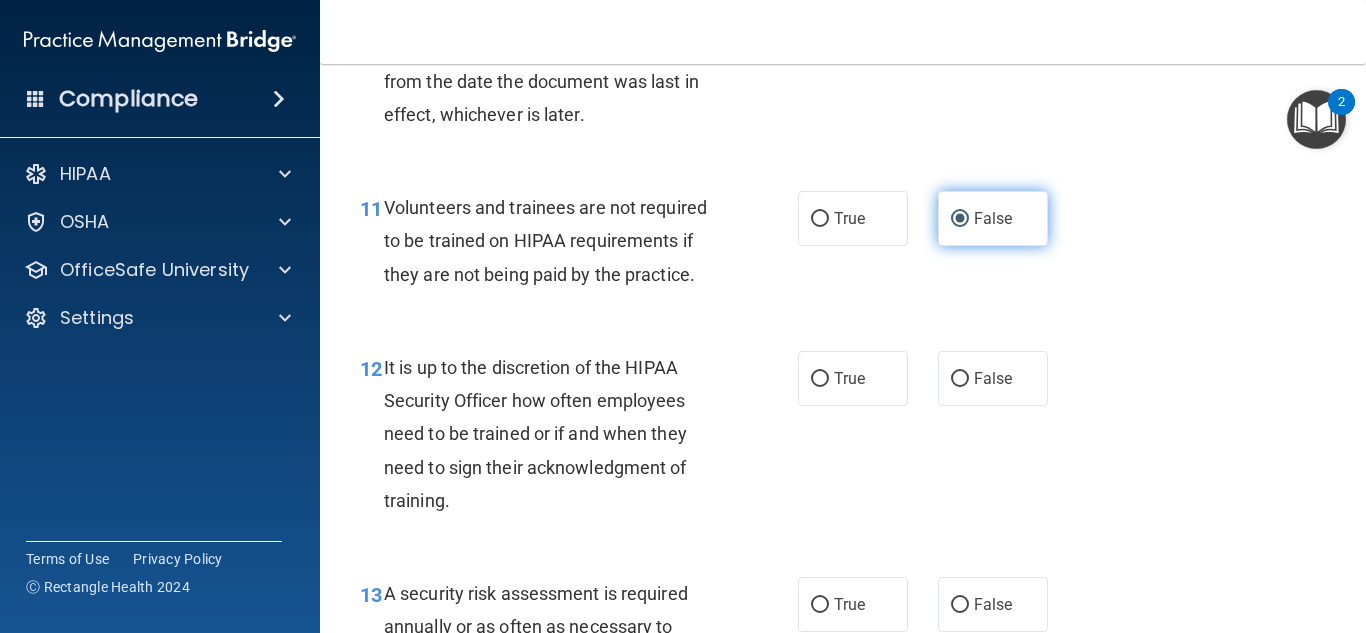 scroll, scrollTop: 2413, scrollLeft: 0, axis: vertical 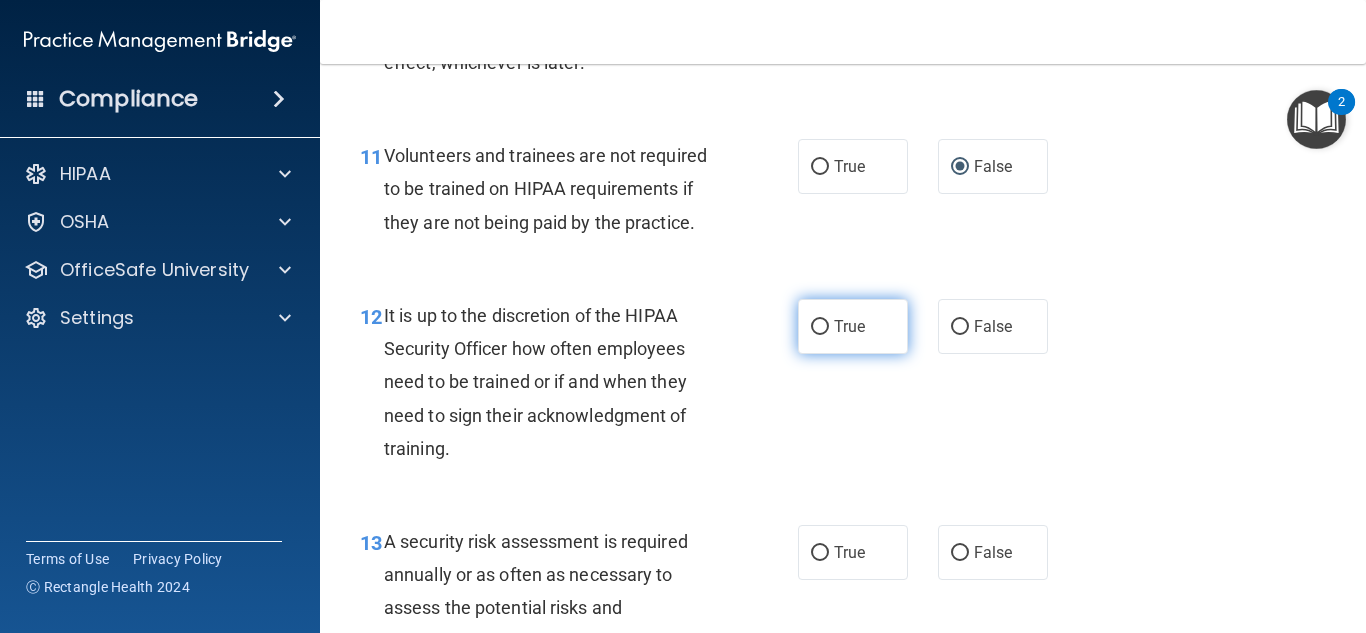 click on "True" at bounding box center (849, 326) 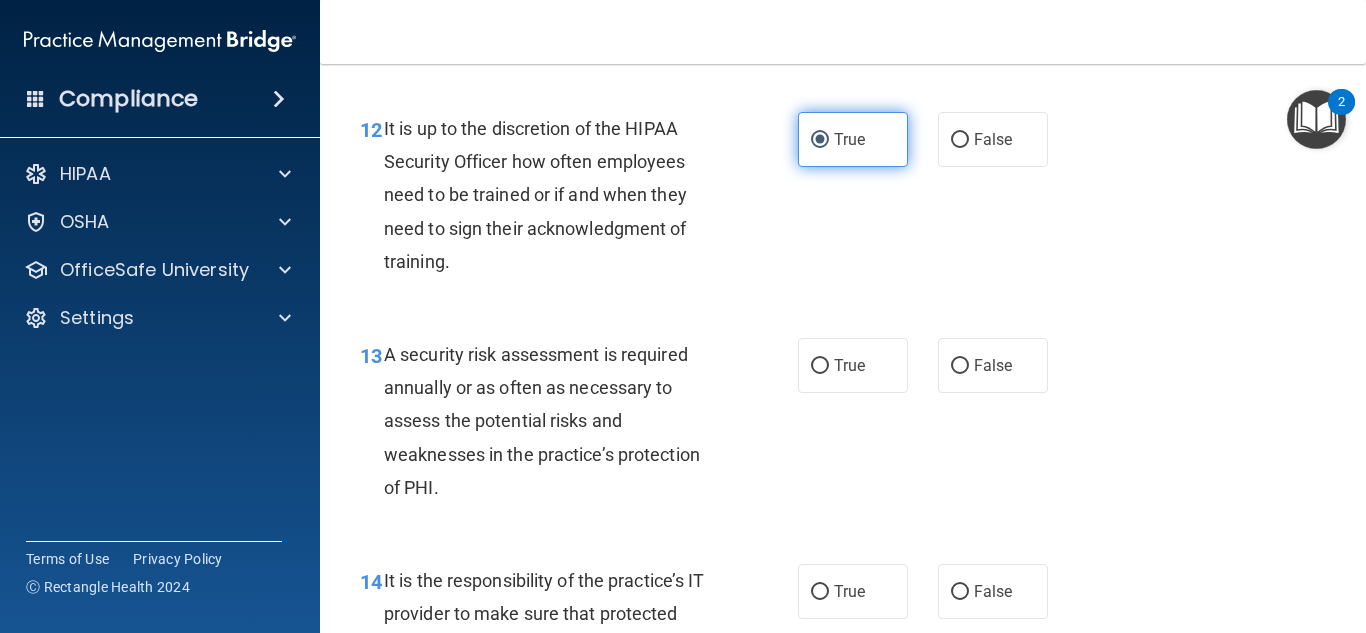 scroll, scrollTop: 2703, scrollLeft: 0, axis: vertical 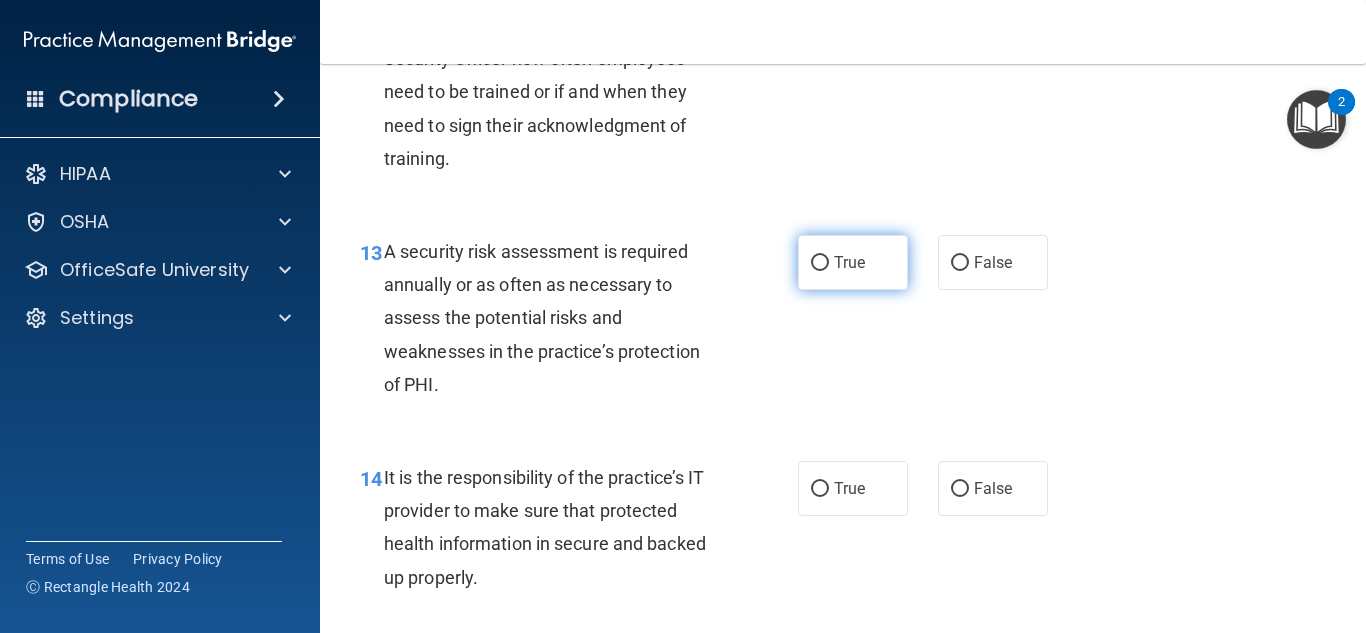 click on "True" at bounding box center [853, 262] 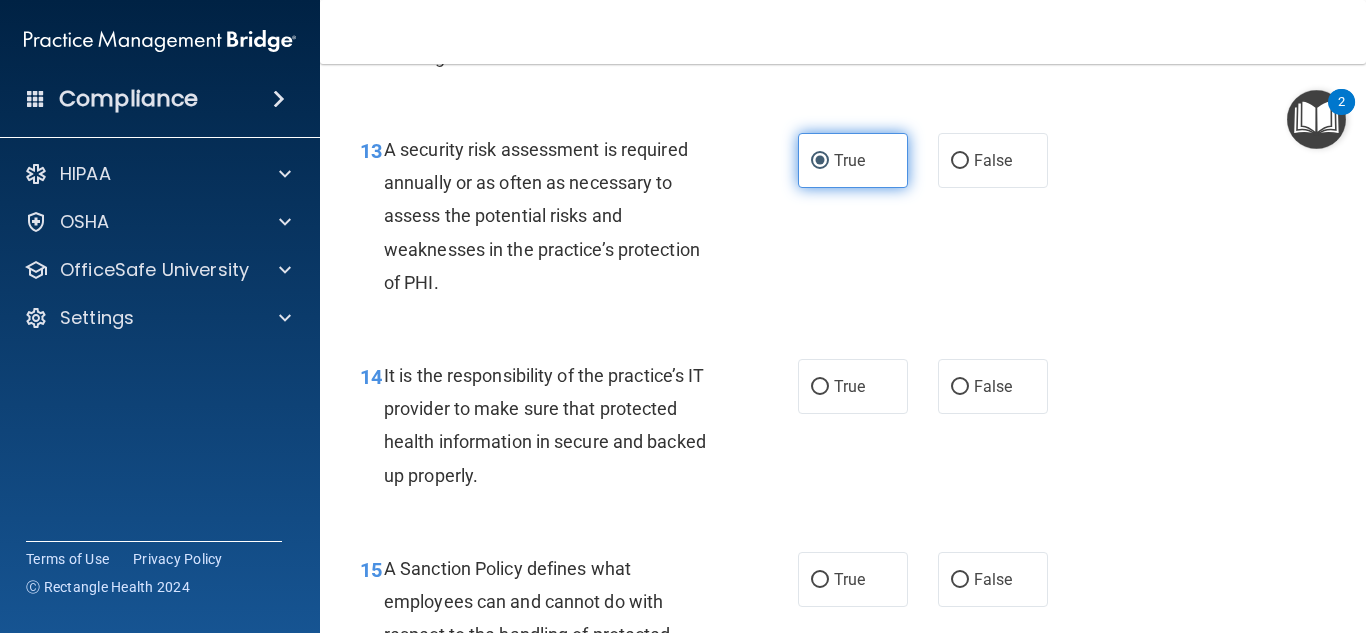 scroll, scrollTop: 2817, scrollLeft: 0, axis: vertical 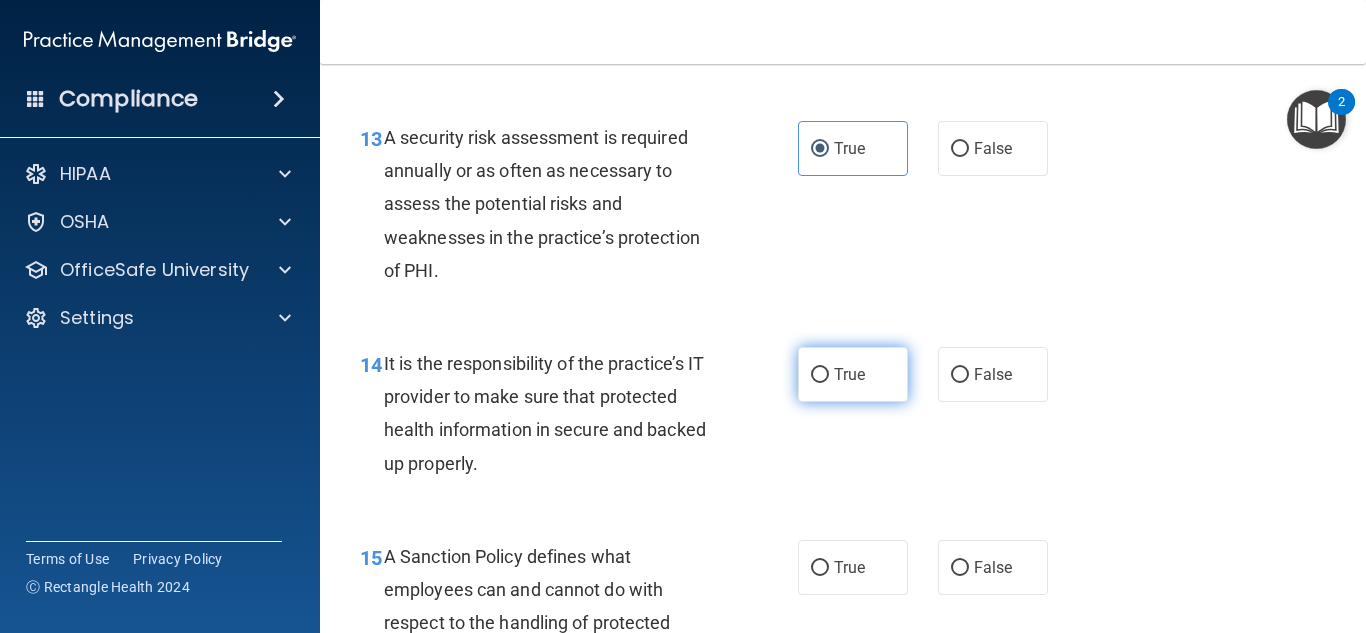 click on "True" at bounding box center (820, 375) 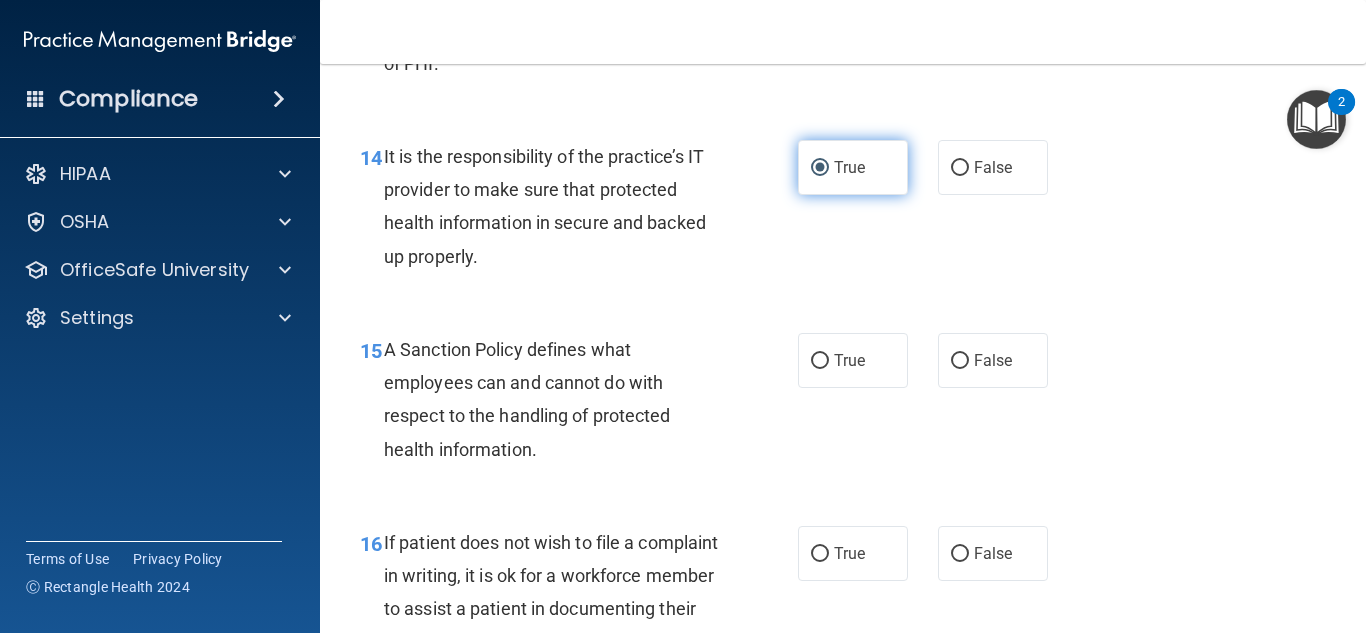 scroll, scrollTop: 3054, scrollLeft: 0, axis: vertical 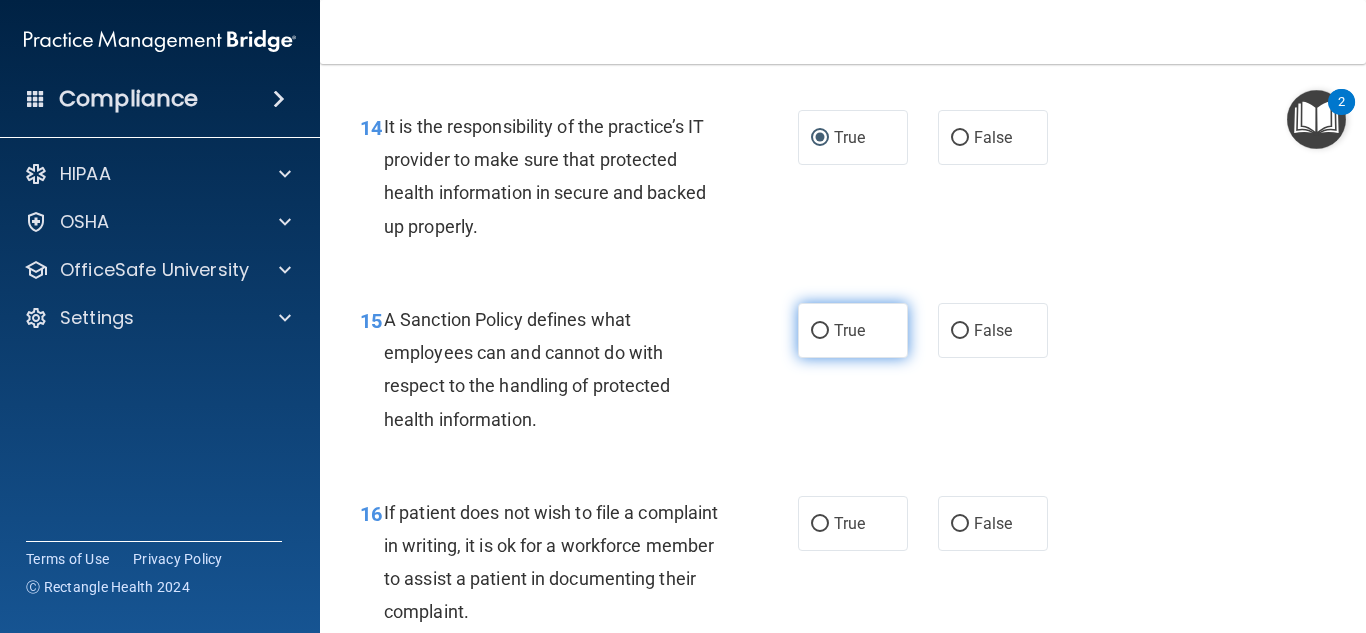 click on "True" at bounding box center [849, 330] 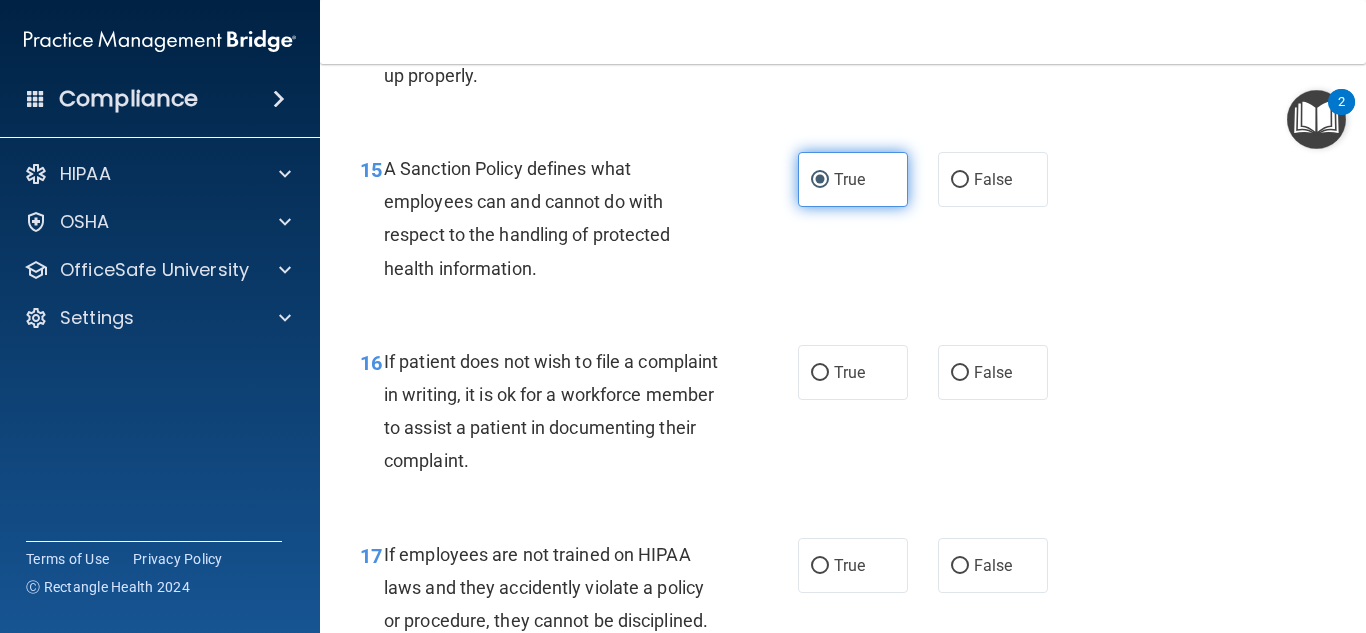 scroll, scrollTop: 3251, scrollLeft: 0, axis: vertical 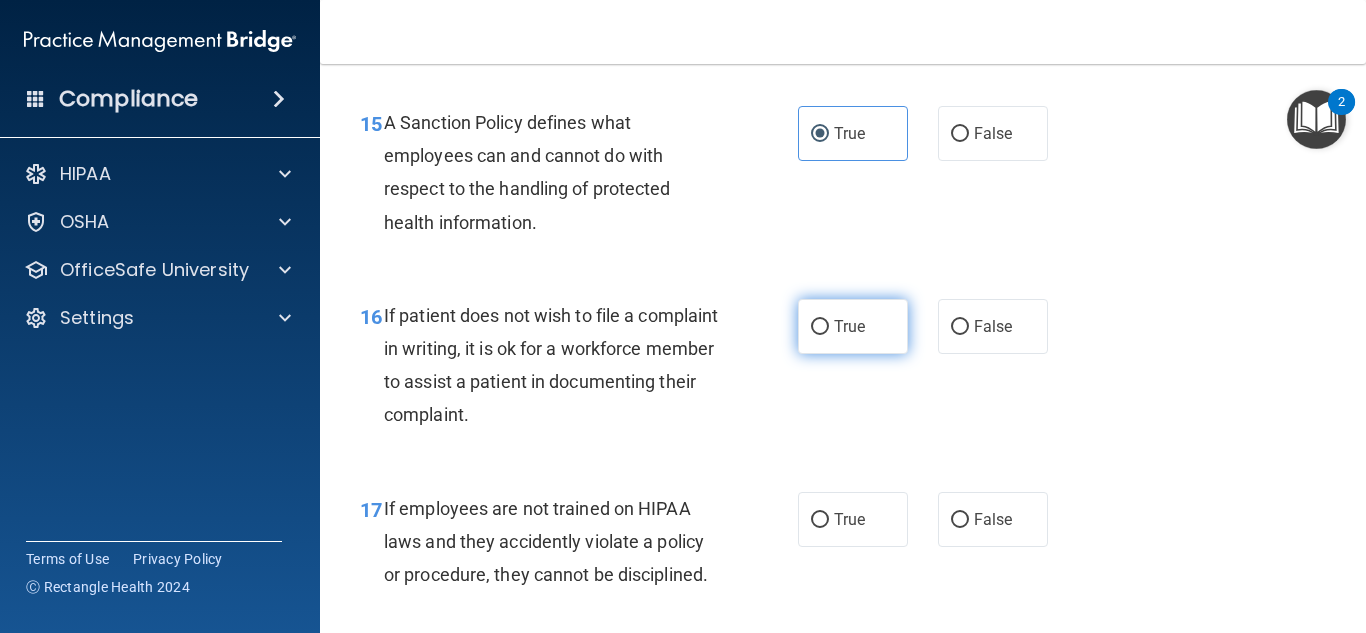 click on "True" at bounding box center (853, 326) 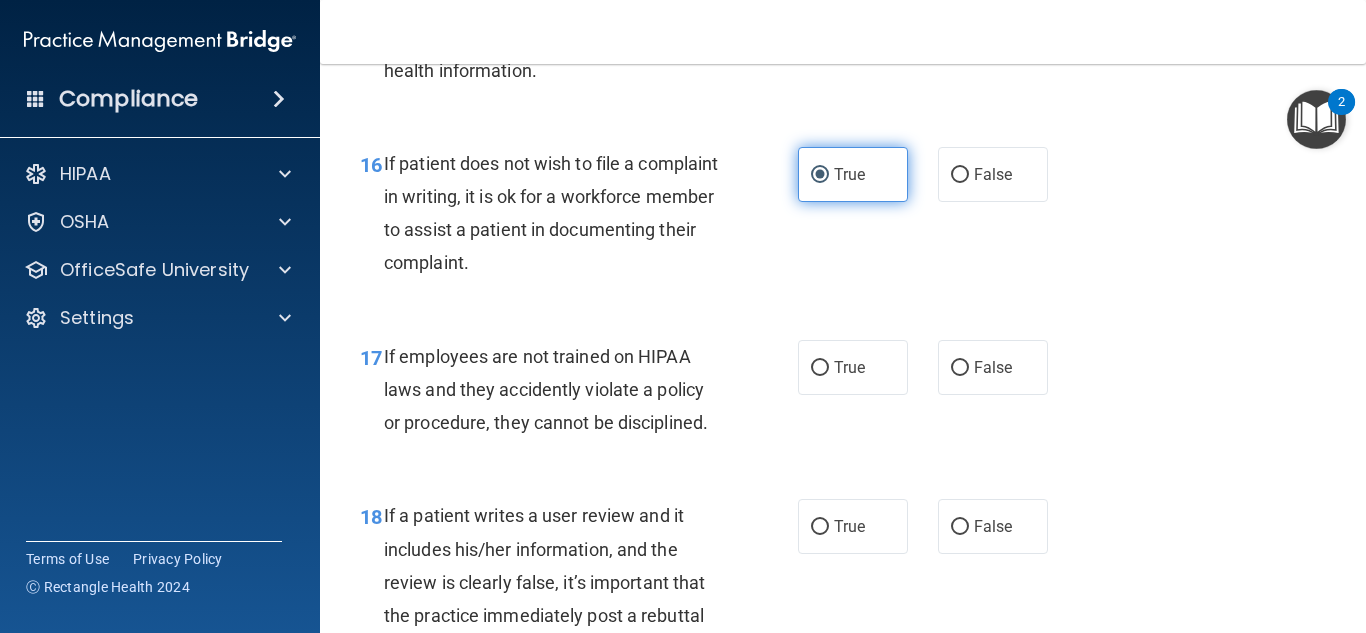 scroll, scrollTop: 3427, scrollLeft: 0, axis: vertical 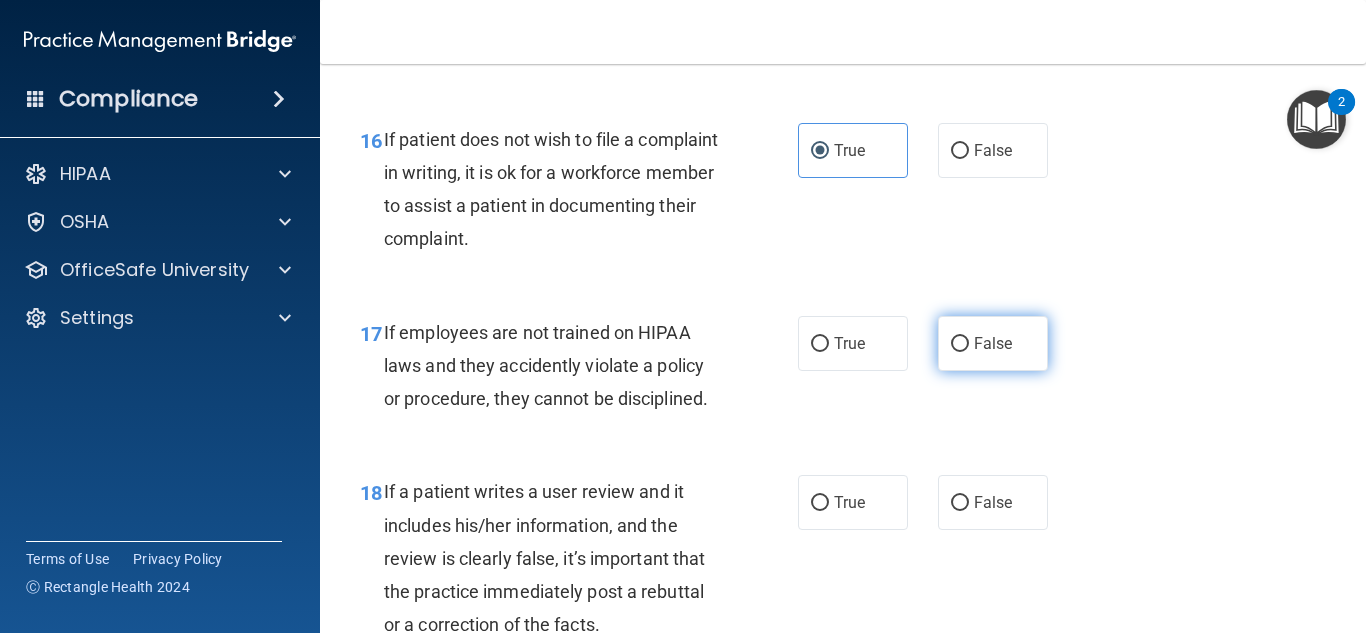 click on "False" at bounding box center (993, 343) 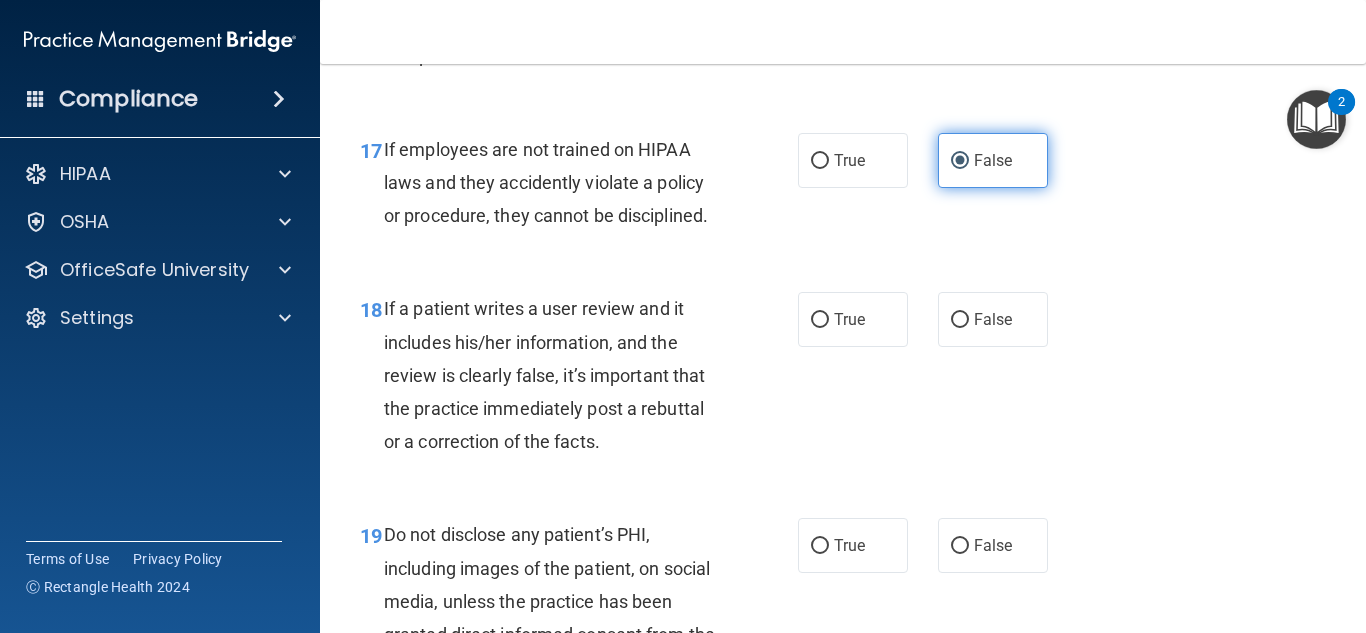 scroll, scrollTop: 3620, scrollLeft: 0, axis: vertical 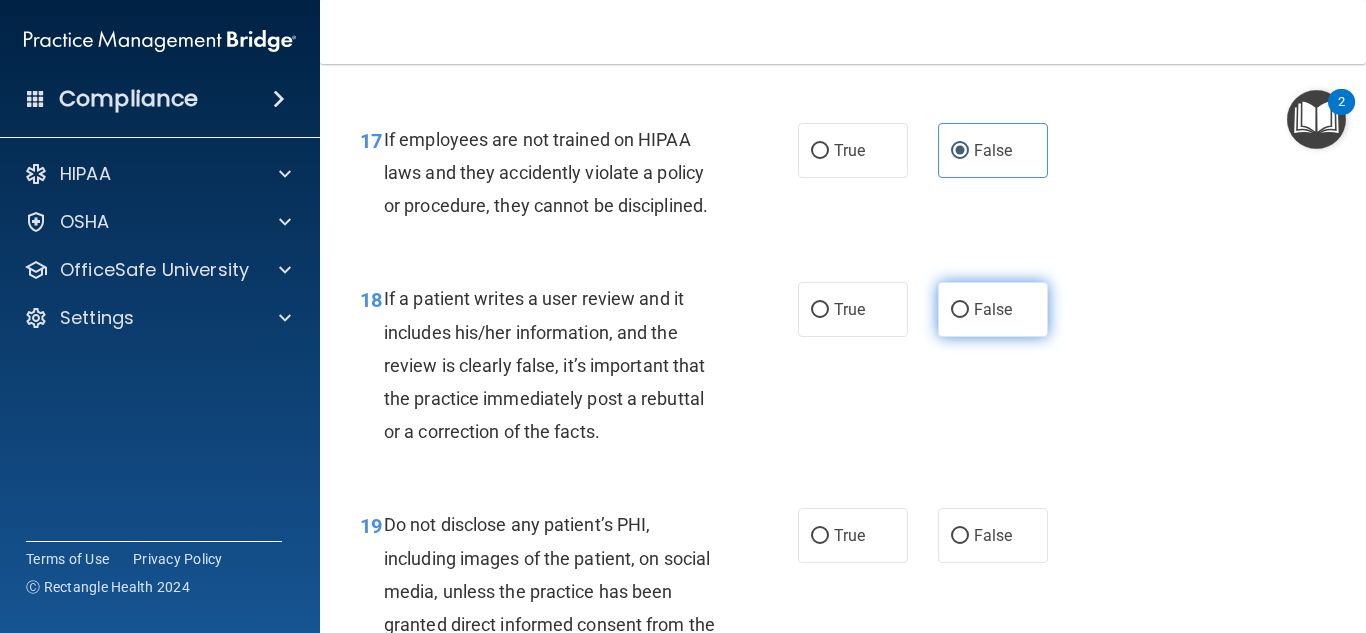 click on "False" at bounding box center (993, 309) 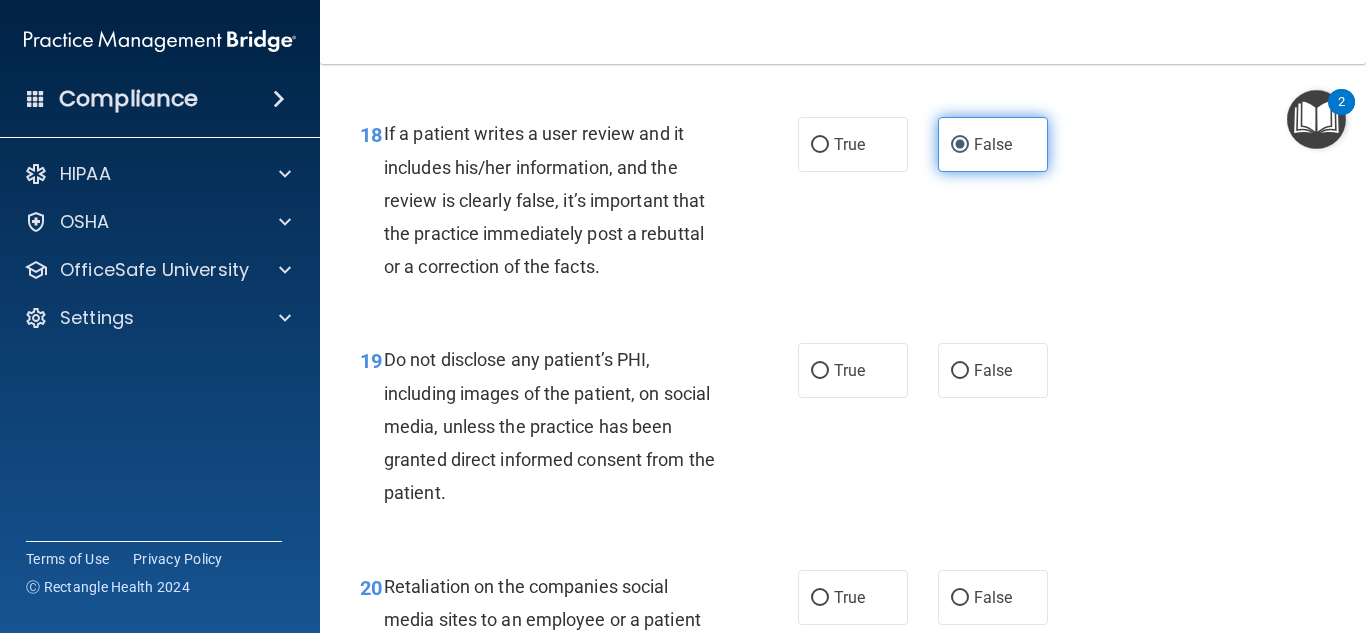 scroll, scrollTop: 3797, scrollLeft: 0, axis: vertical 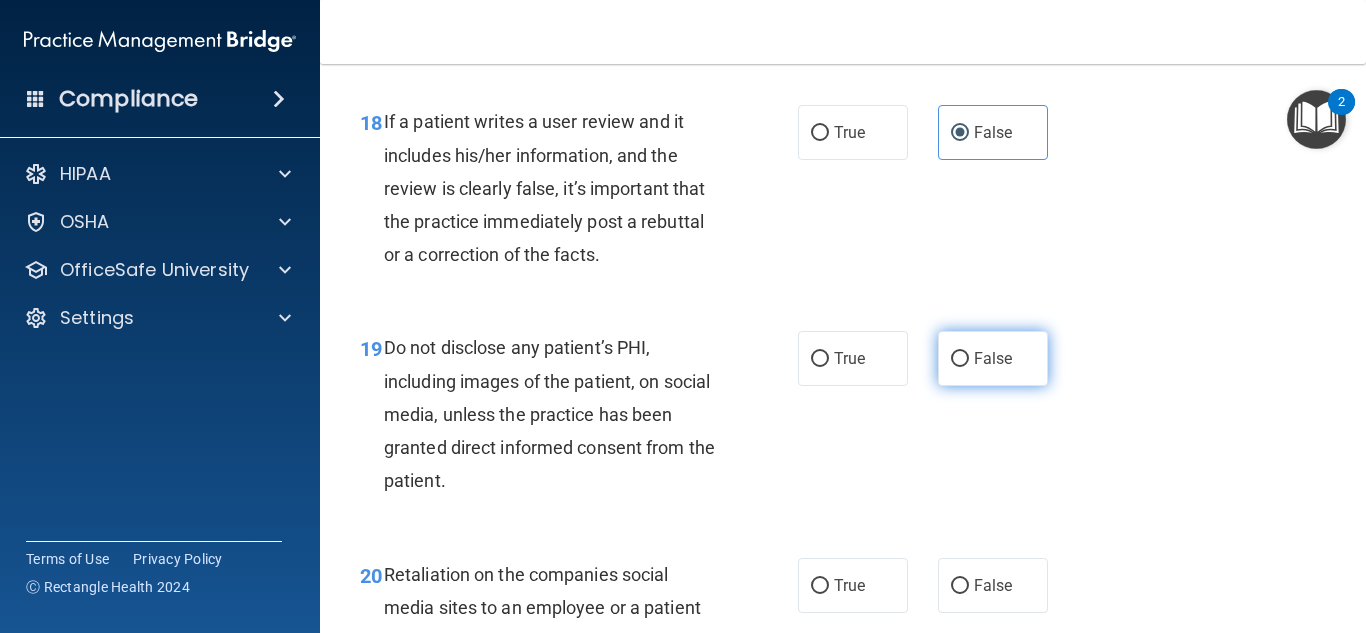 click on "False" at bounding box center (993, 358) 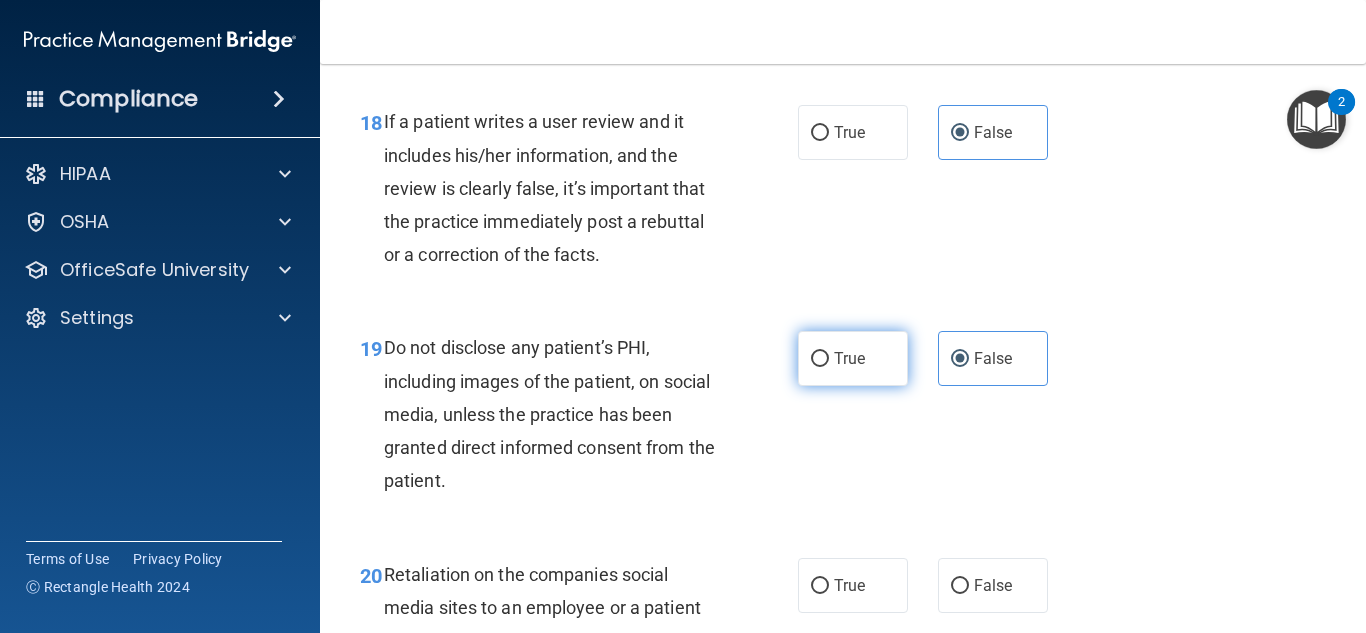 click on "True" at bounding box center (849, 358) 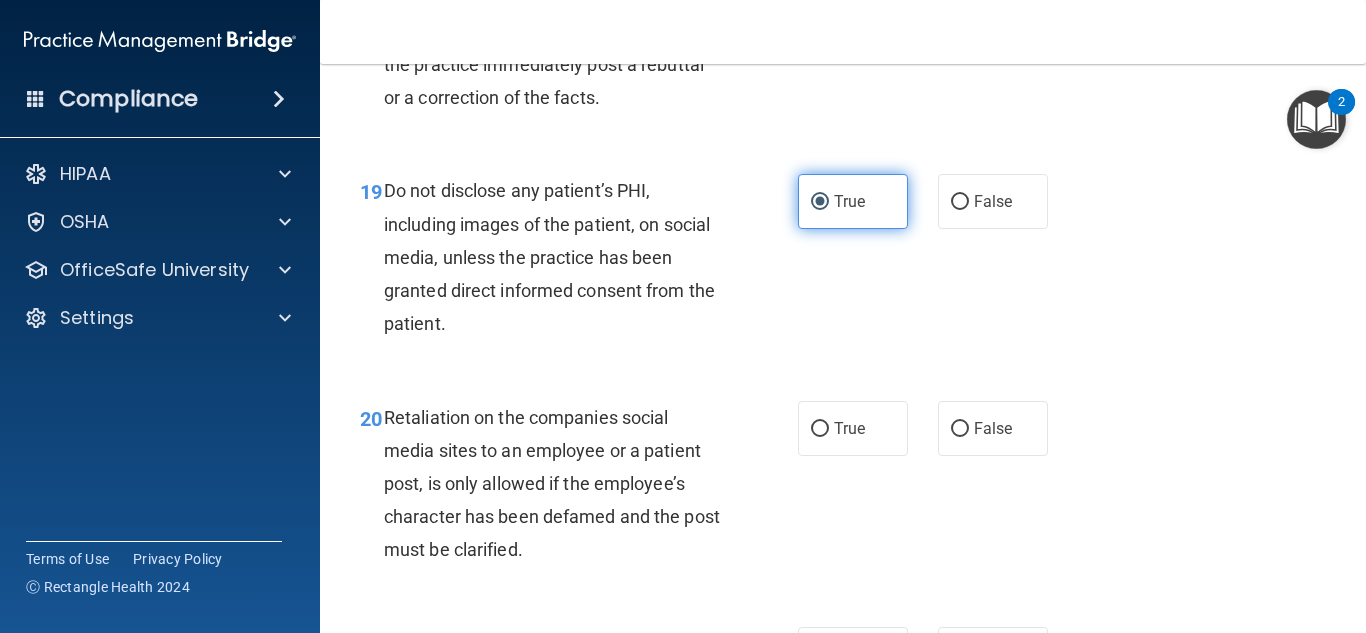 scroll, scrollTop: 3976, scrollLeft: 0, axis: vertical 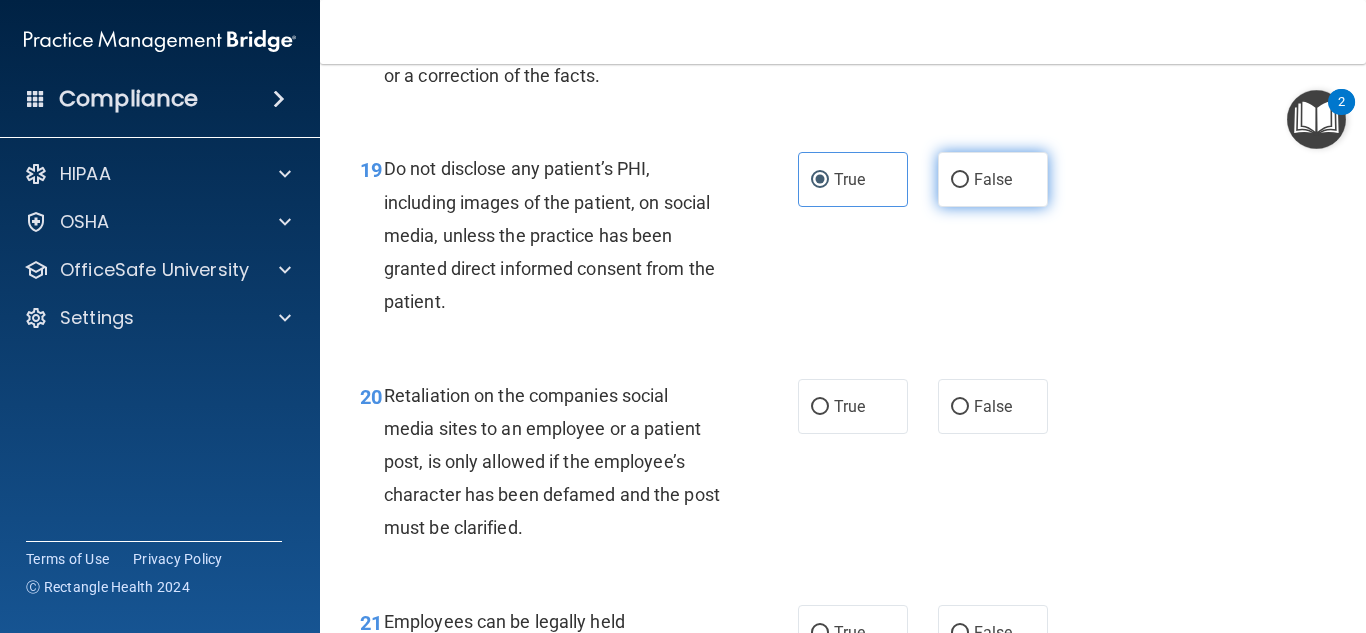 click on "False" at bounding box center [993, 179] 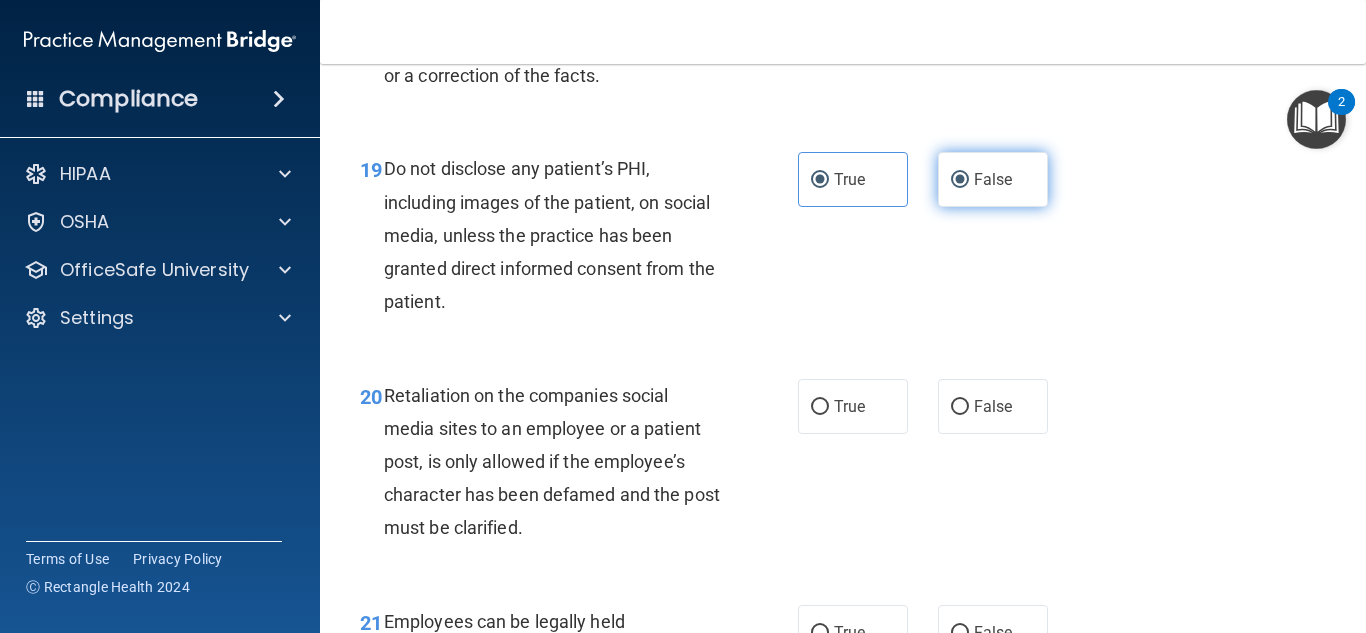 radio on "false" 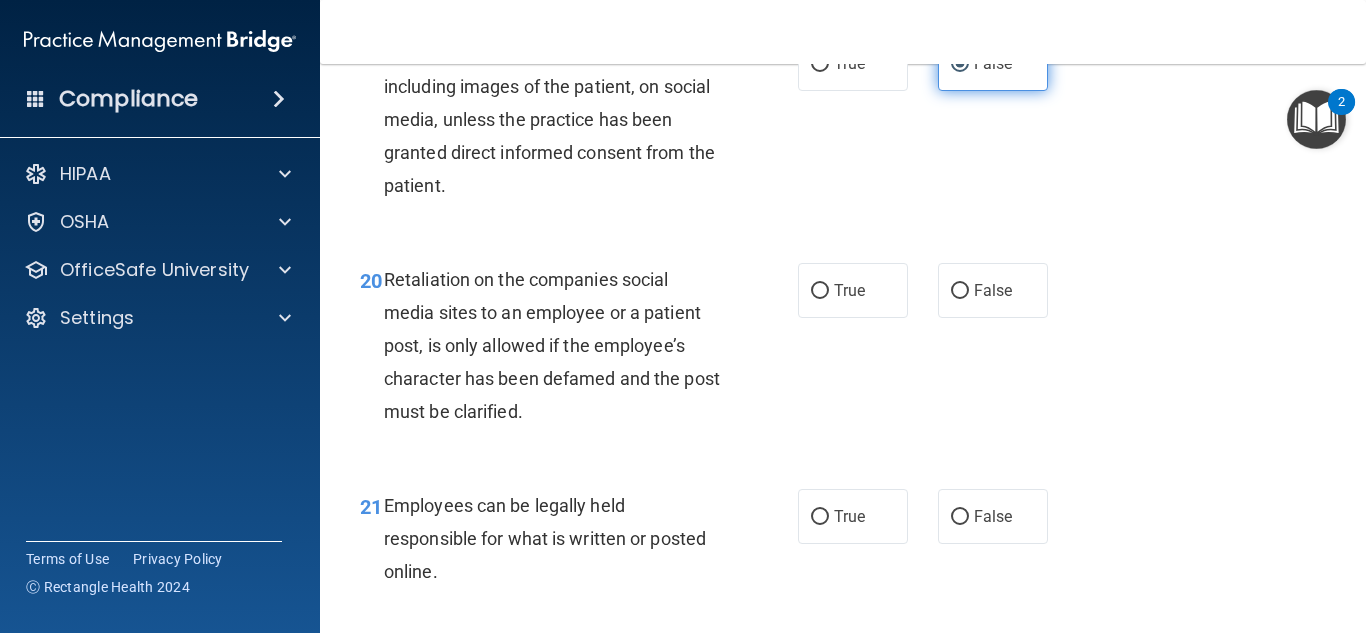 scroll, scrollTop: 4139, scrollLeft: 0, axis: vertical 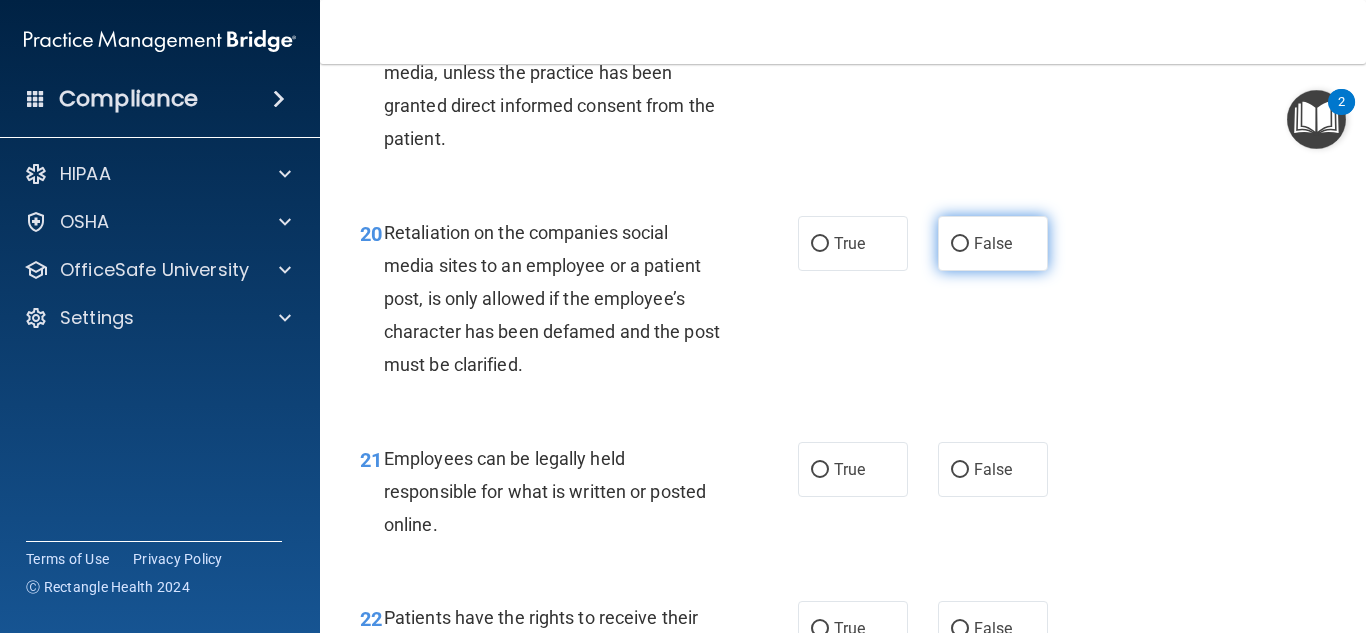 click on "False" at bounding box center [993, 243] 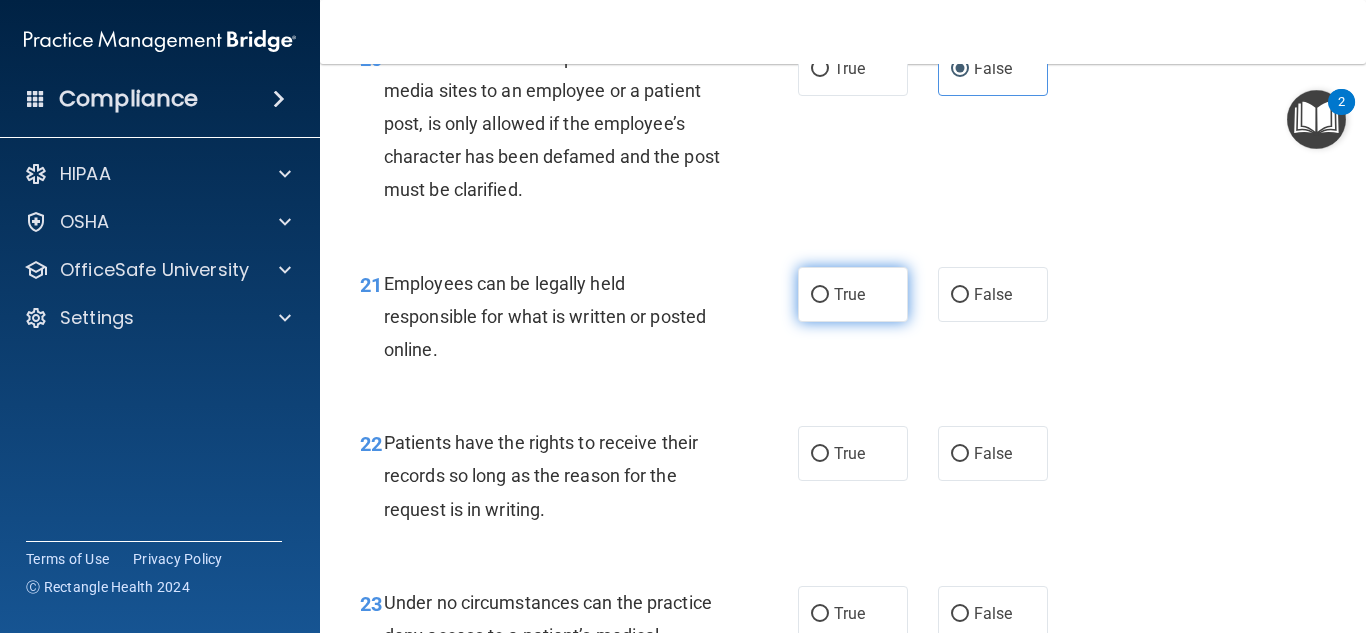 click on "True" at bounding box center (820, 295) 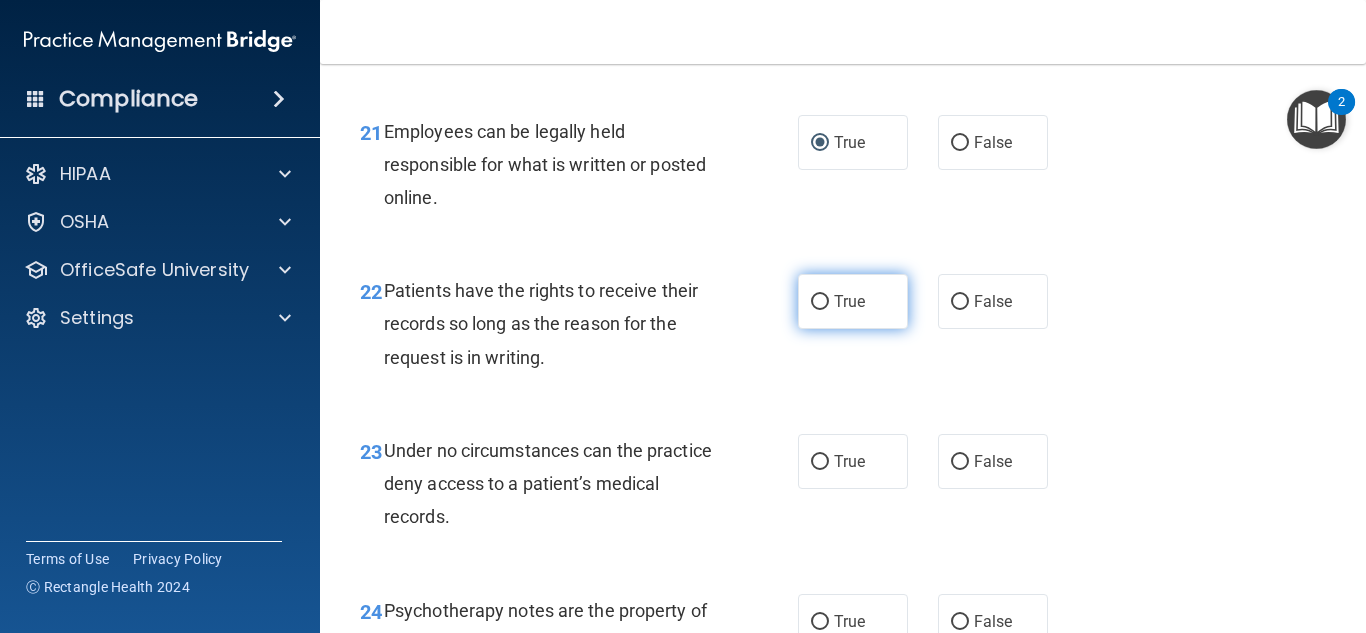 click on "True" at bounding box center [849, 301] 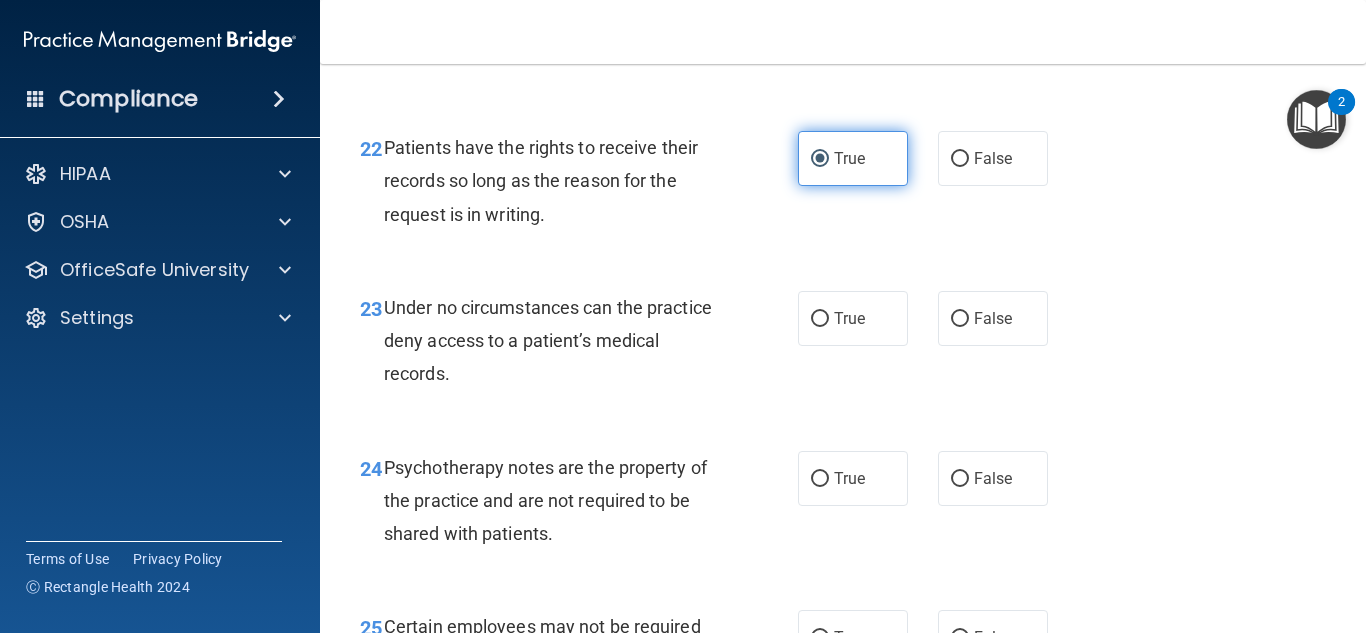 scroll, scrollTop: 4618, scrollLeft: 0, axis: vertical 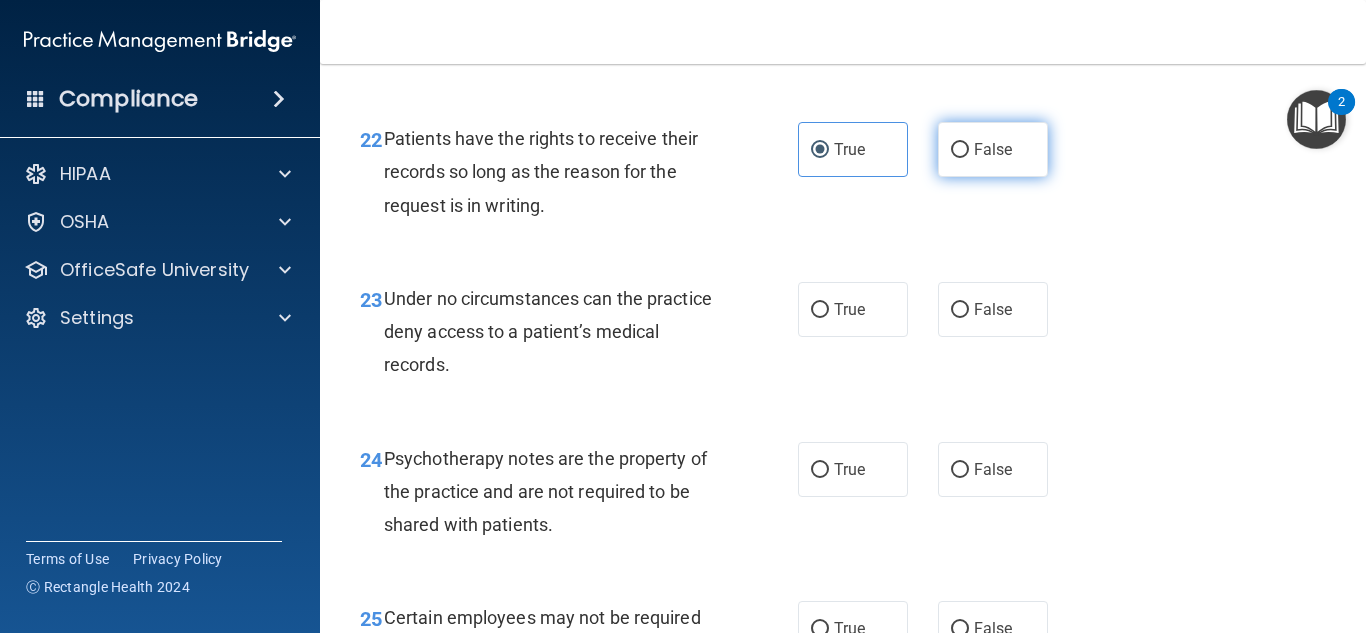 click on "False" at bounding box center (993, 149) 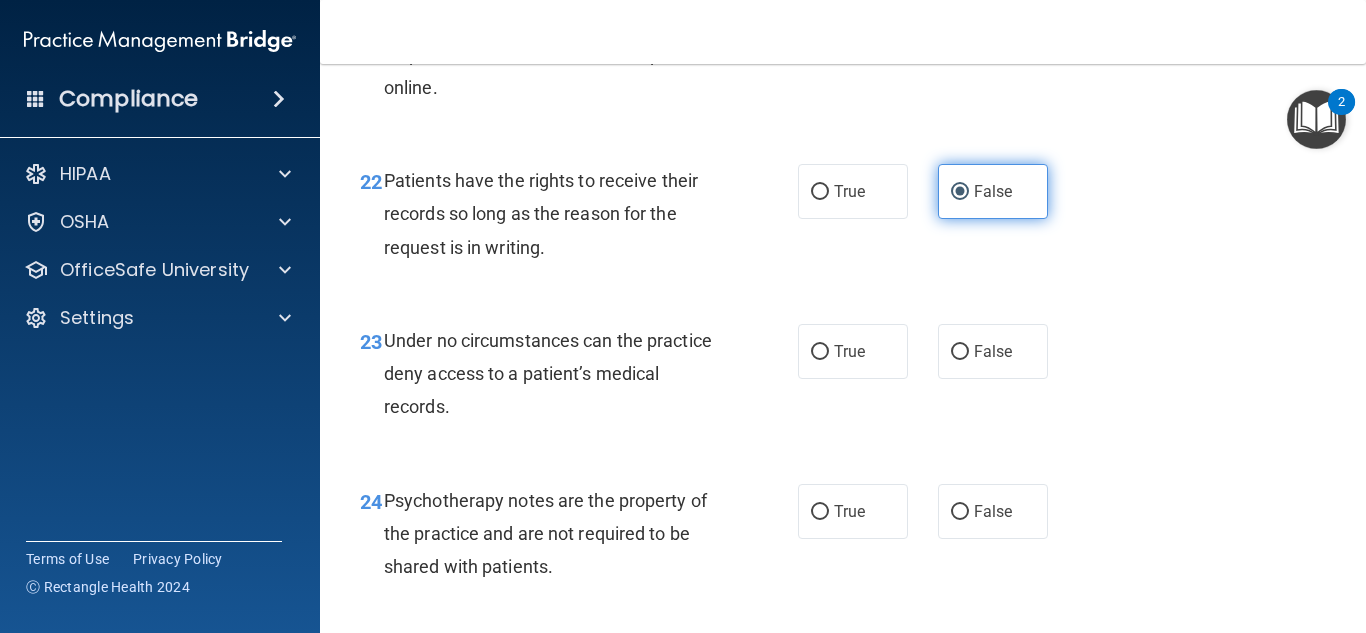 scroll, scrollTop: 4569, scrollLeft: 0, axis: vertical 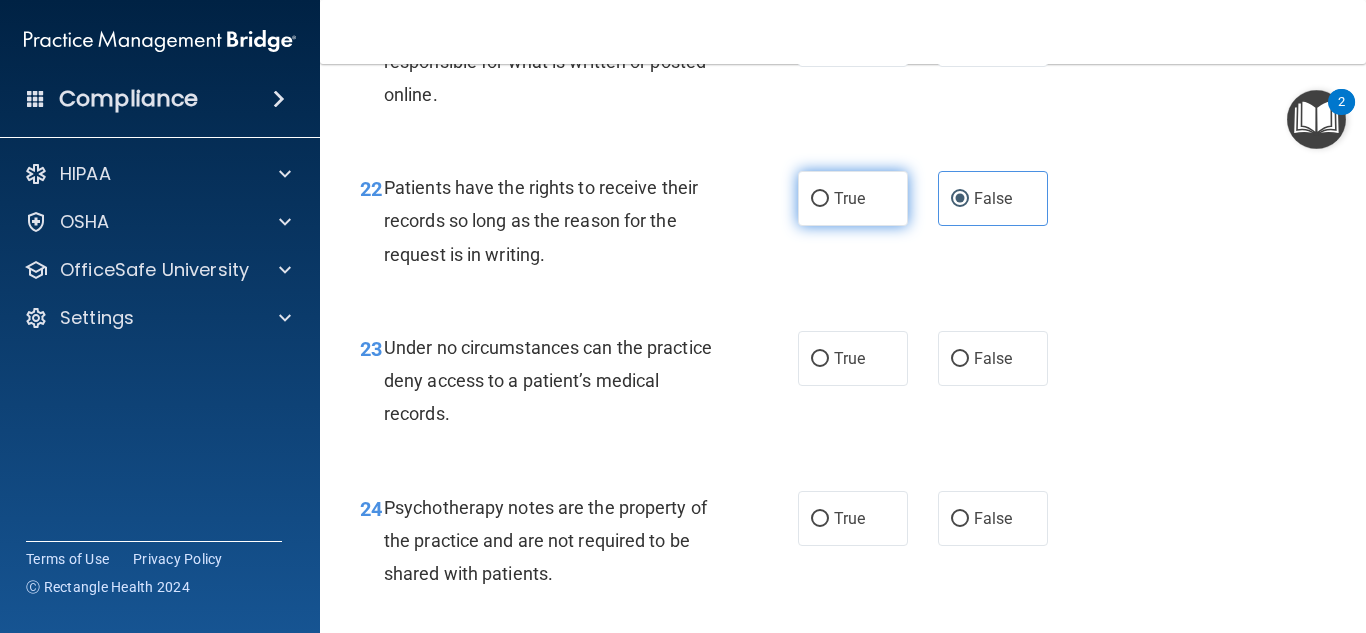 click on "True" at bounding box center (853, 198) 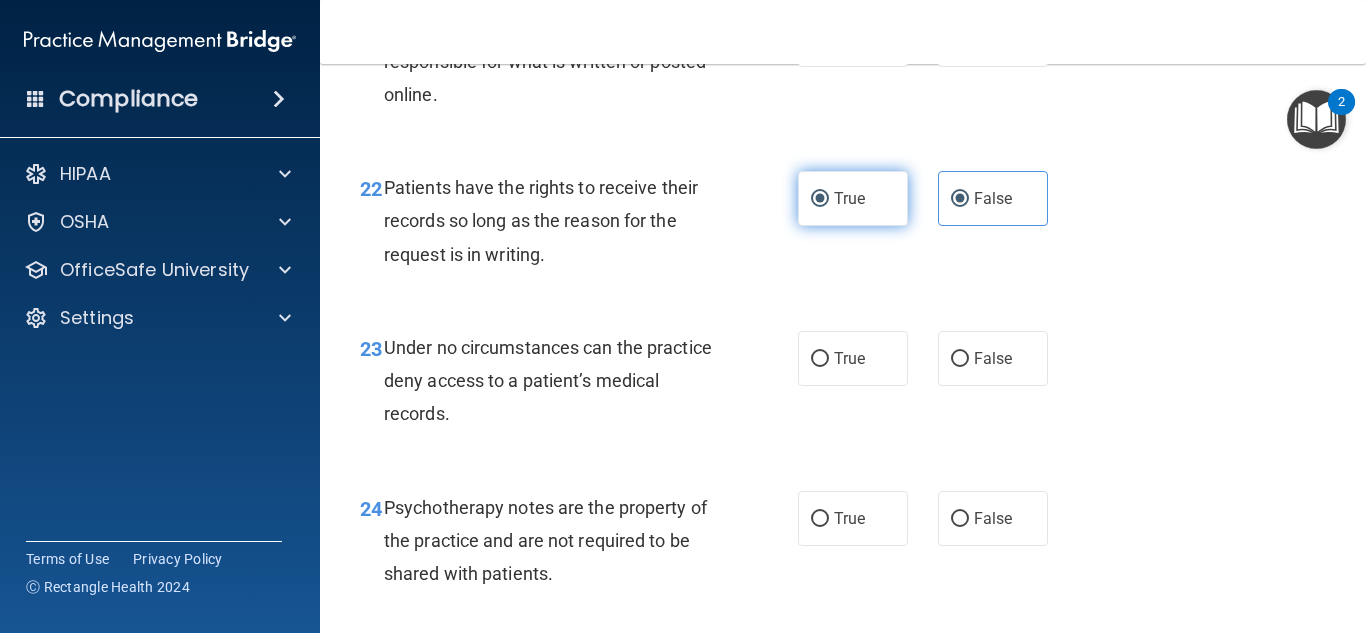 radio on "false" 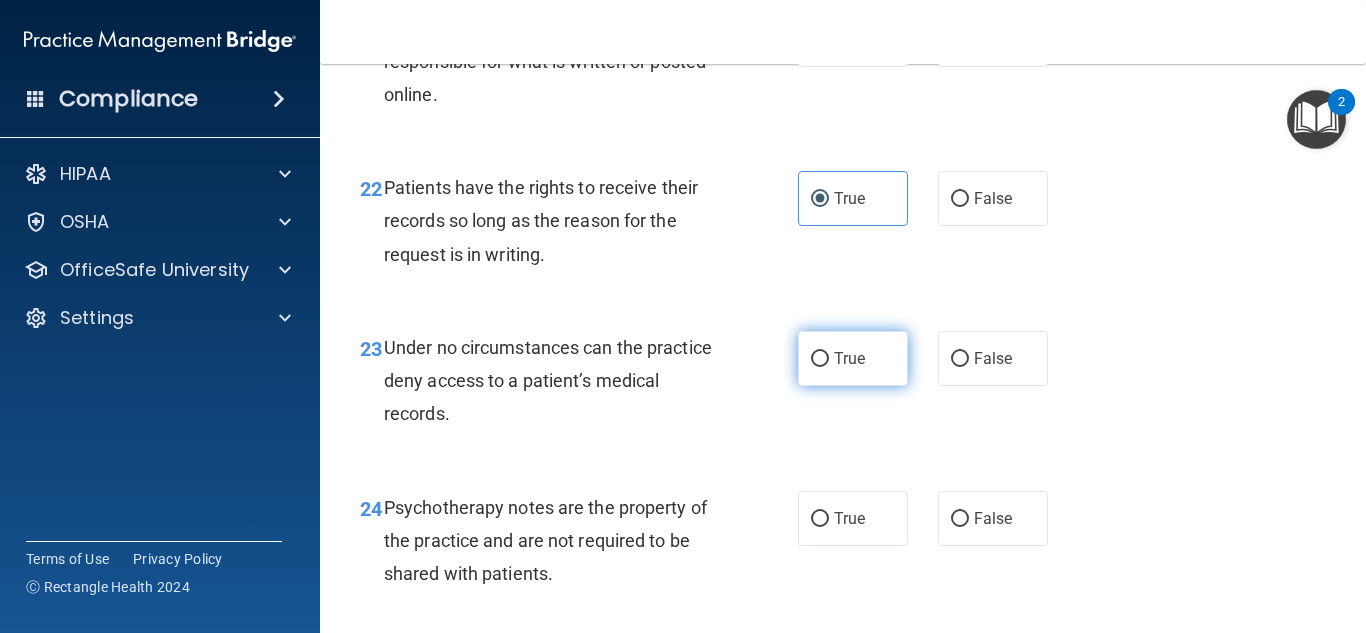 click on "True" at bounding box center [849, 358] 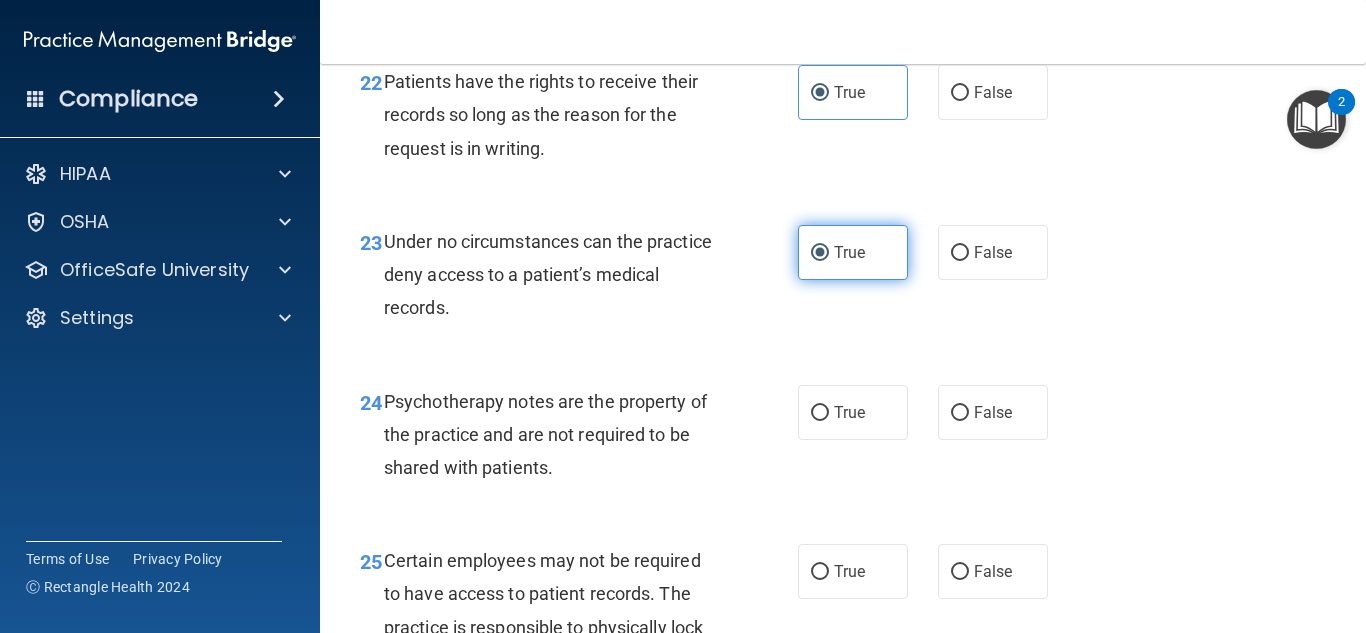 scroll, scrollTop: 4728, scrollLeft: 0, axis: vertical 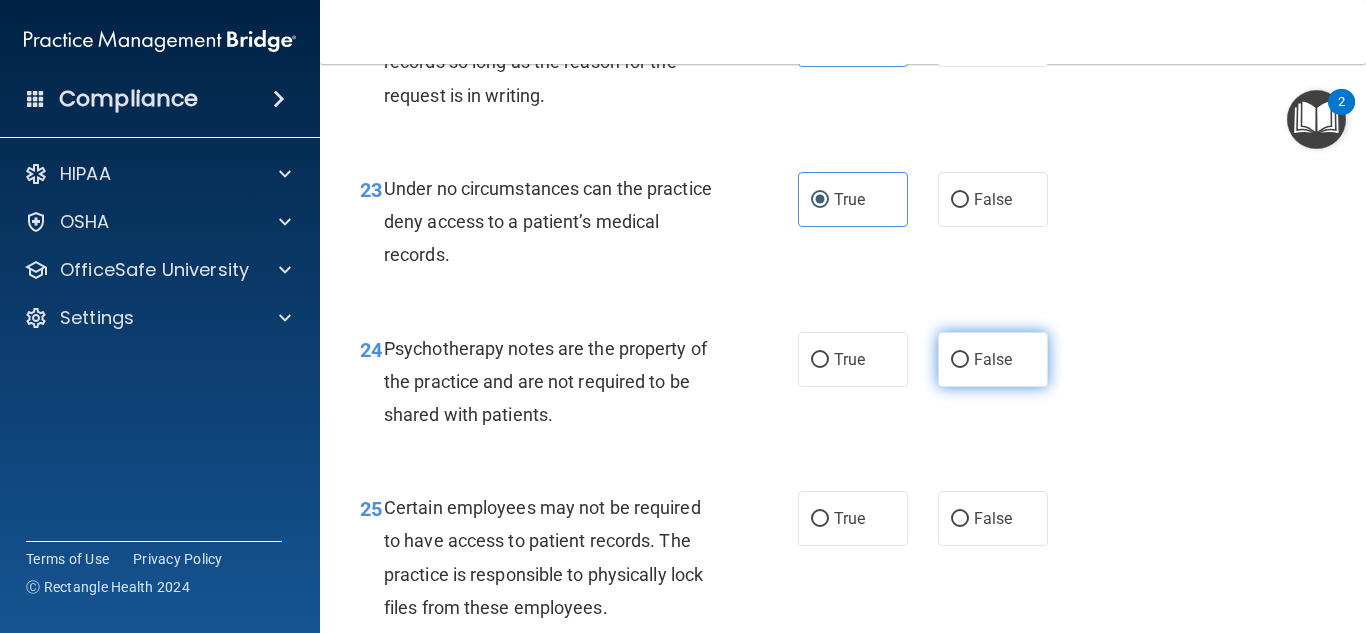 click on "False" at bounding box center (993, 359) 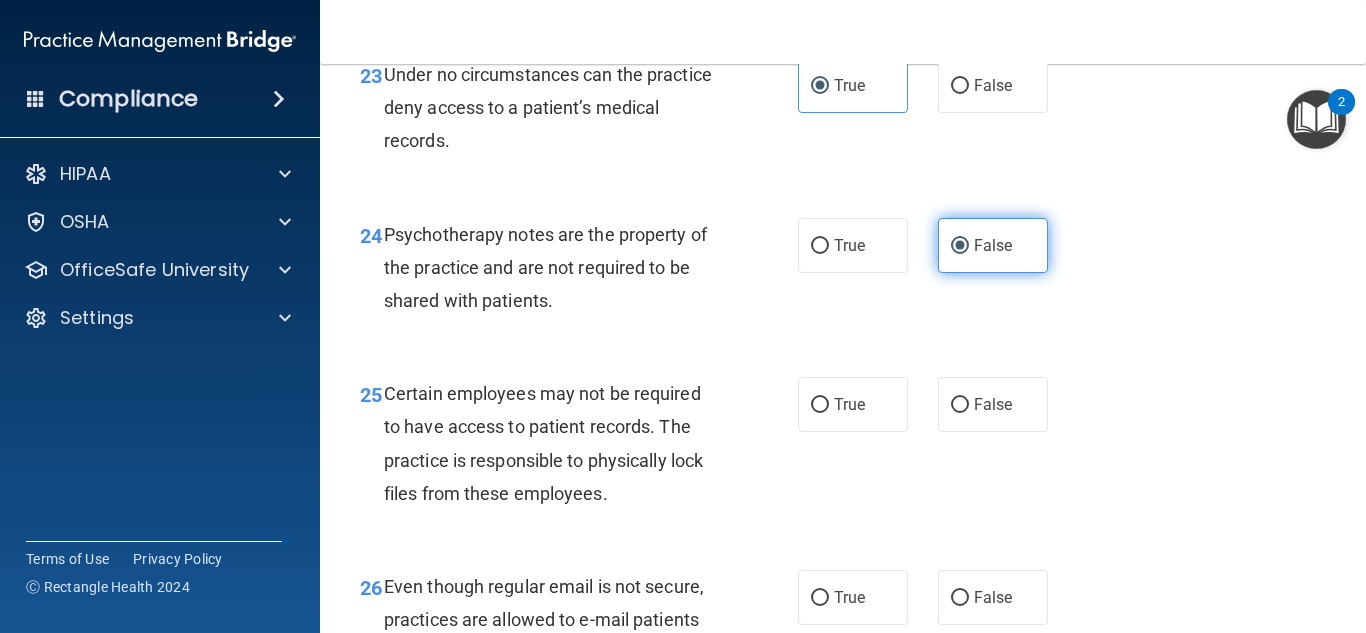 scroll, scrollTop: 4917, scrollLeft: 0, axis: vertical 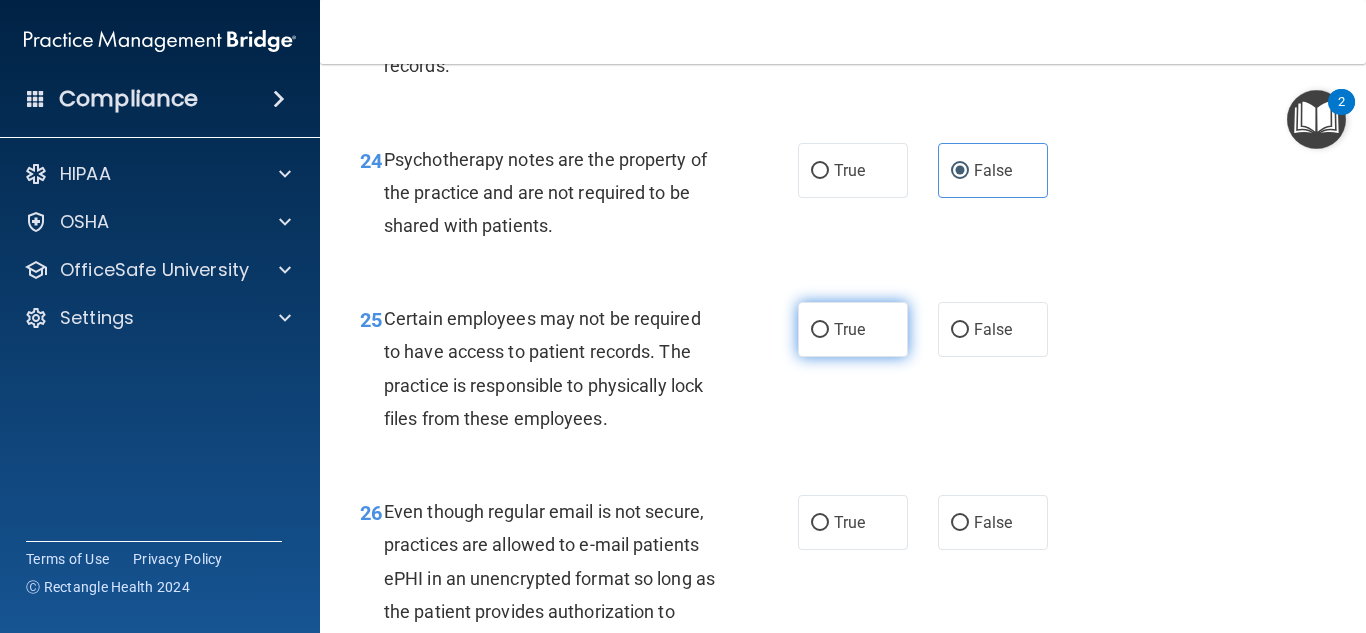click on "True" at bounding box center [853, 329] 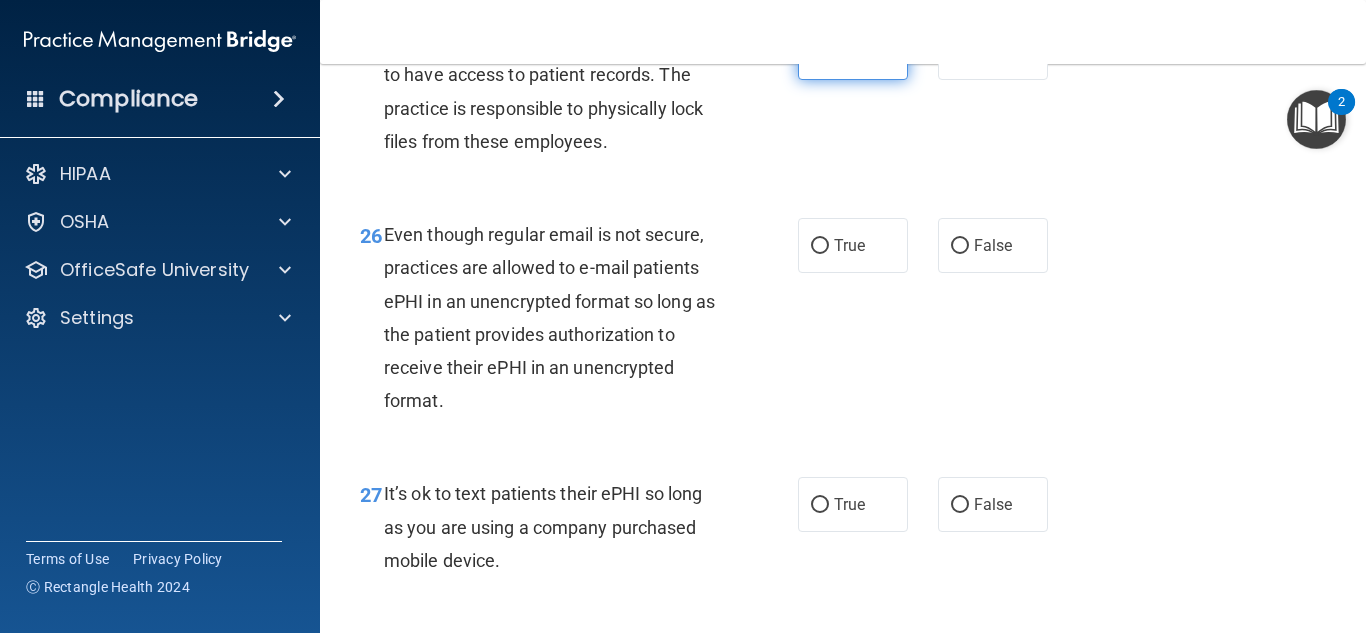 scroll, scrollTop: 5195, scrollLeft: 0, axis: vertical 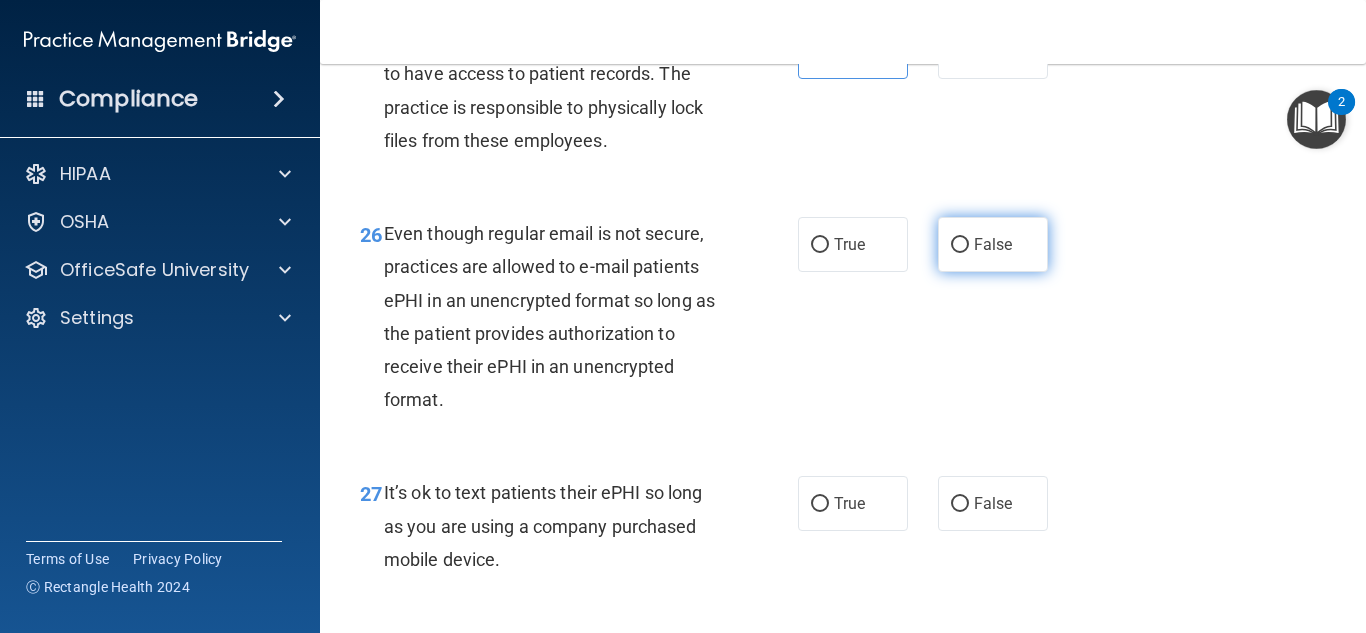 click on "False" at bounding box center [993, 244] 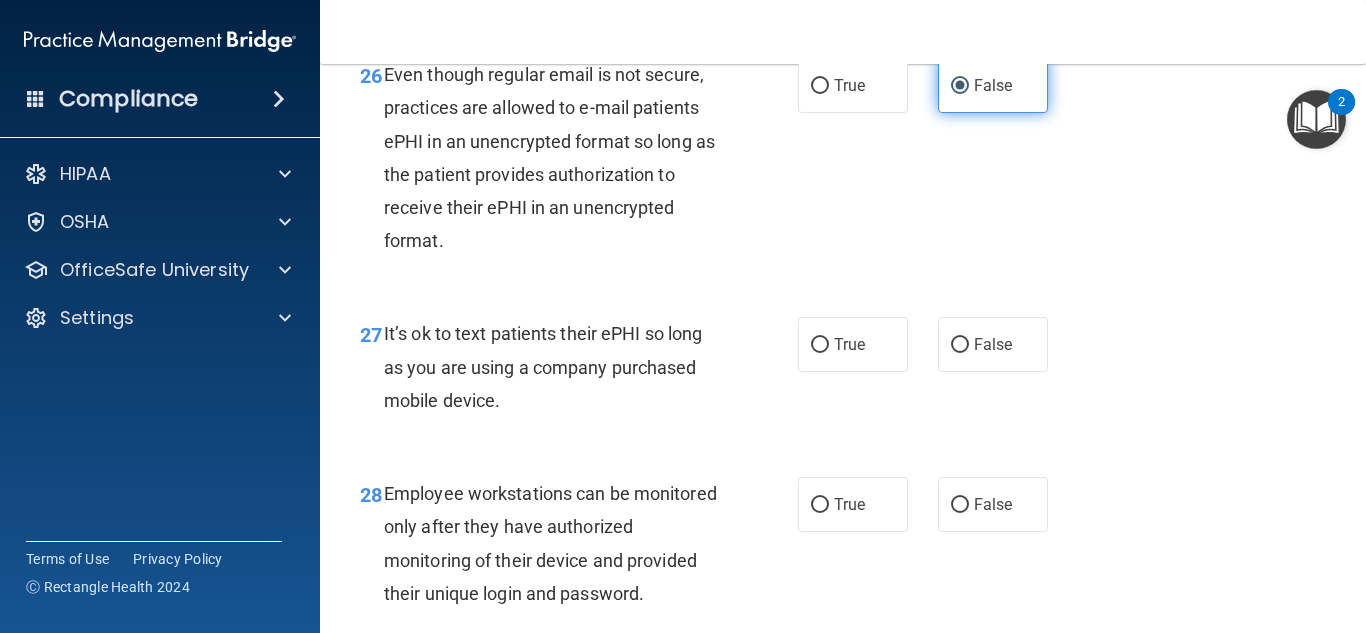 scroll, scrollTop: 5362, scrollLeft: 0, axis: vertical 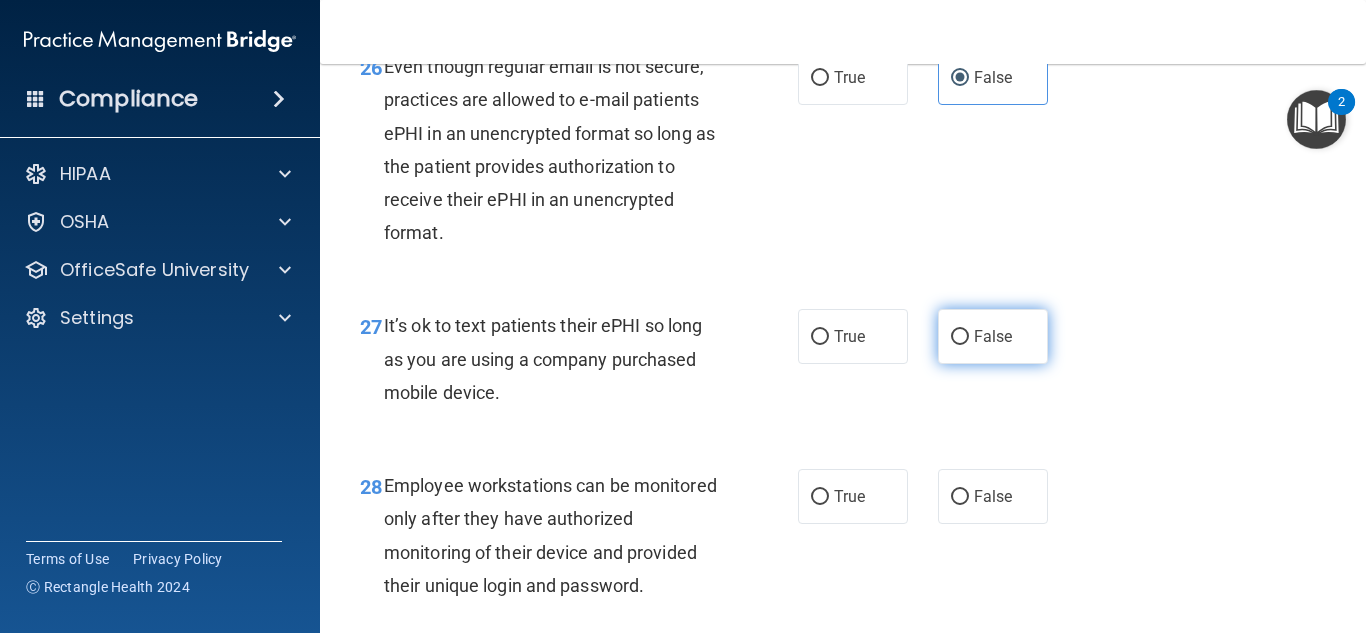 click on "False" at bounding box center (993, 336) 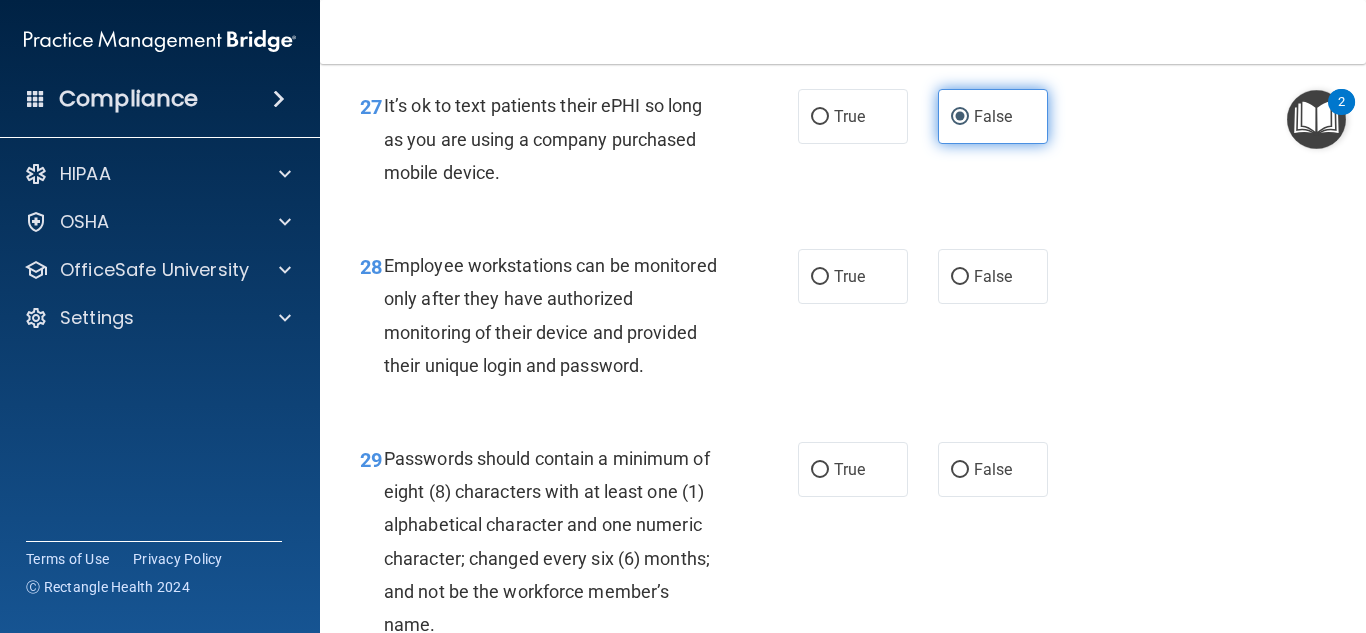 scroll, scrollTop: 5583, scrollLeft: 0, axis: vertical 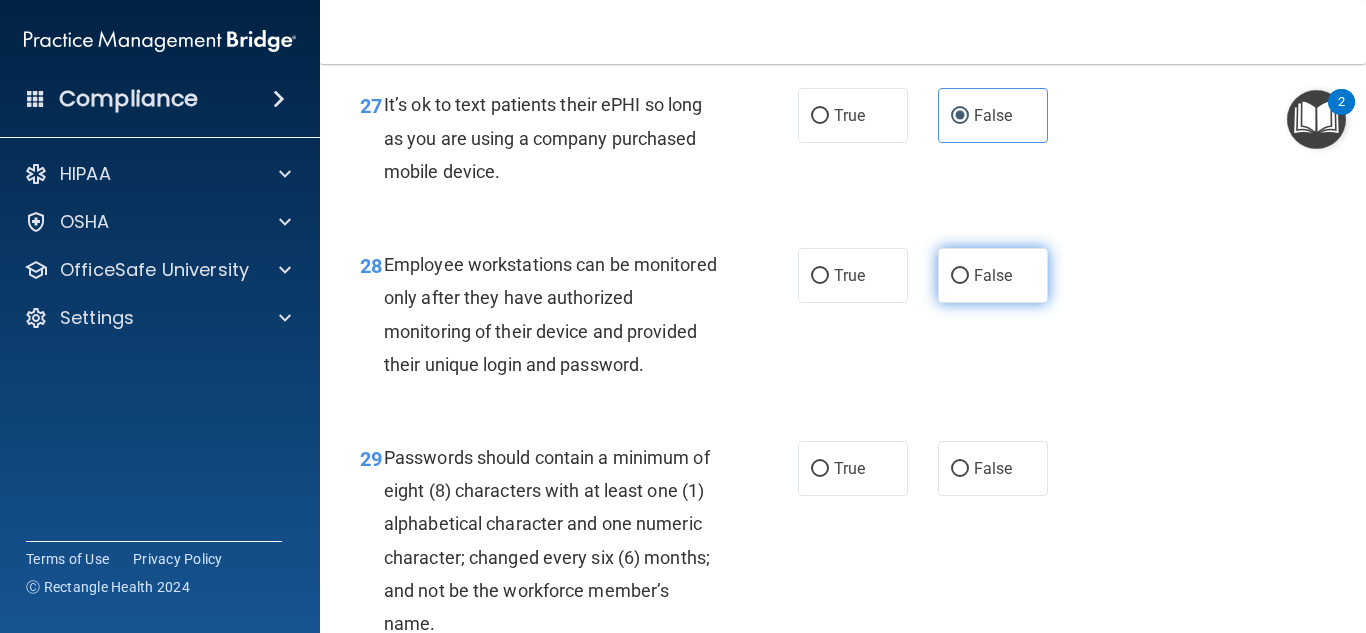 click on "False" at bounding box center [993, 275] 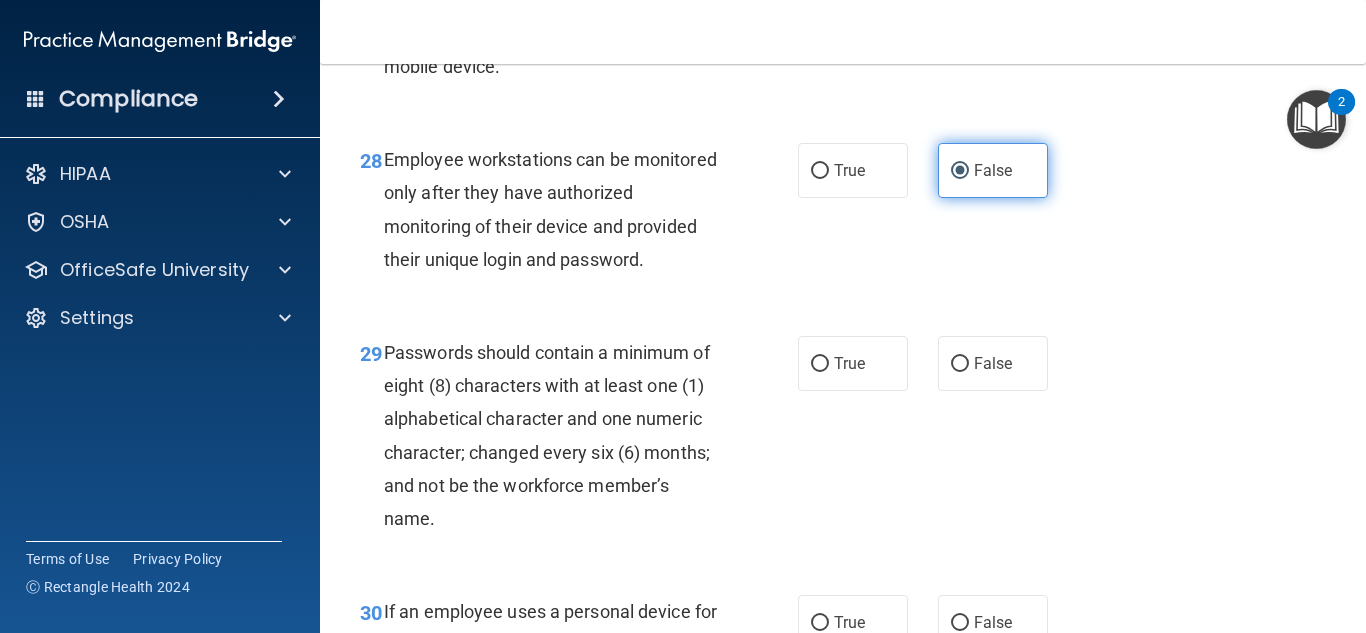 scroll, scrollTop: 5793, scrollLeft: 0, axis: vertical 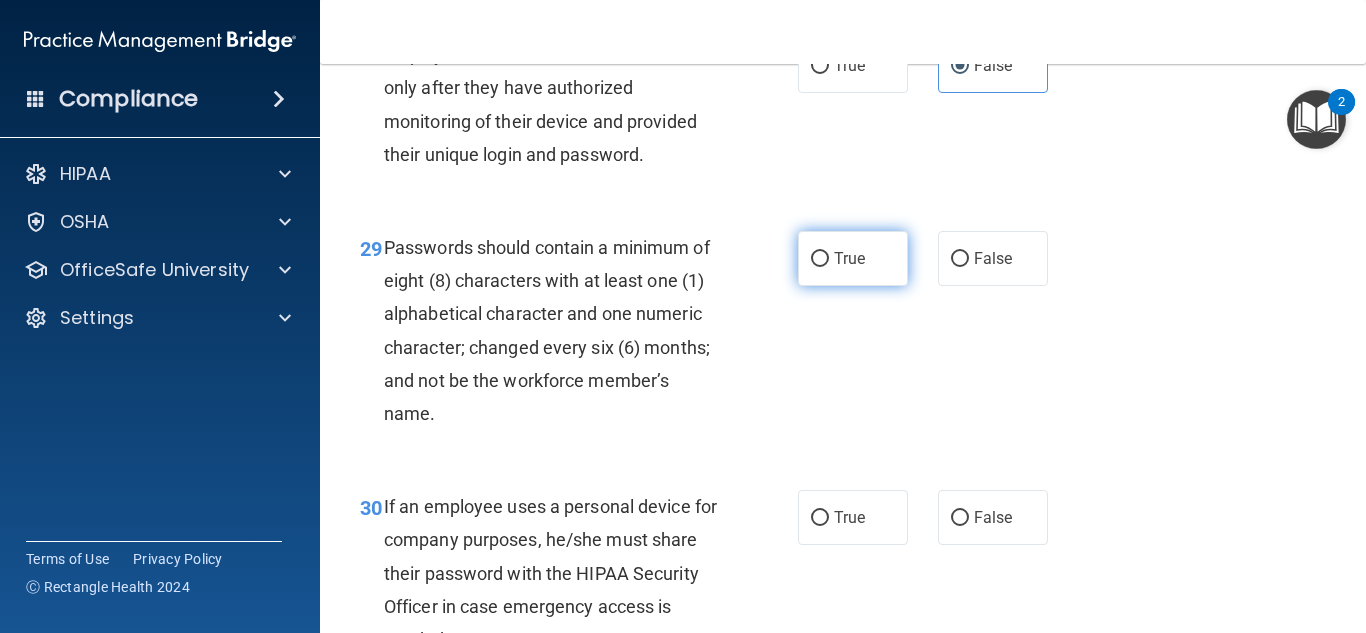 click on "True" at bounding box center [849, 258] 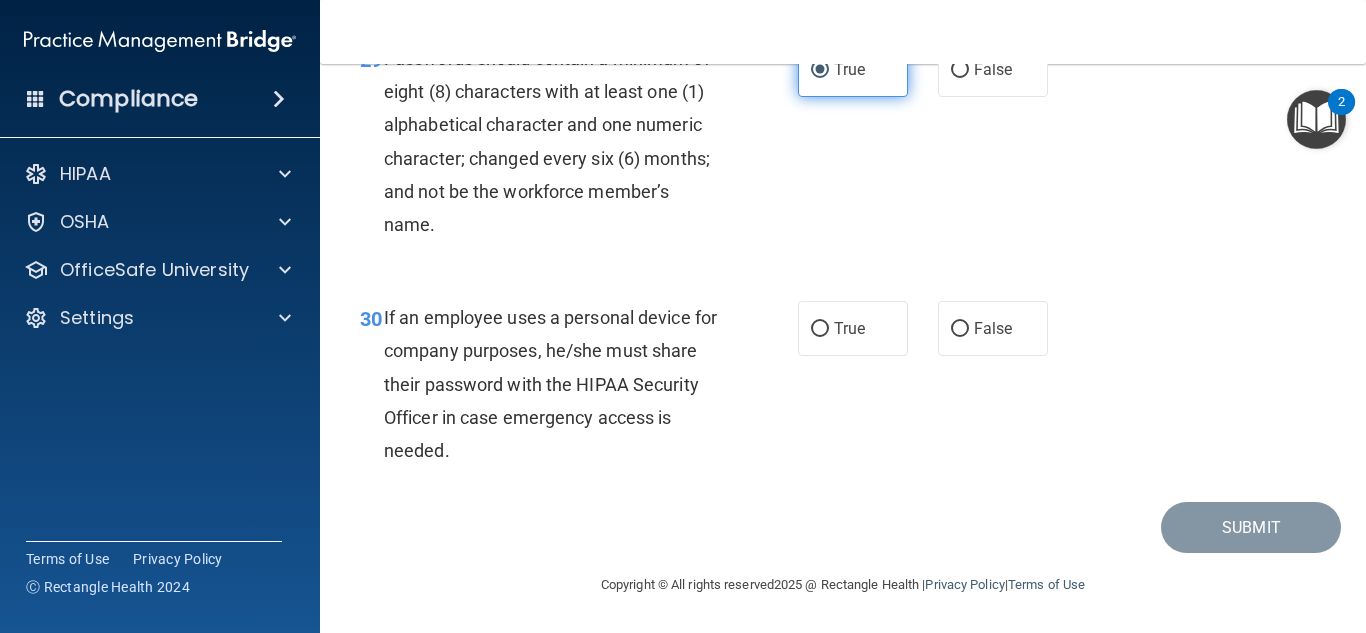 scroll, scrollTop: 6048, scrollLeft: 0, axis: vertical 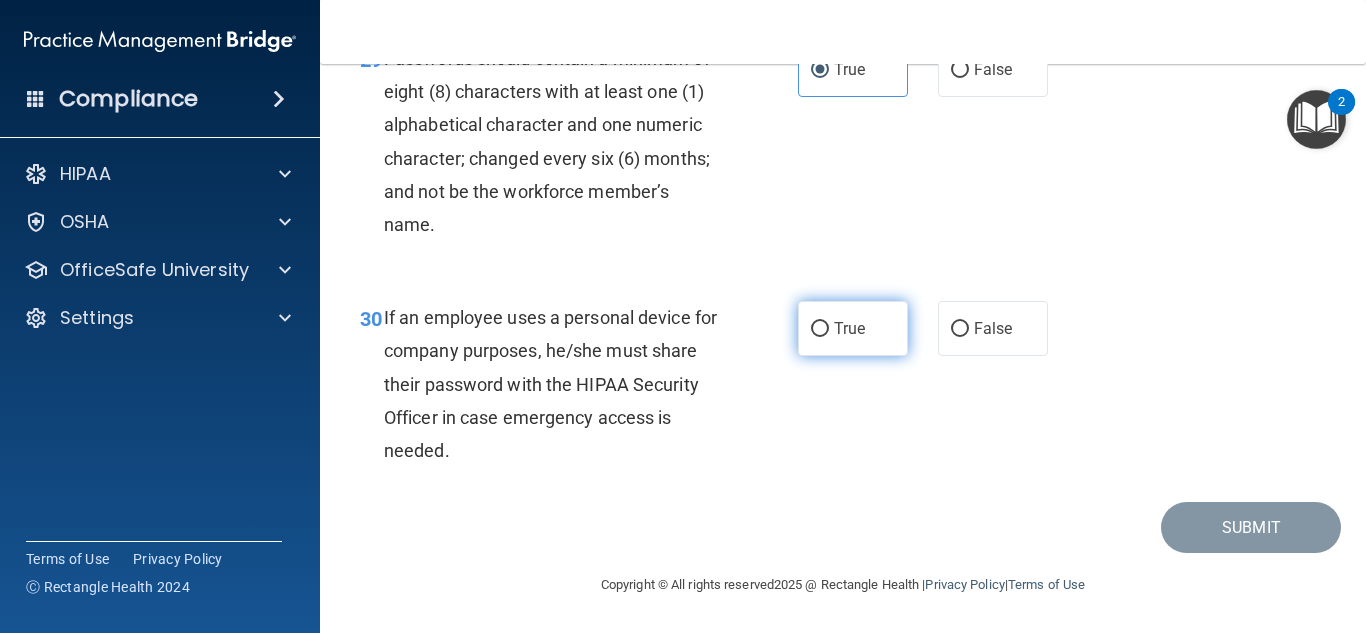 click on "True" at bounding box center [853, 328] 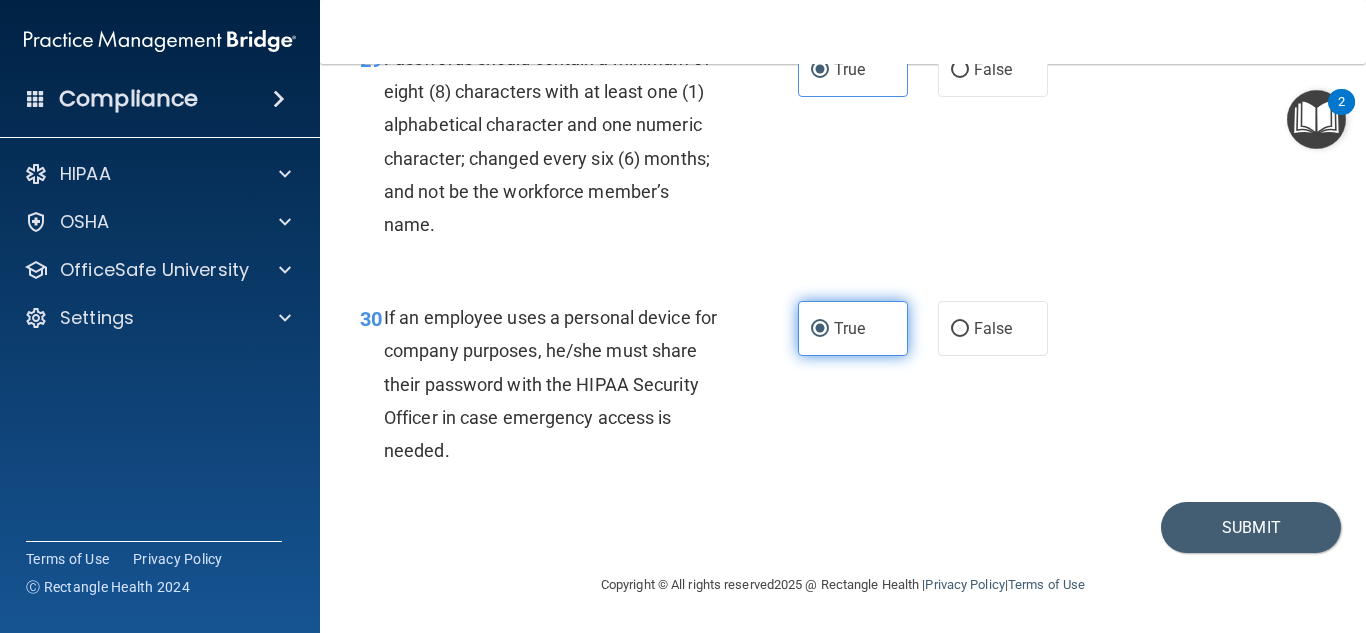 scroll, scrollTop: 6047, scrollLeft: 0, axis: vertical 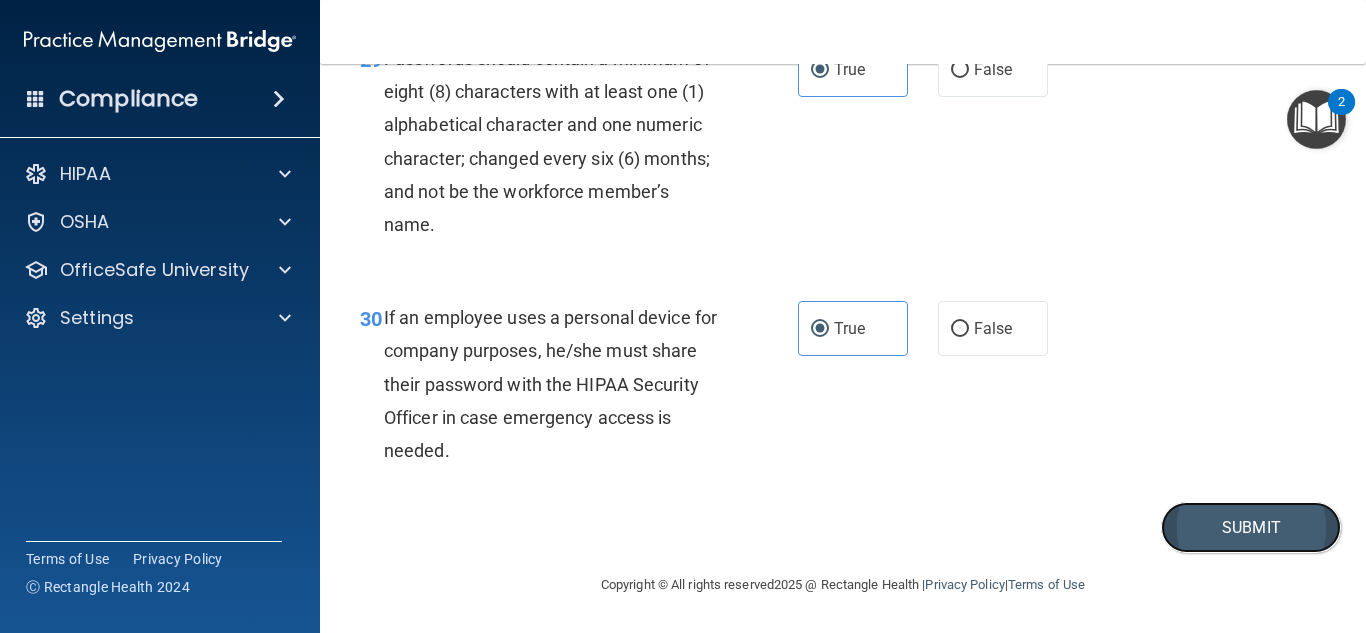 click on "Submit" at bounding box center [1251, 527] 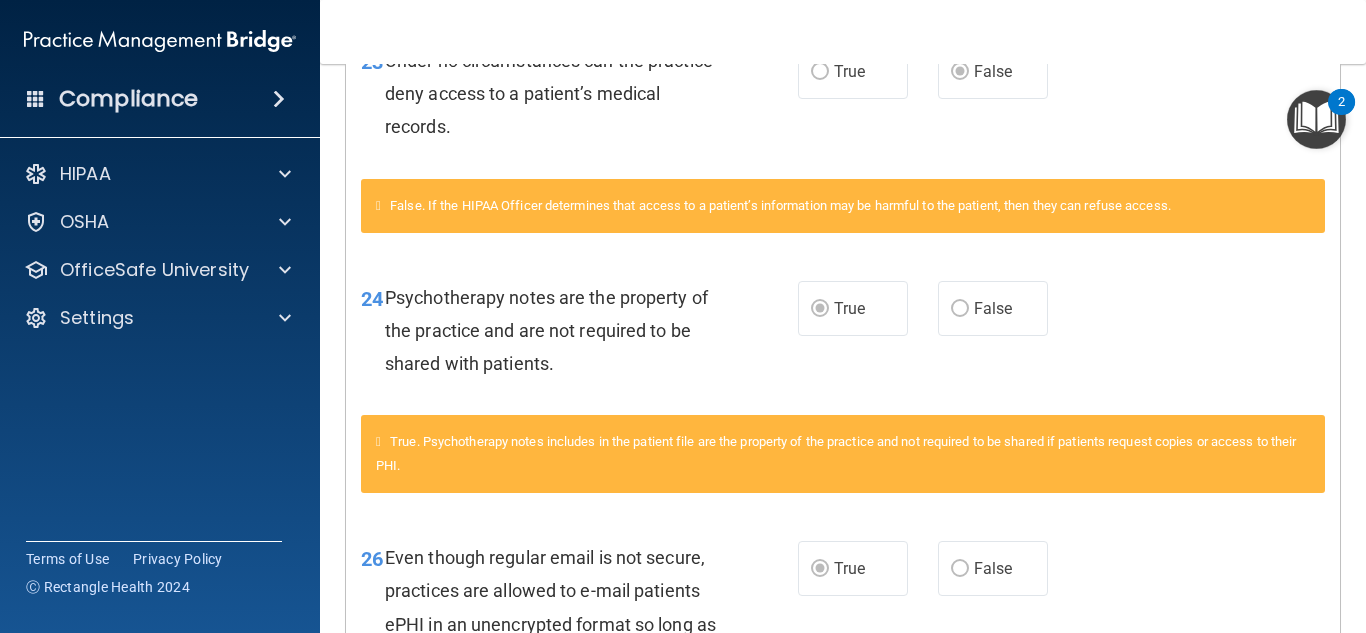 scroll, scrollTop: 3297, scrollLeft: 0, axis: vertical 